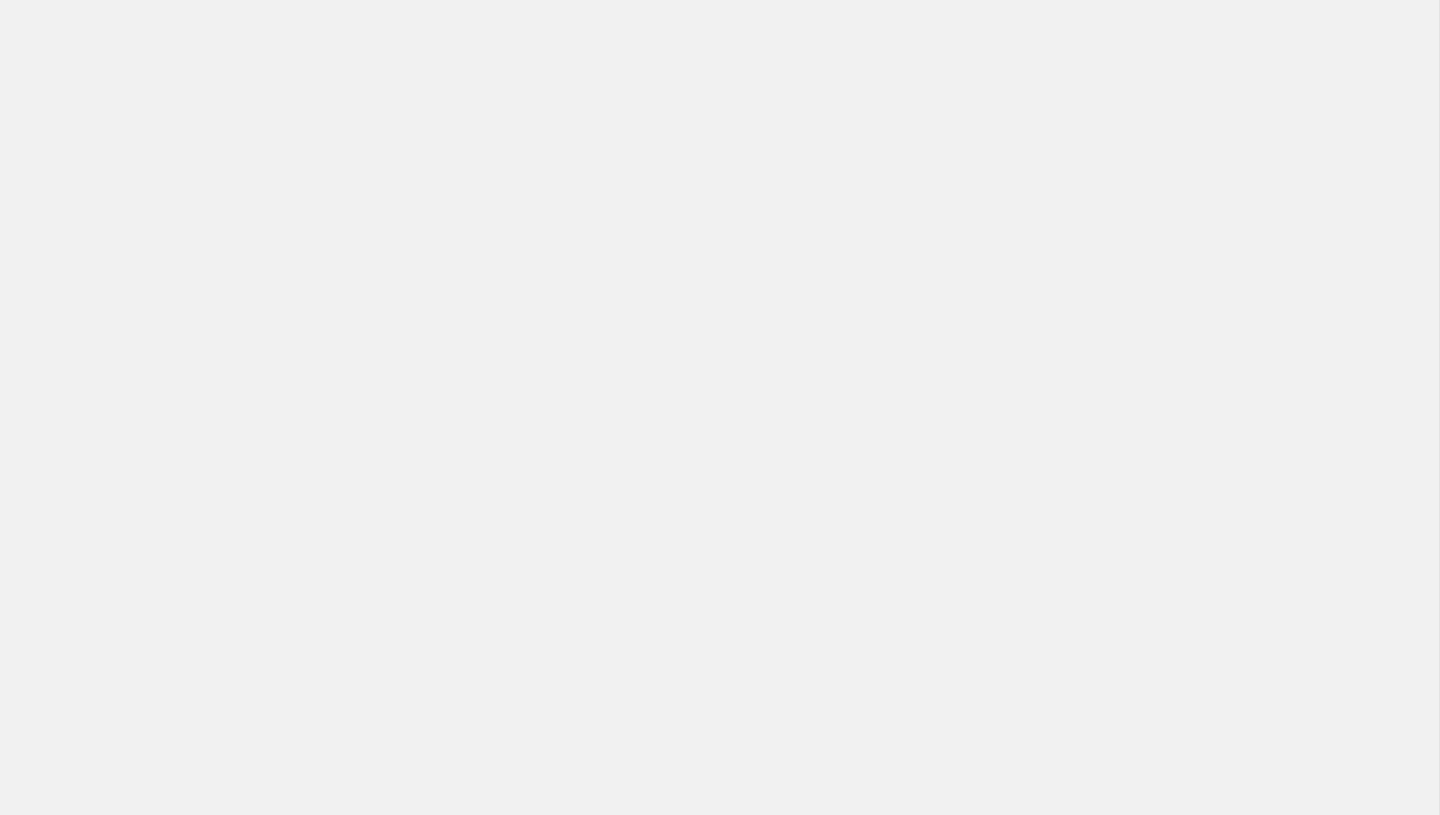 scroll, scrollTop: 0, scrollLeft: 0, axis: both 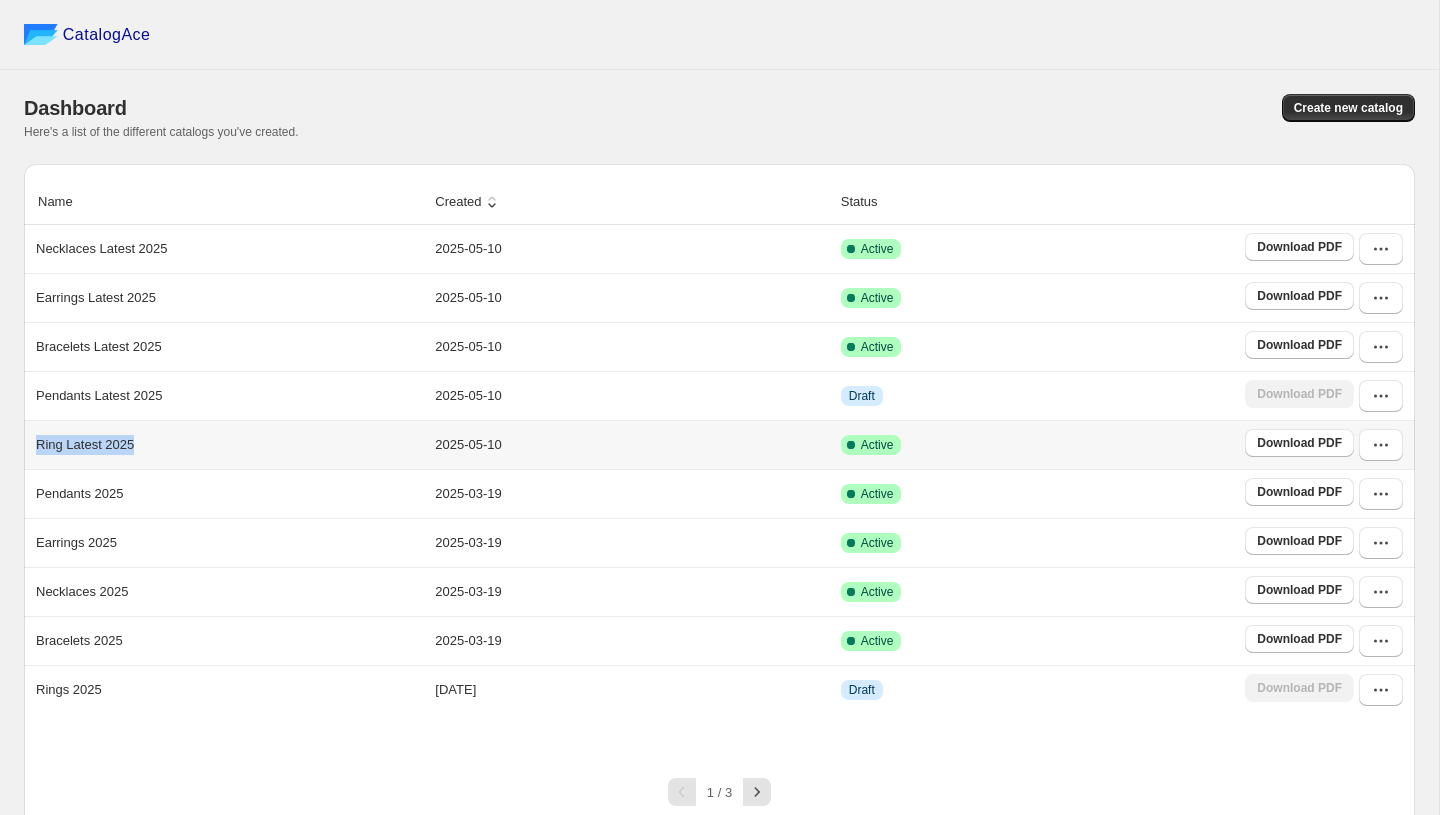 drag, startPoint x: 155, startPoint y: 450, endPoint x: 32, endPoint y: 445, distance: 123.101585 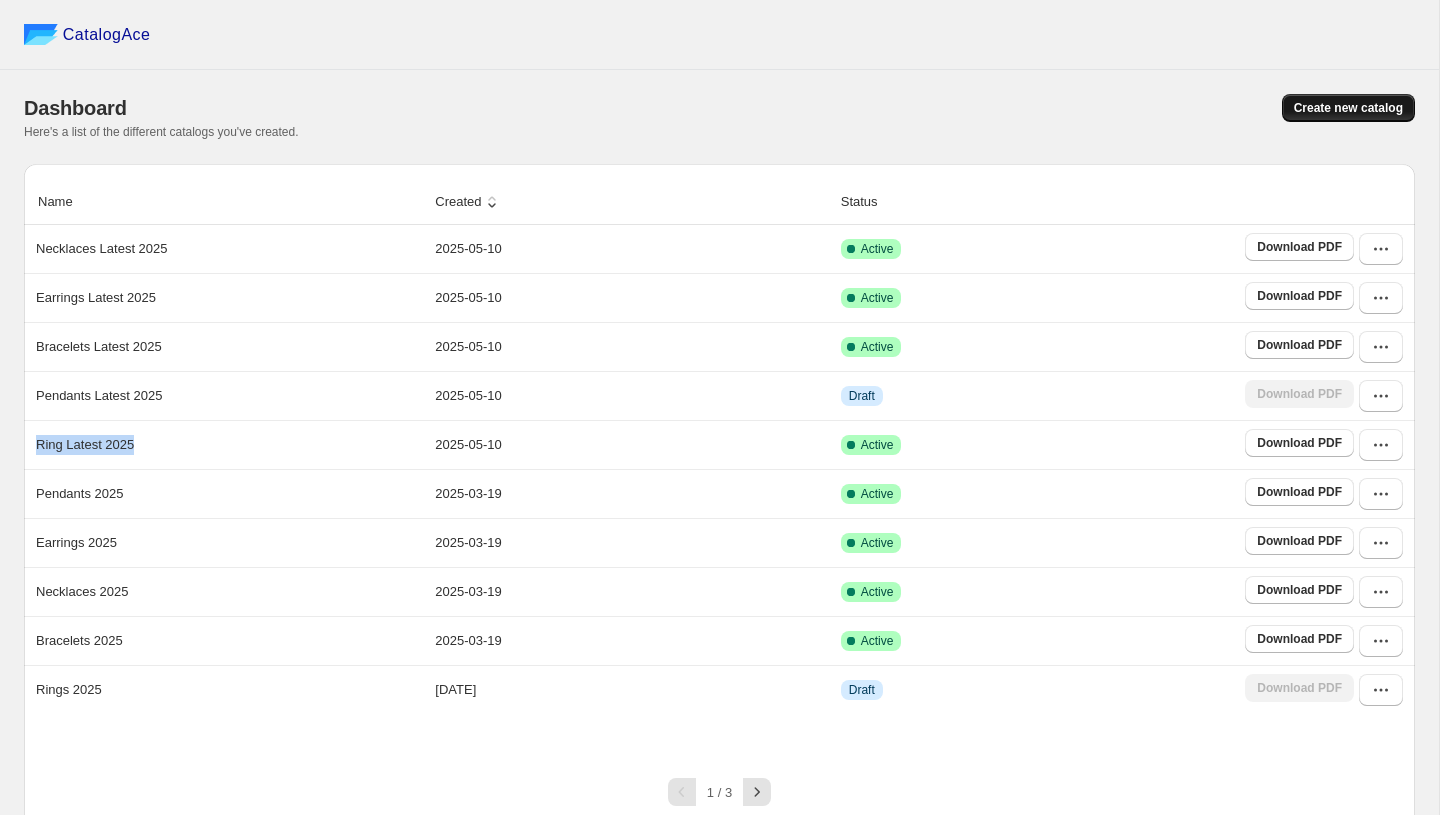 click on "Create new catalog" at bounding box center (1348, 108) 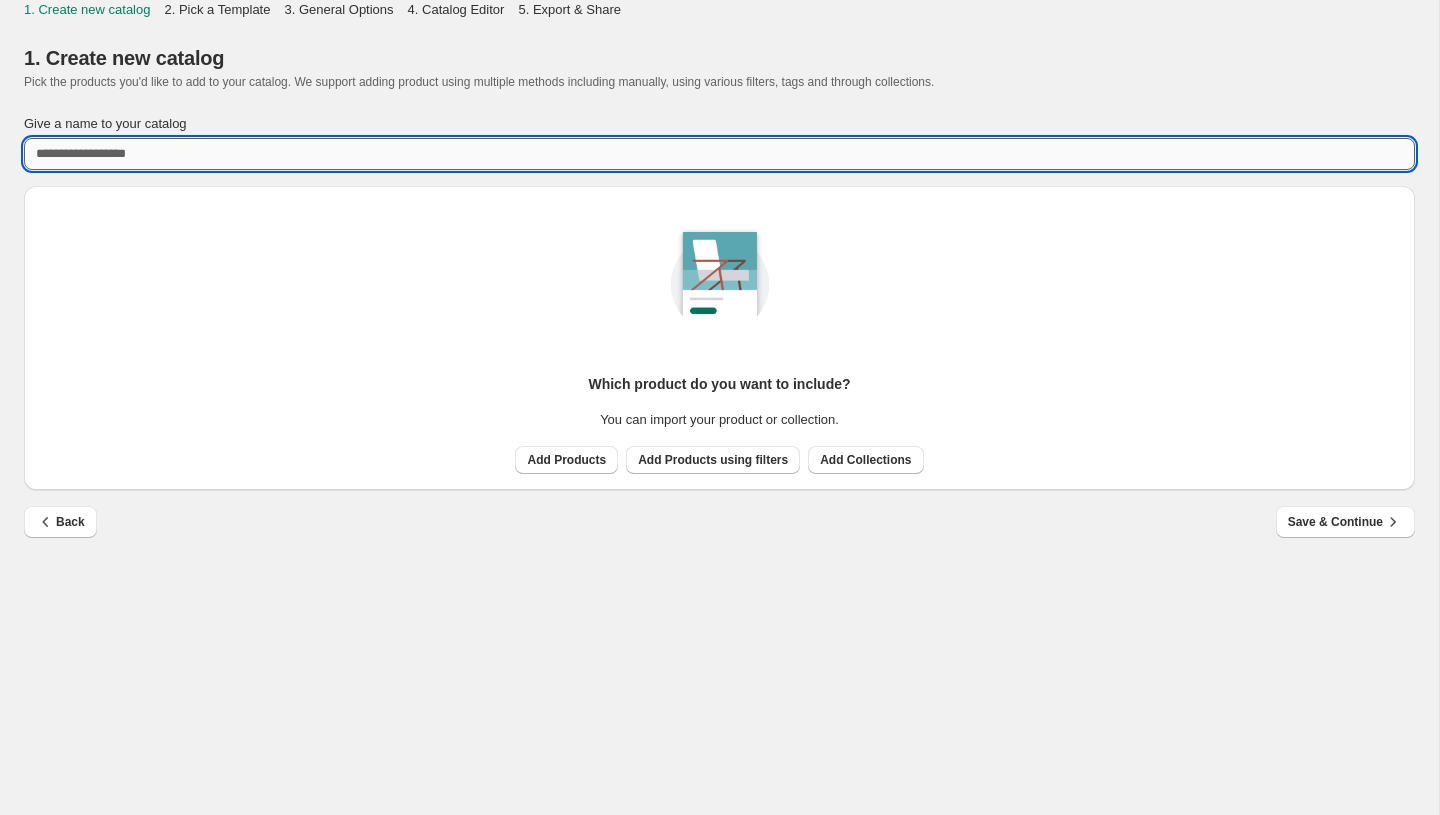 click on "Give a name to your catalog" at bounding box center (719, 154) 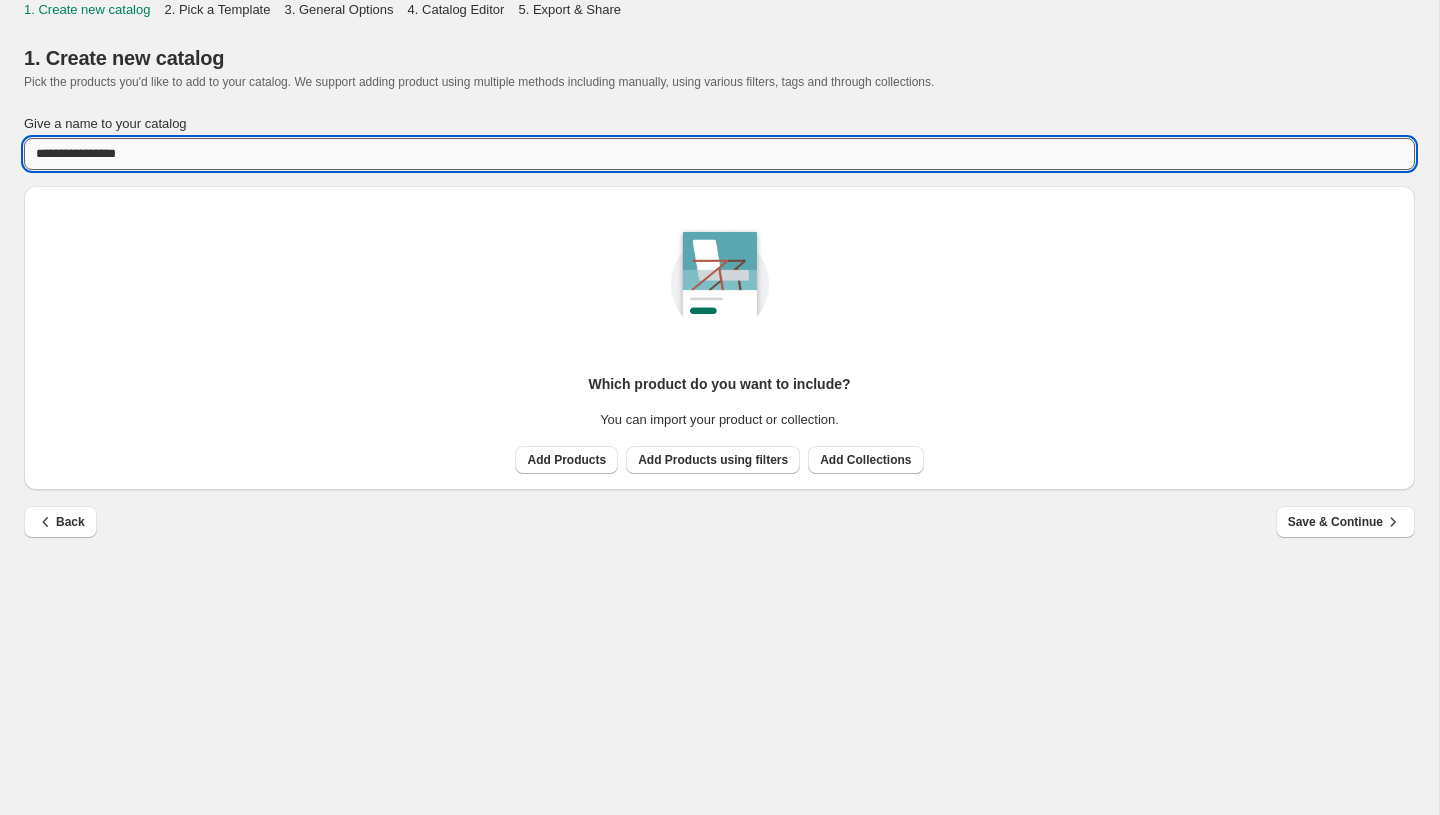 click on "**********" at bounding box center (719, 154) 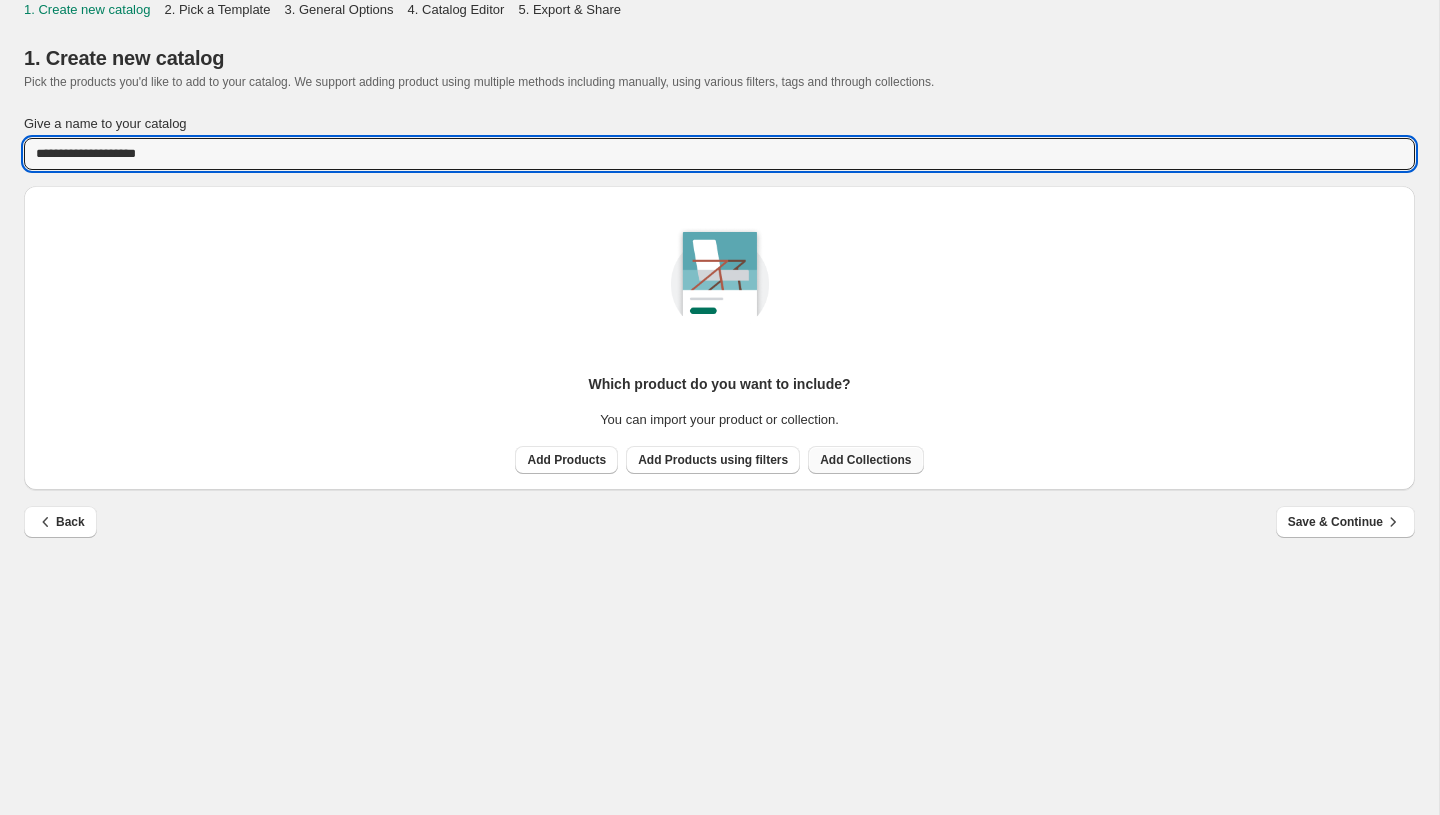 type on "**********" 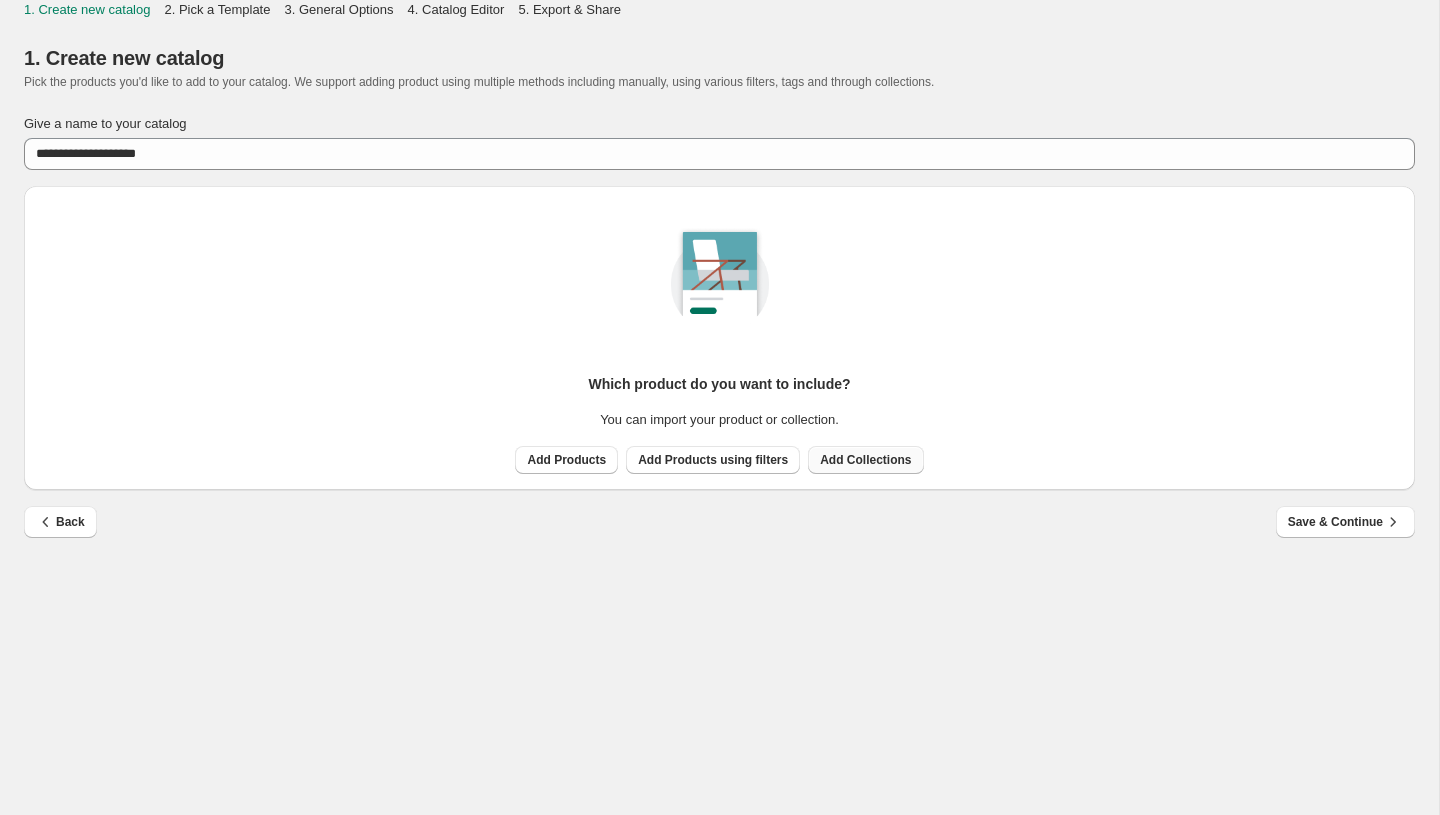 click on "Add Collections" at bounding box center [865, 460] 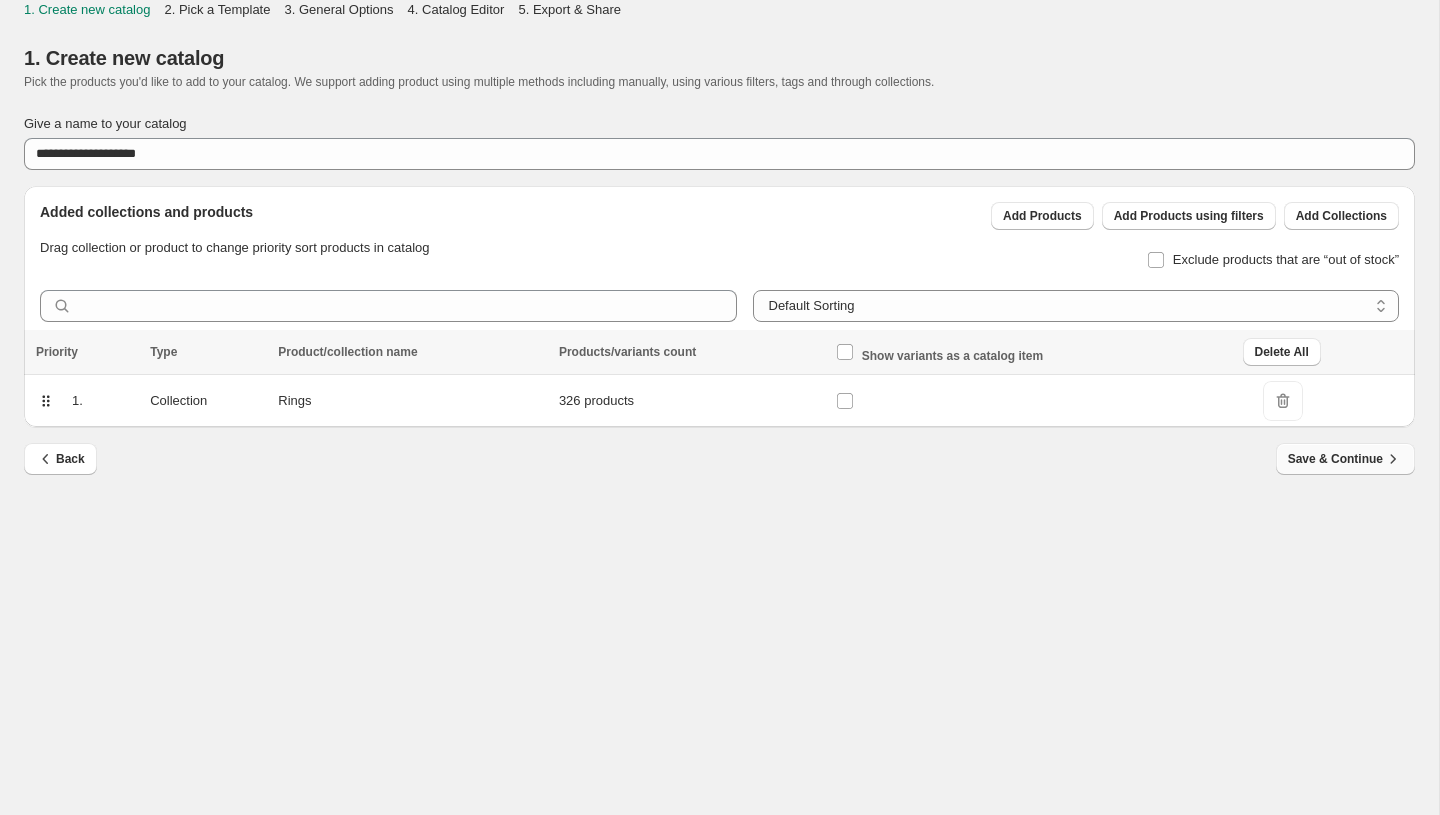 click on "Save & Continue" at bounding box center [1345, 459] 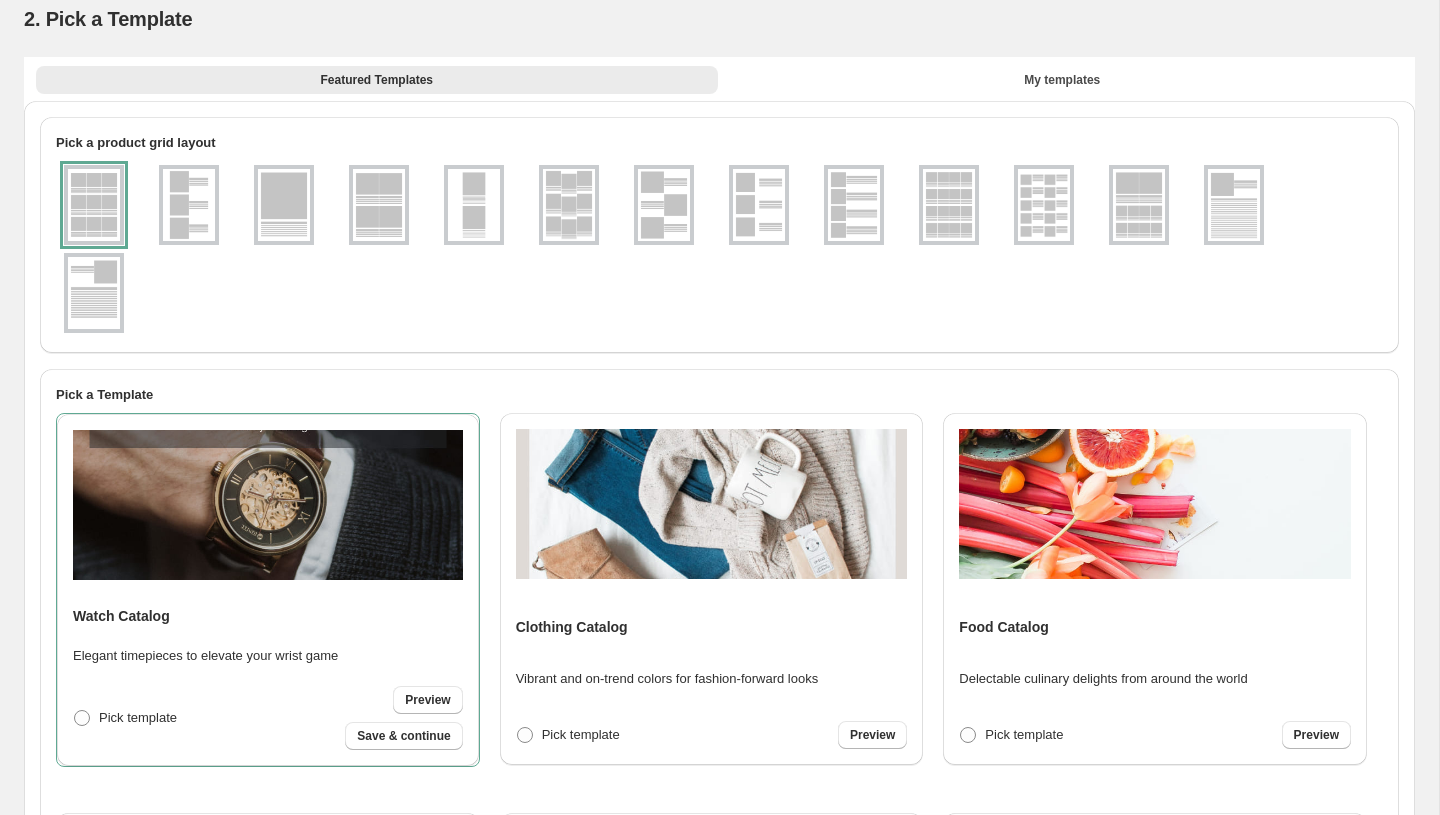 scroll, scrollTop: 0, scrollLeft: 0, axis: both 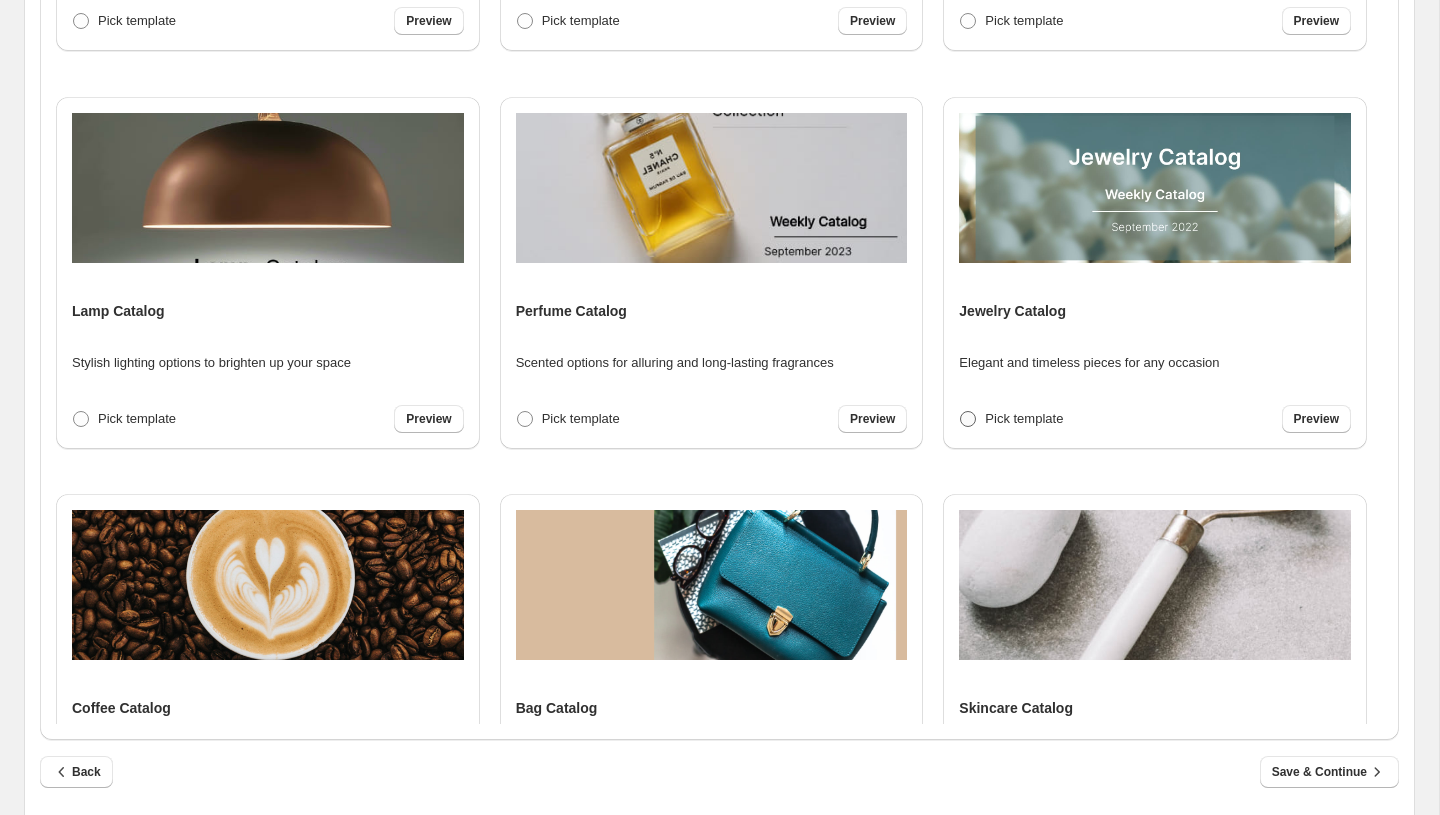 click on "Pick template" at bounding box center (1011, 419) 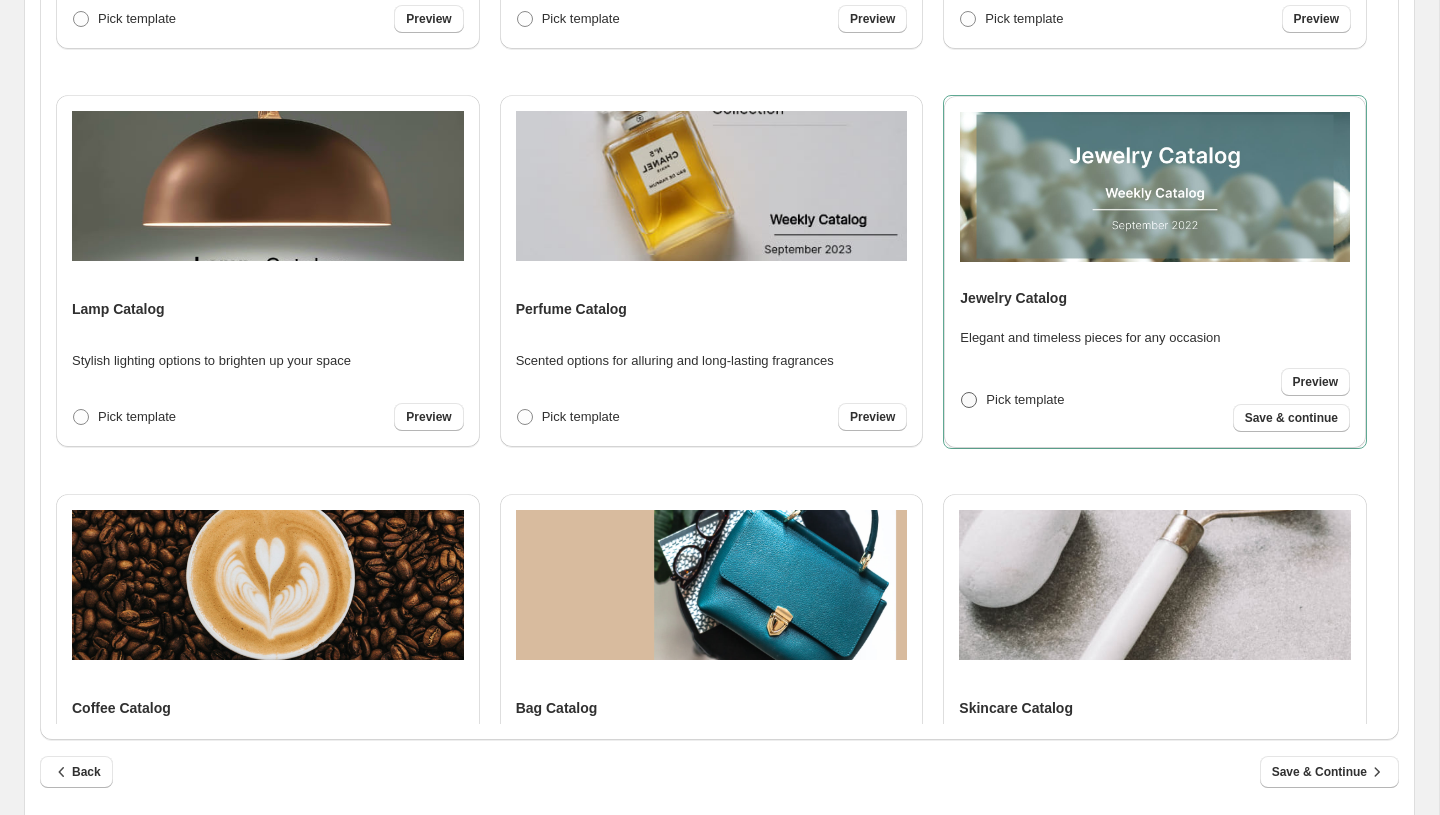 scroll, scrollTop: 1020, scrollLeft: 0, axis: vertical 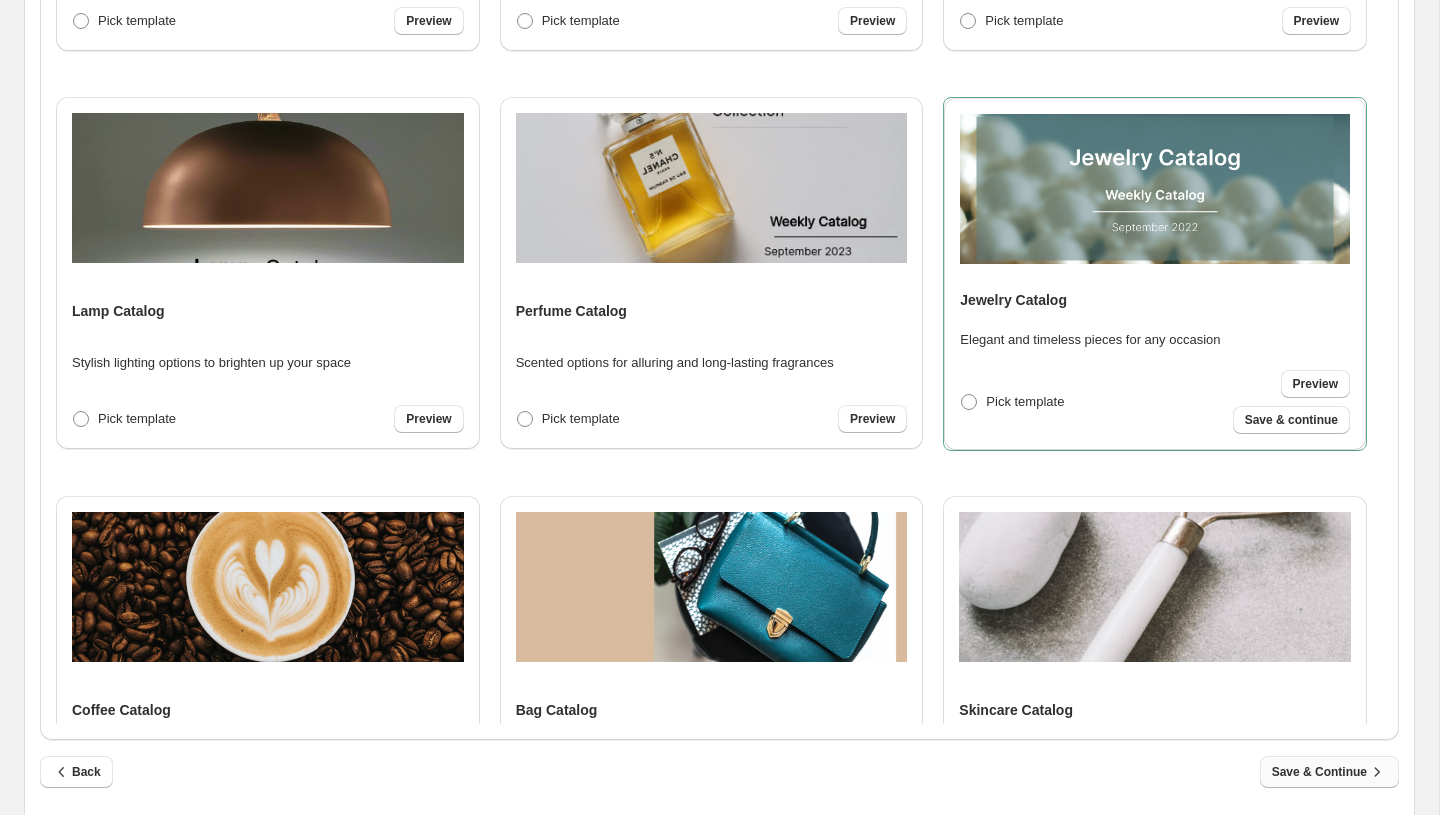 click on "Save & Continue" at bounding box center [1329, 772] 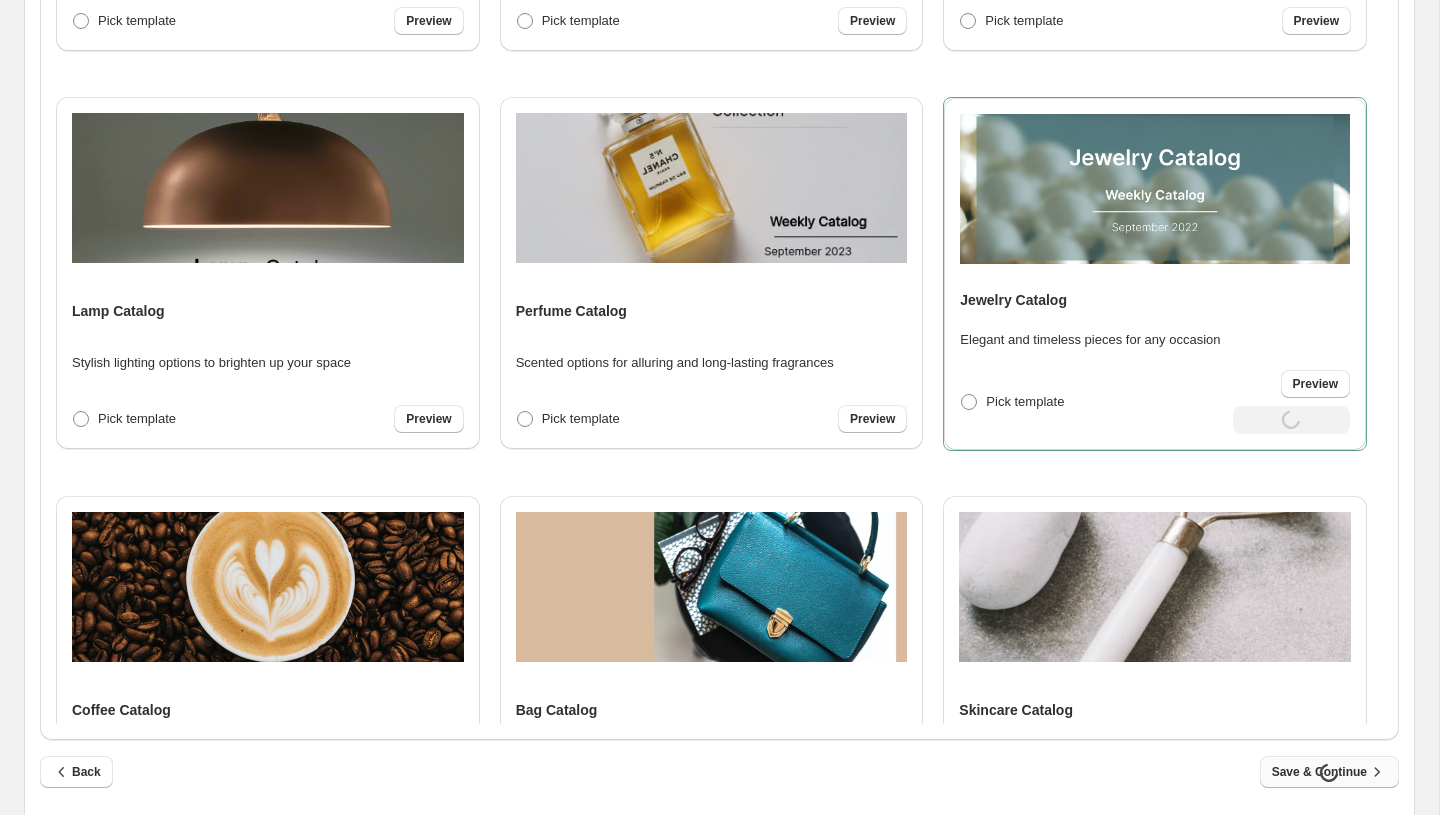 select on "**********" 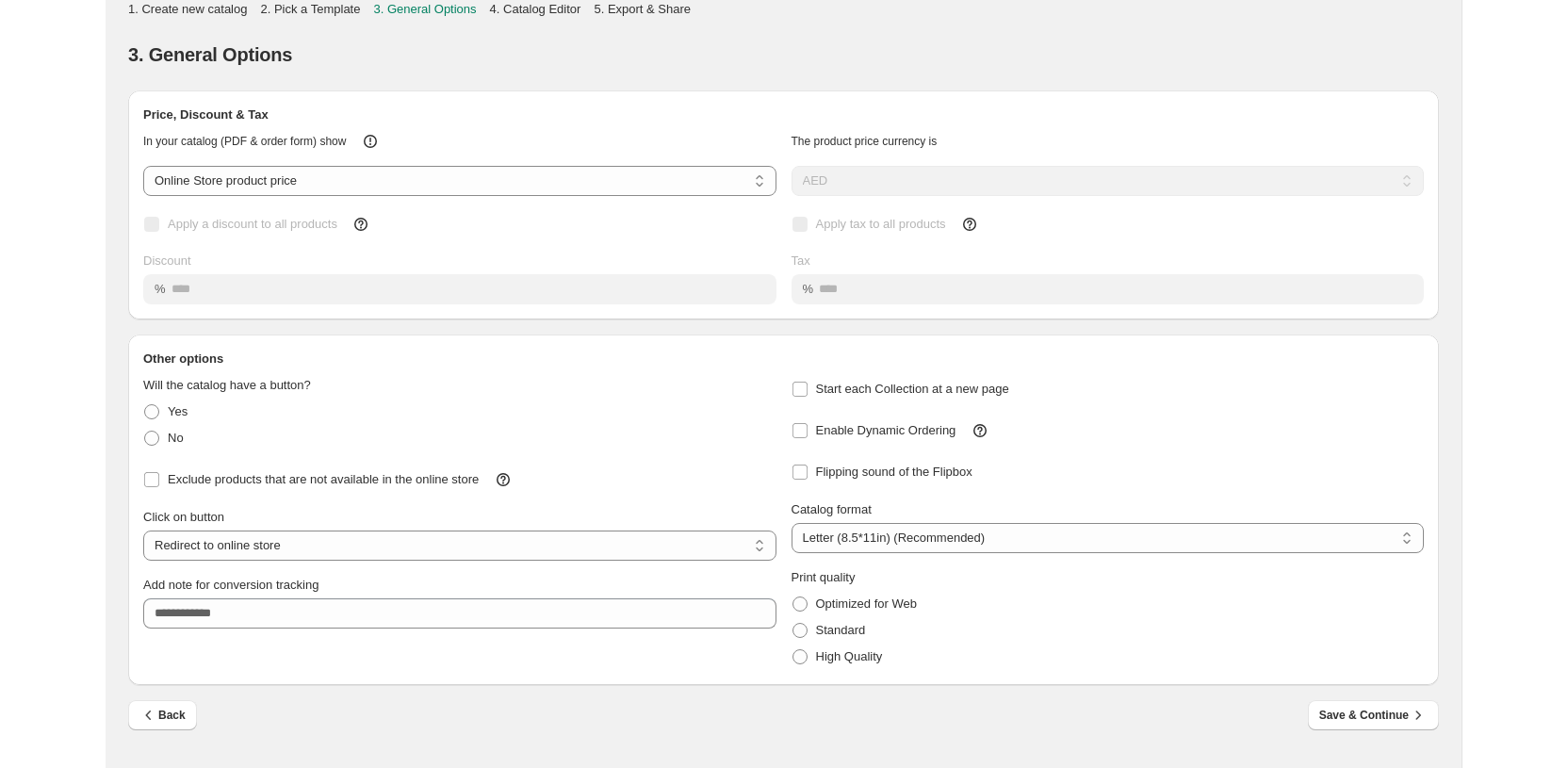 scroll, scrollTop: 0, scrollLeft: 0, axis: both 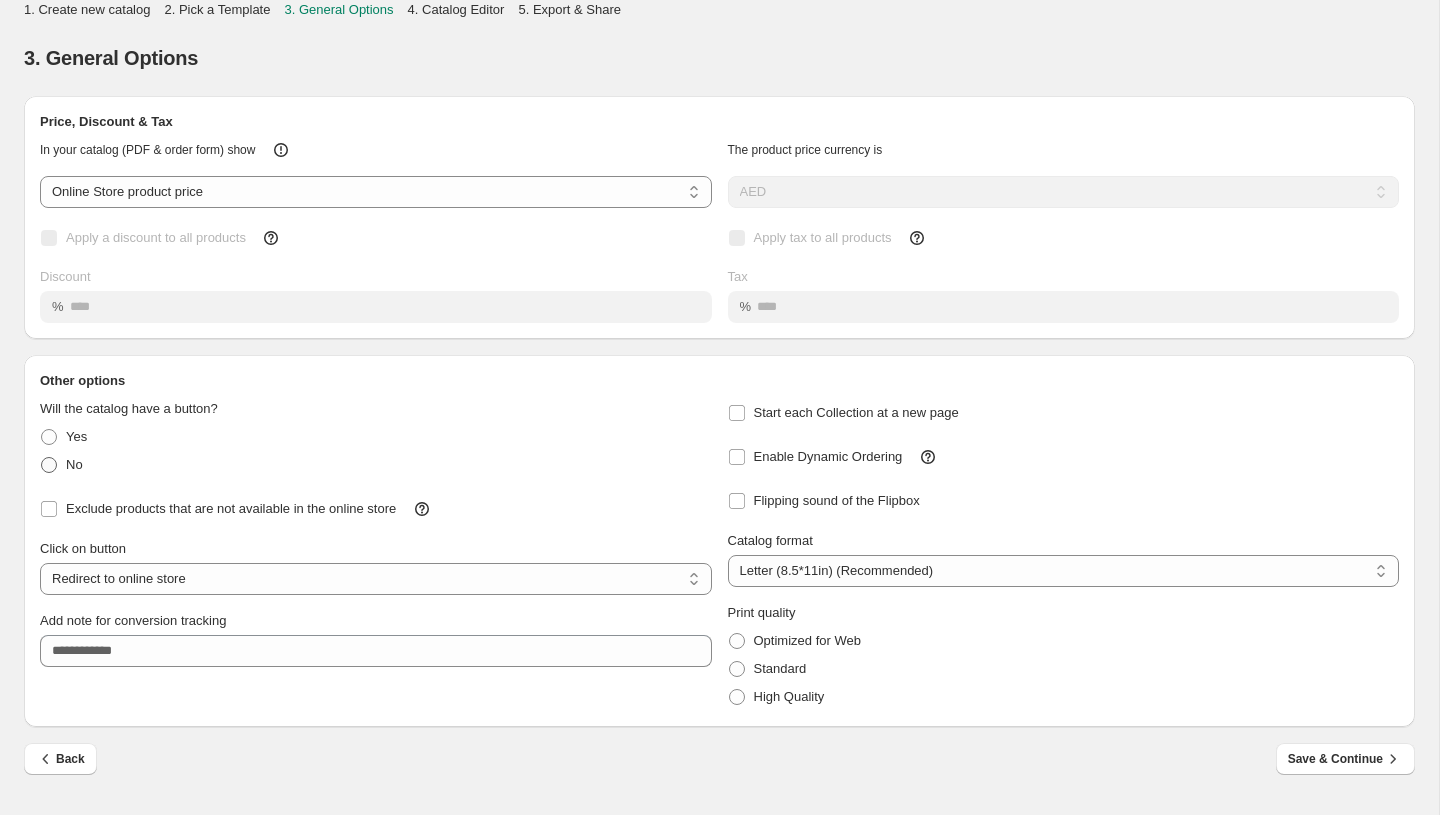 click on "No" at bounding box center (74, 464) 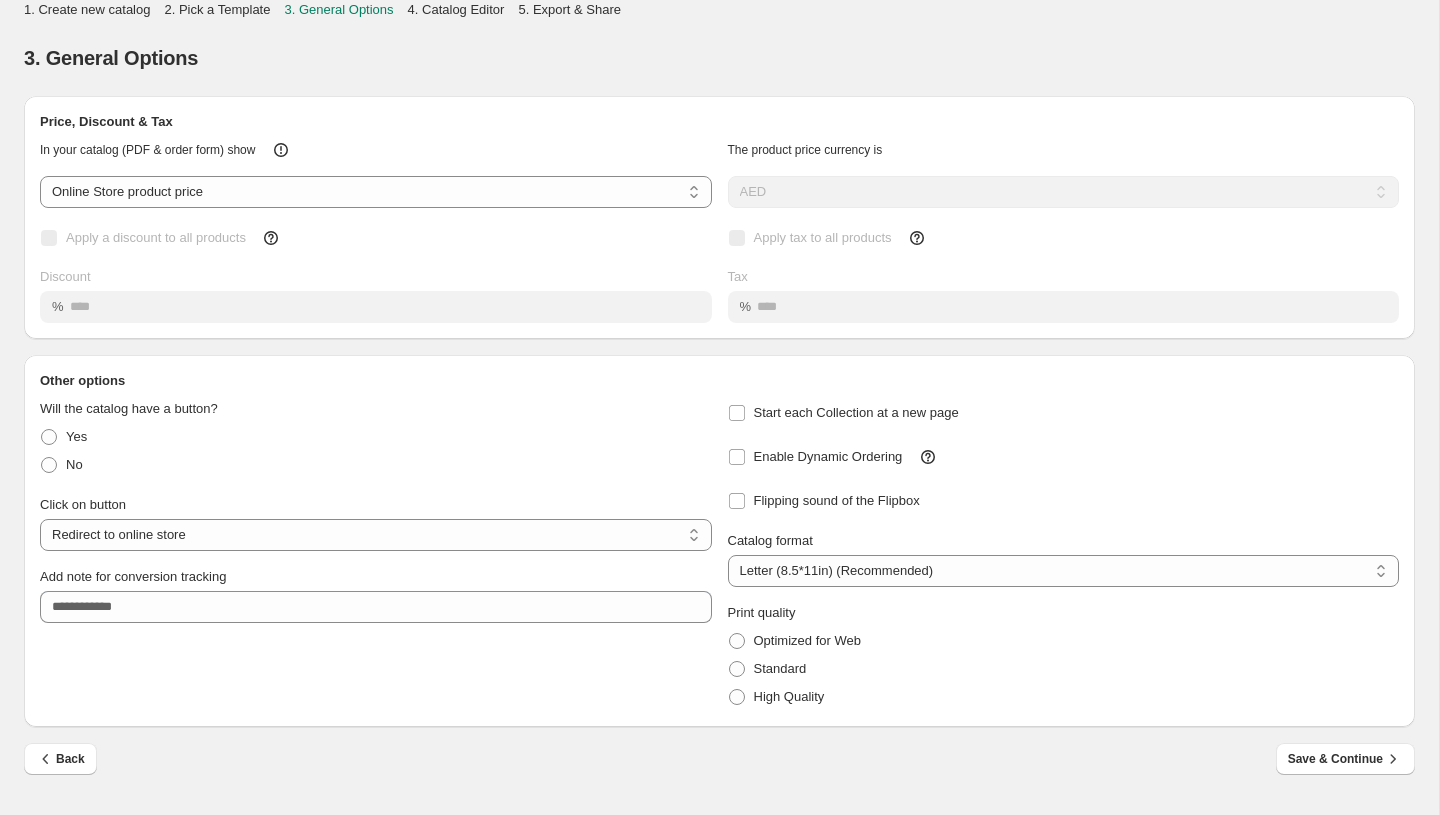 click on "Add note for conversion tracking" at bounding box center (376, 587) 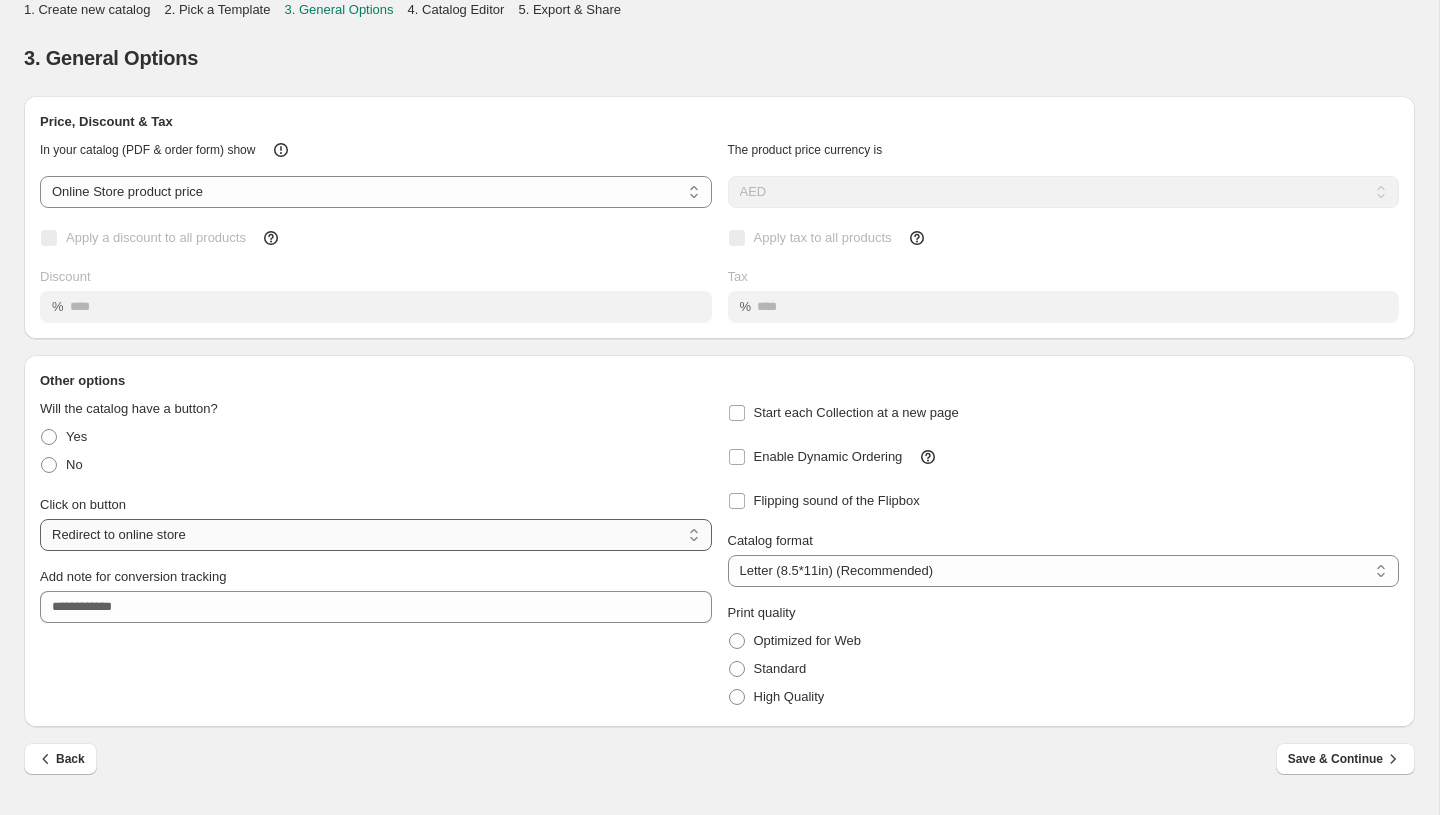 click on "**********" at bounding box center (376, 535) 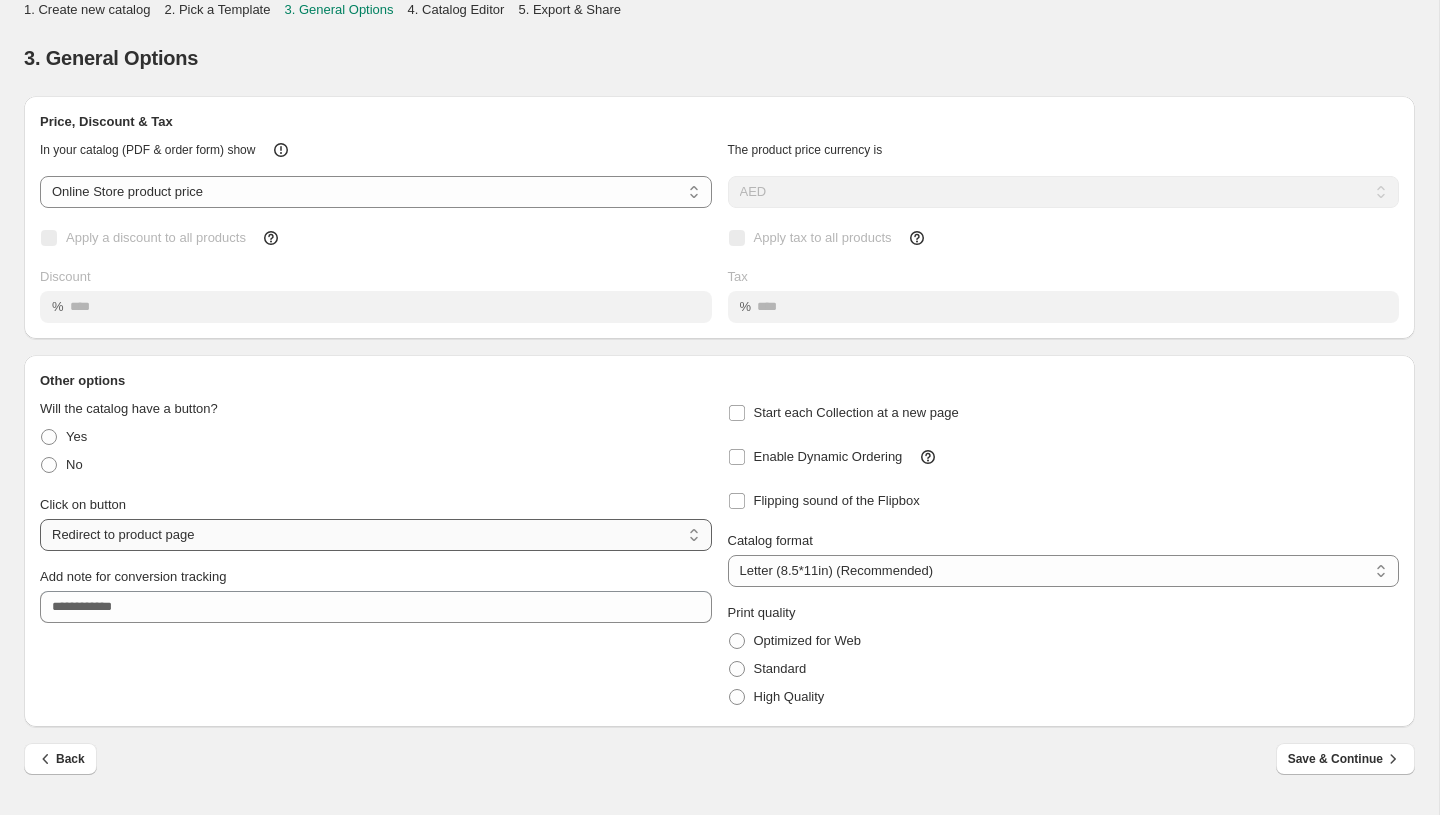 click on "**********" at bounding box center [376, 535] 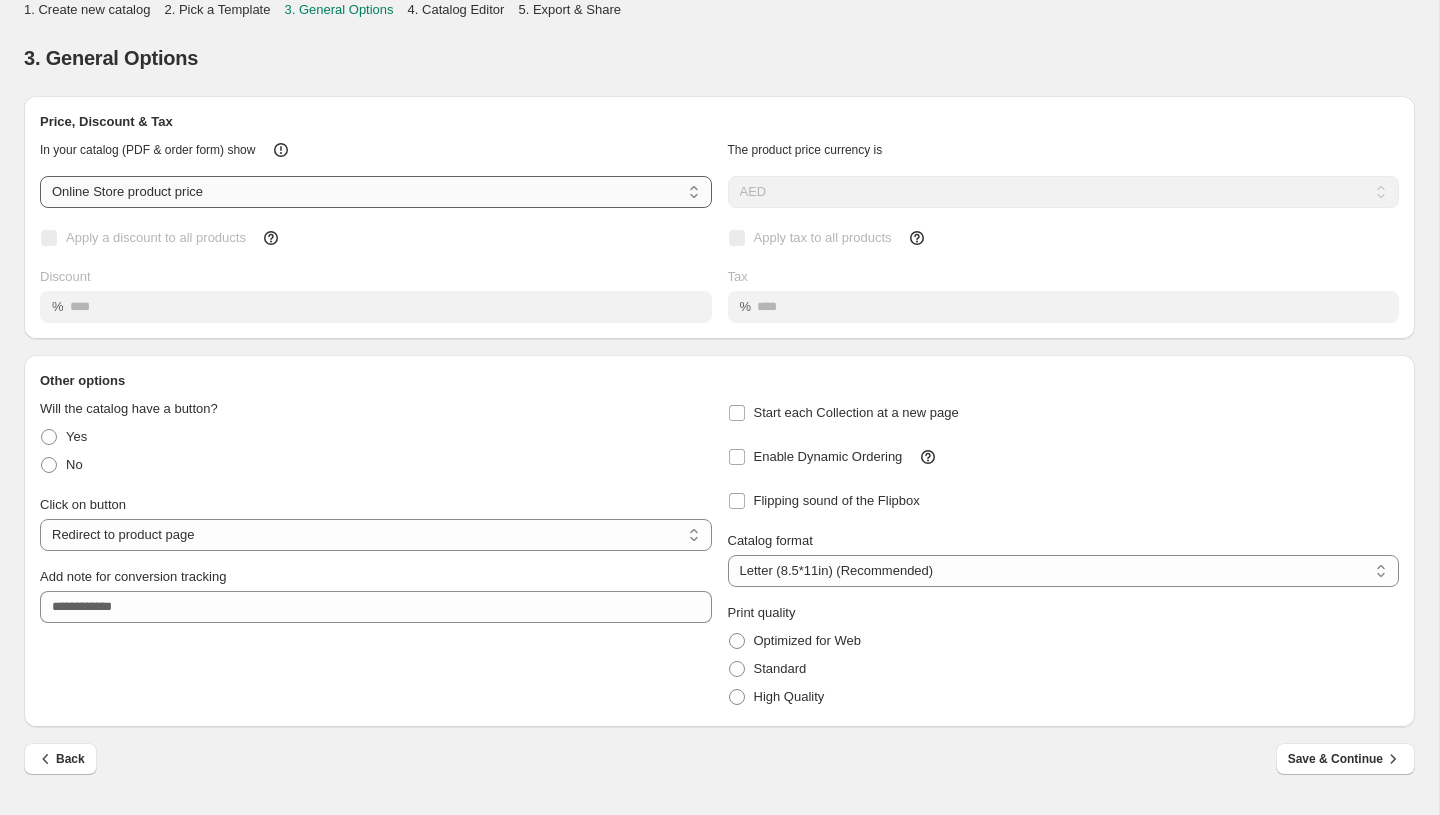 click on "**********" at bounding box center [376, 192] 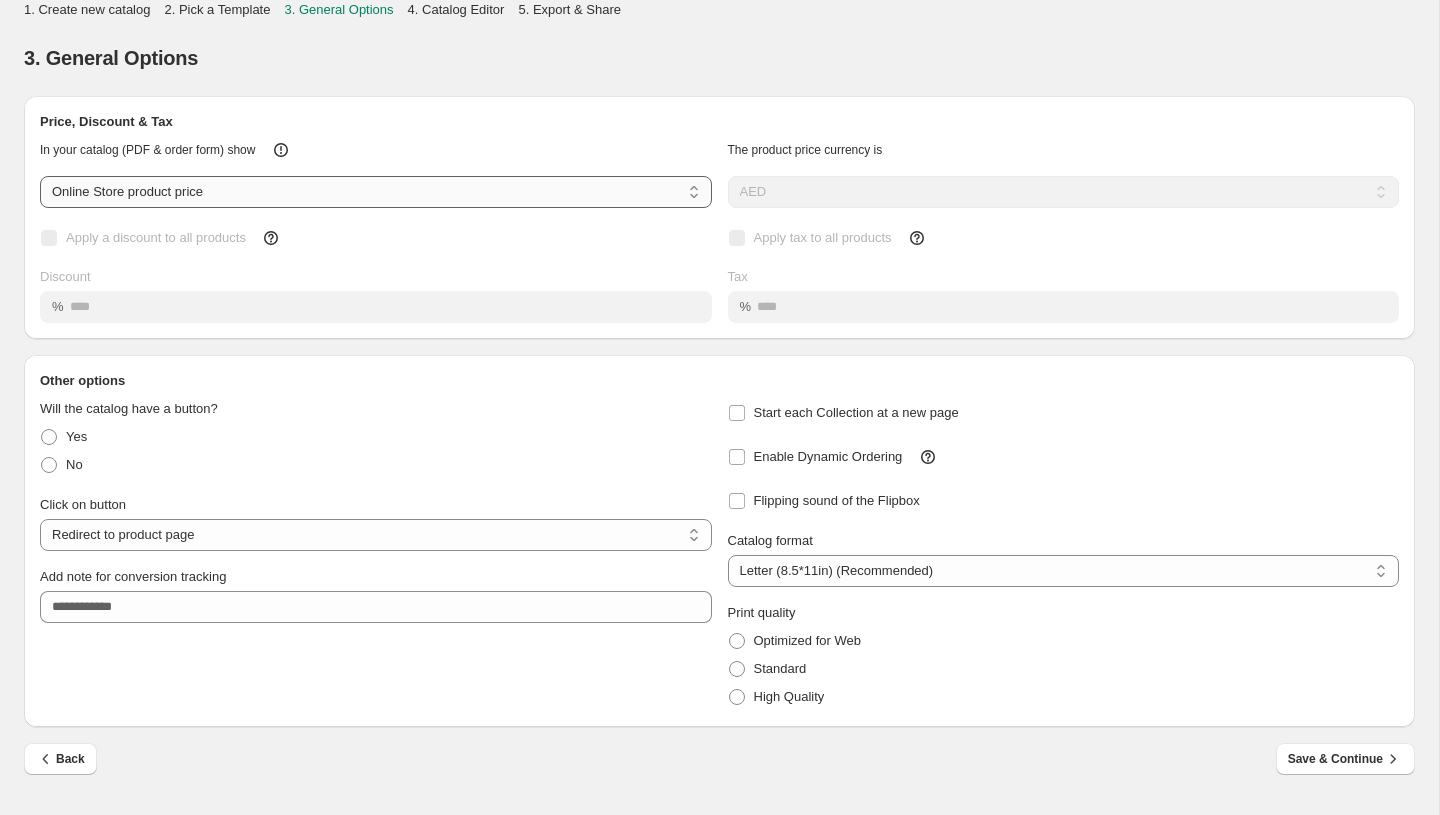 click on "**********" at bounding box center [376, 192] 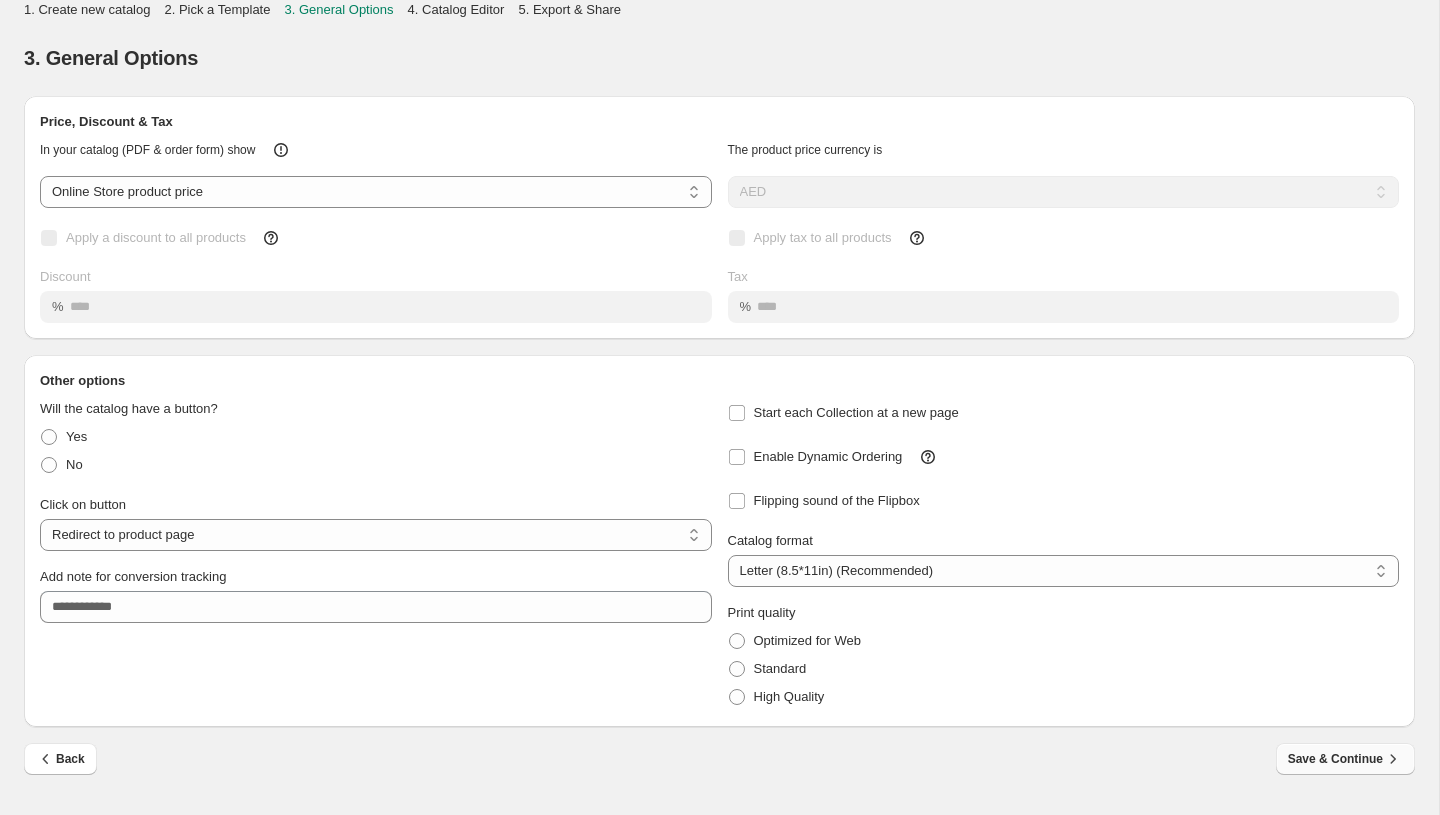 click on "Save & Continue" at bounding box center [1345, 759] 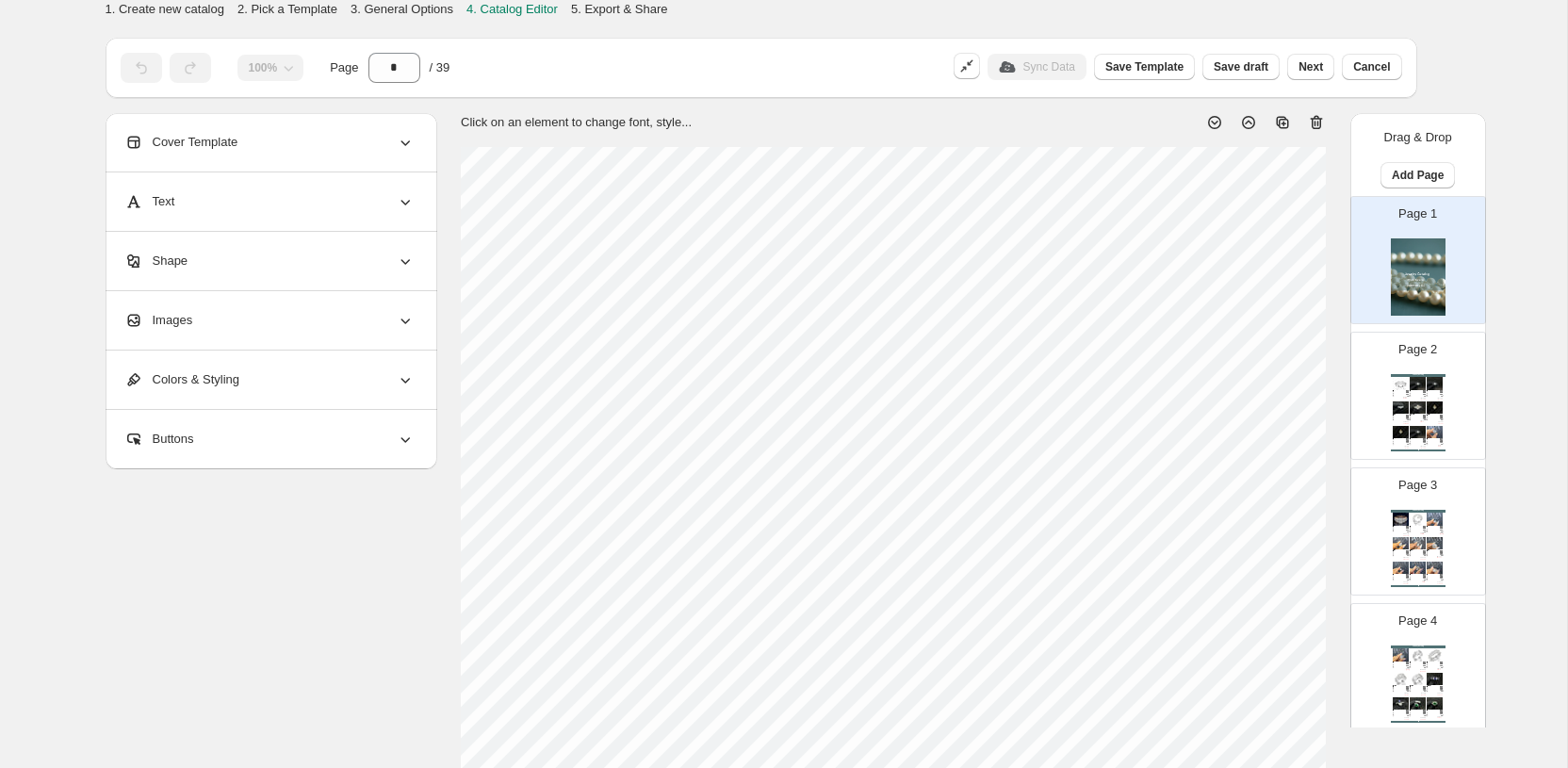 click at bounding box center (1434, 383) 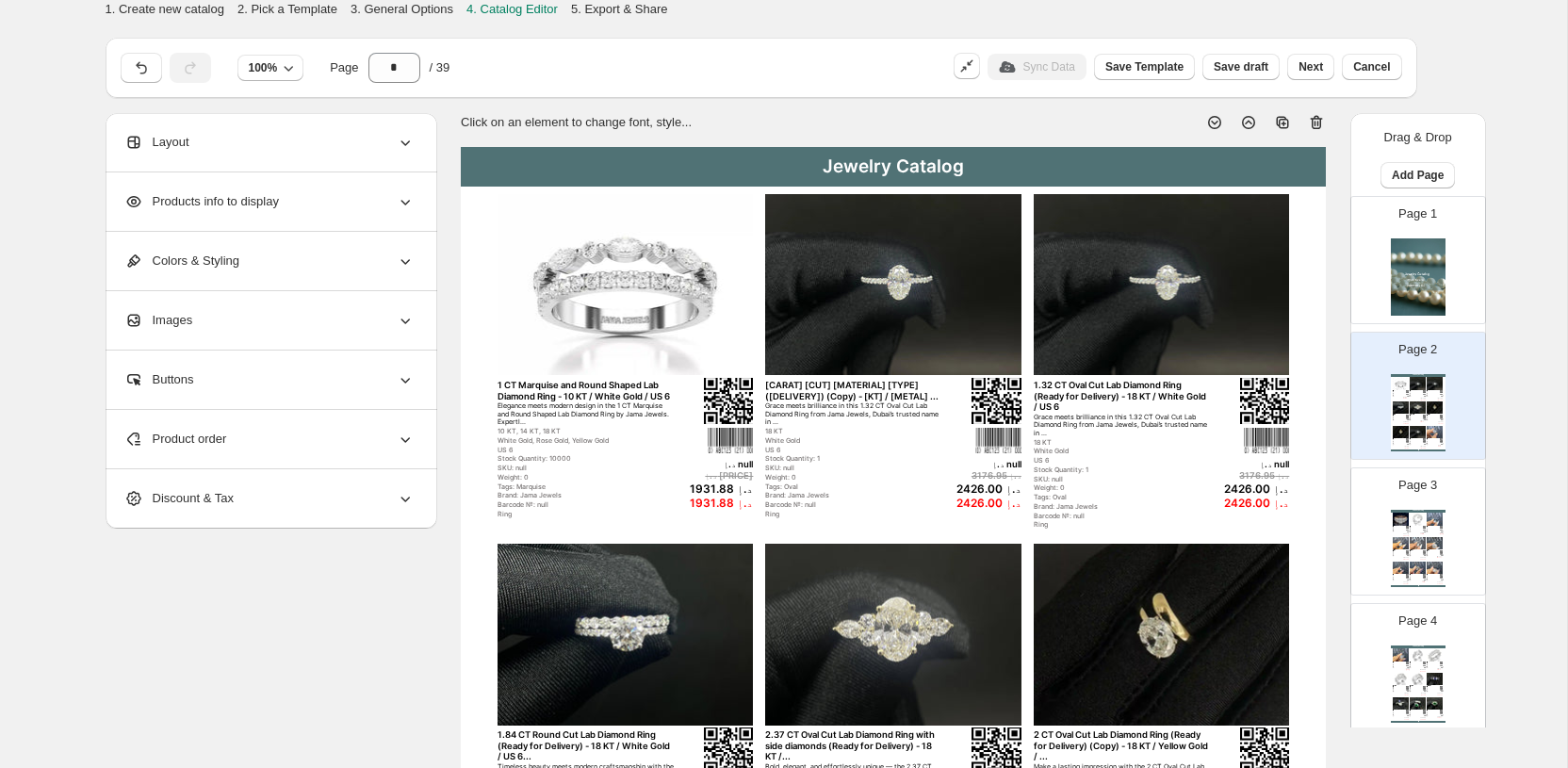 click 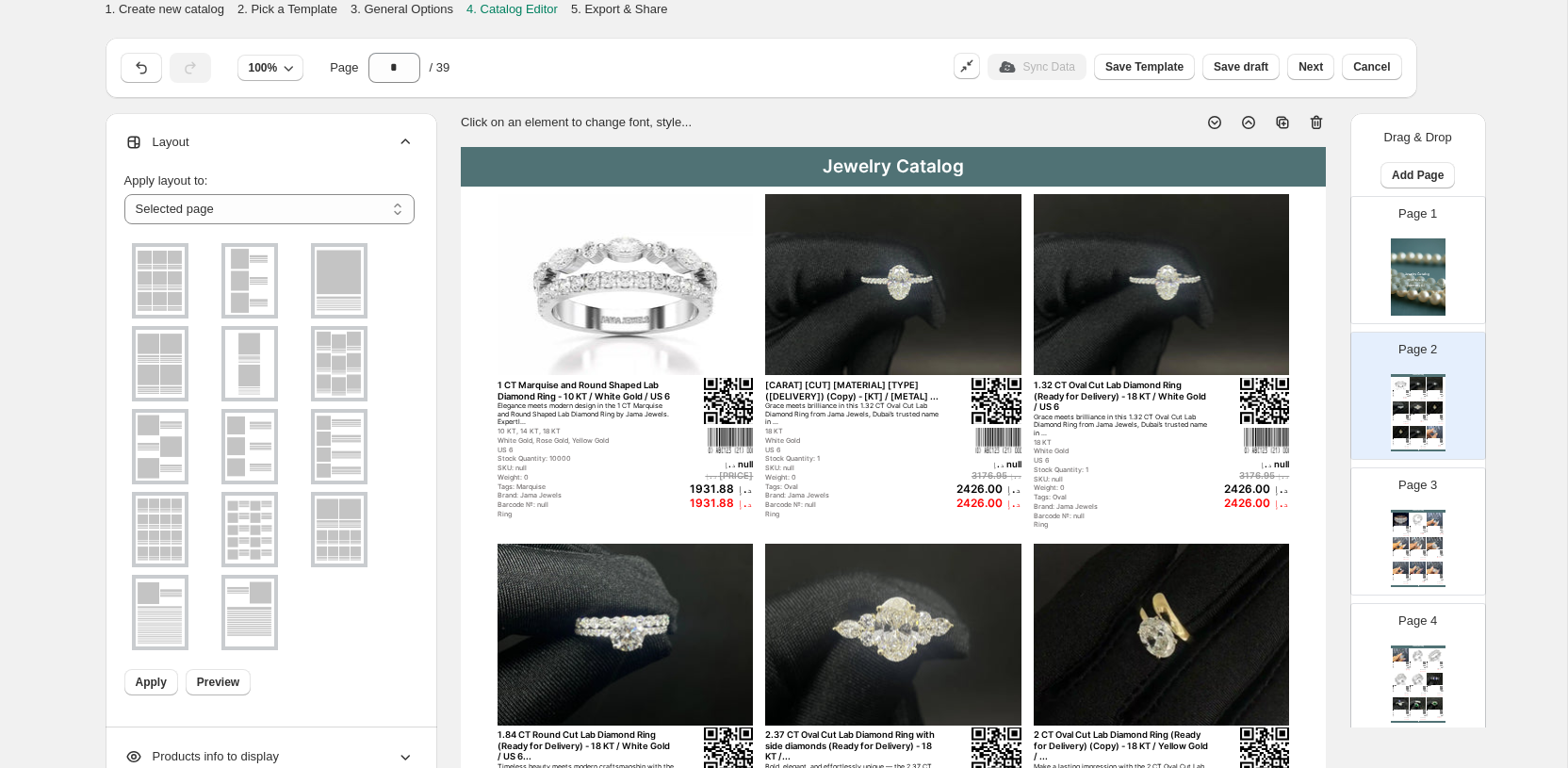 click 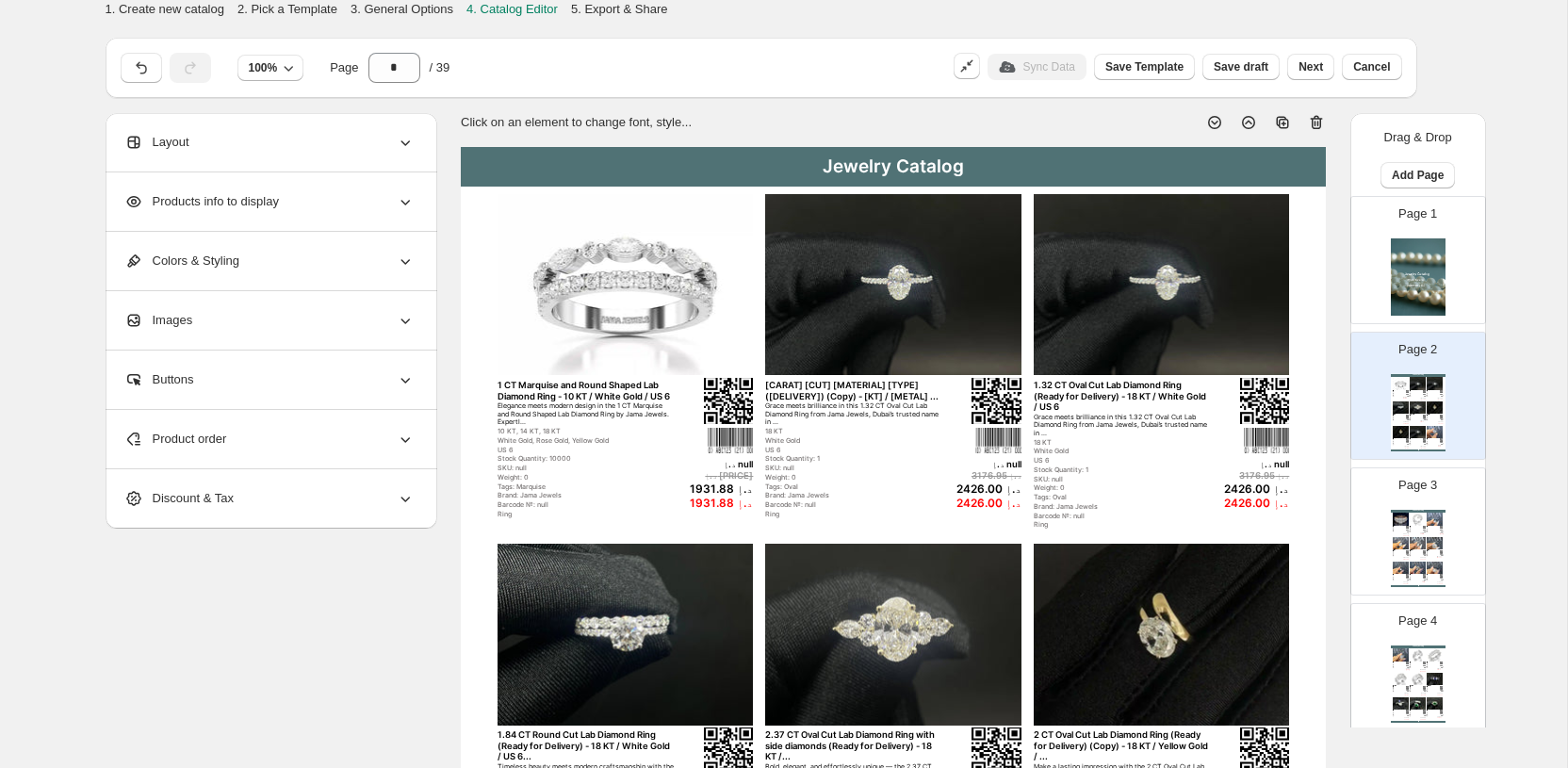 click 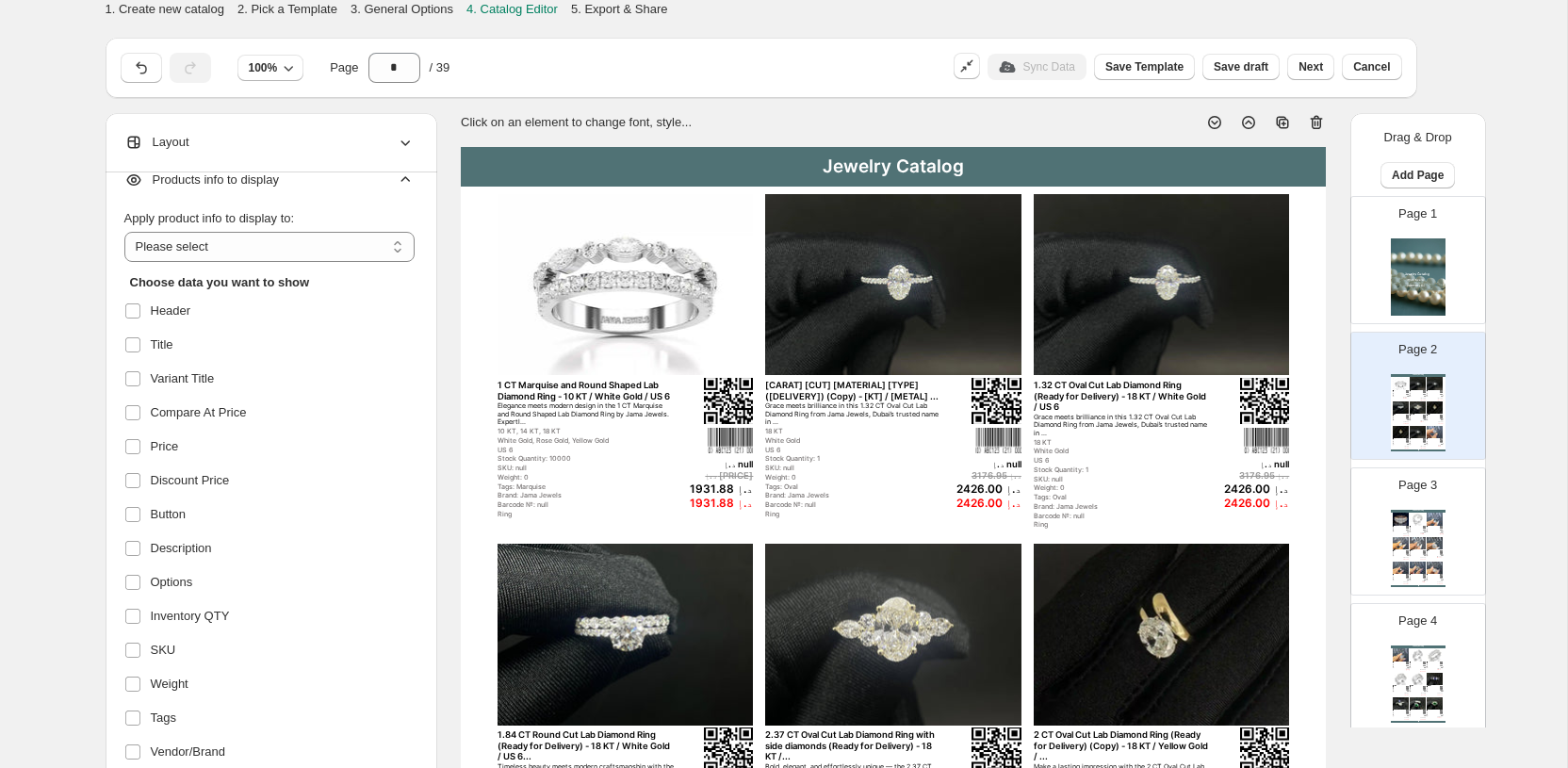 scroll, scrollTop: 0, scrollLeft: 0, axis: both 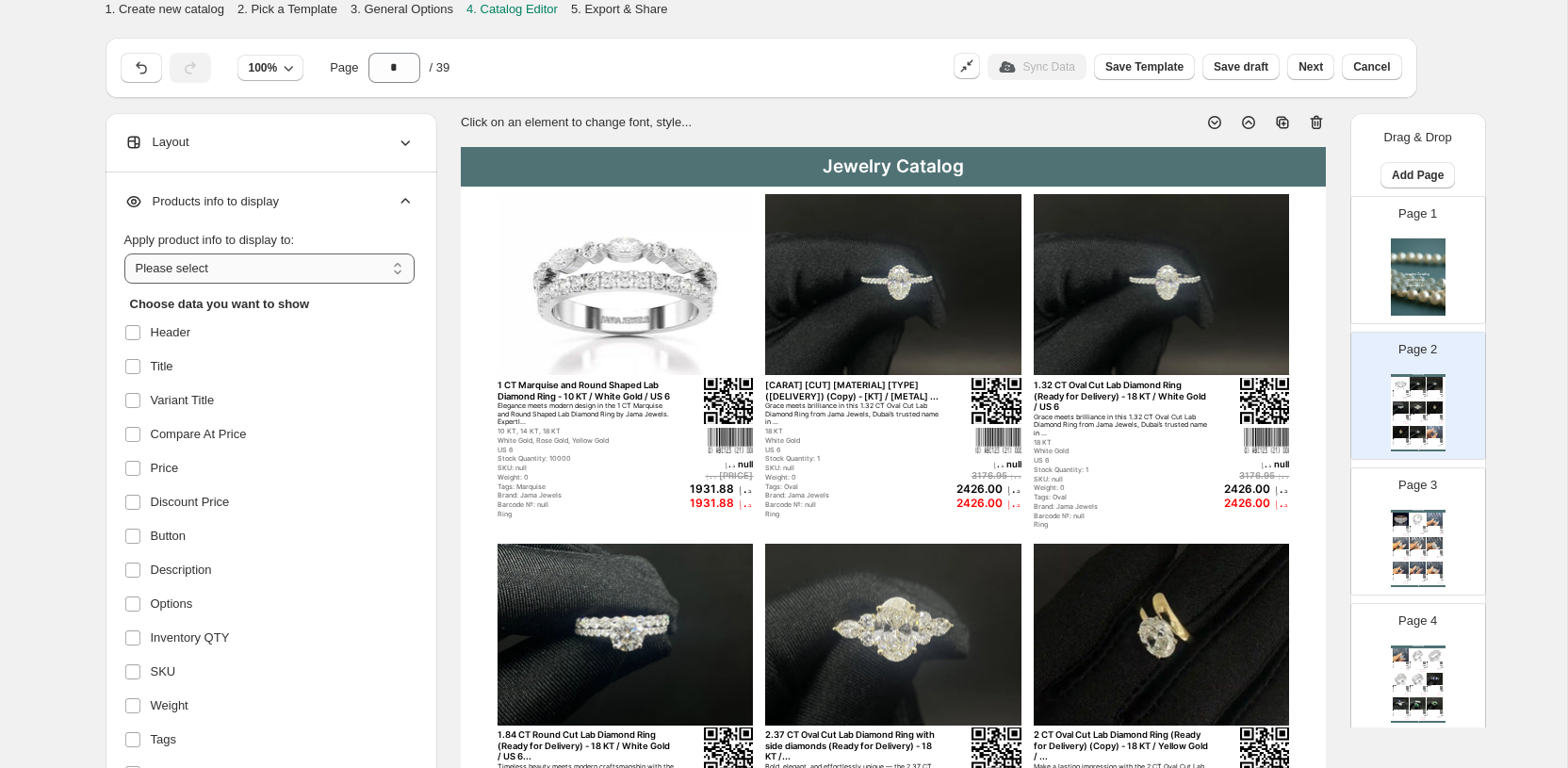 click on "**********" at bounding box center [270, 269] 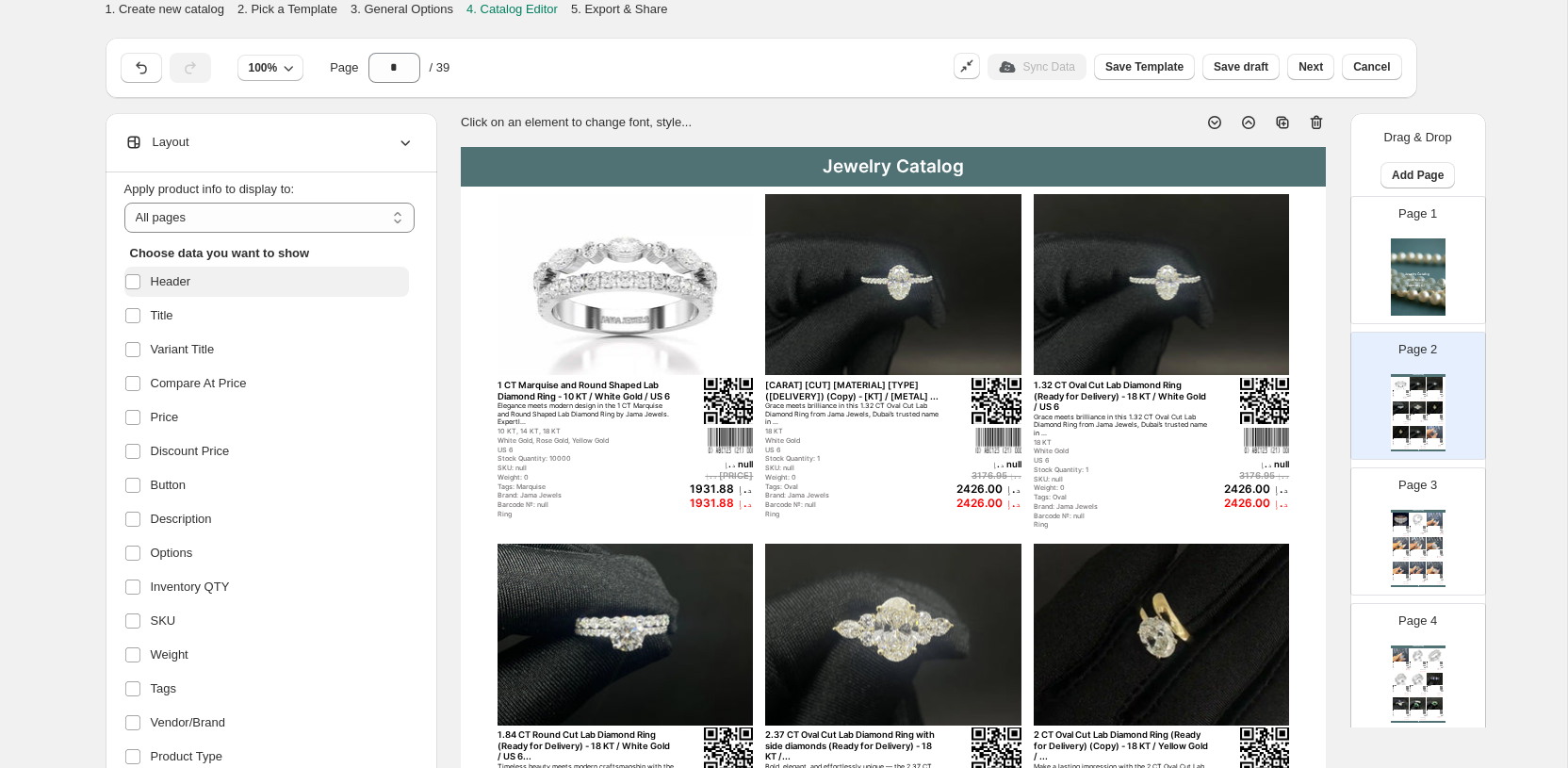 scroll, scrollTop: 61, scrollLeft: 0, axis: vertical 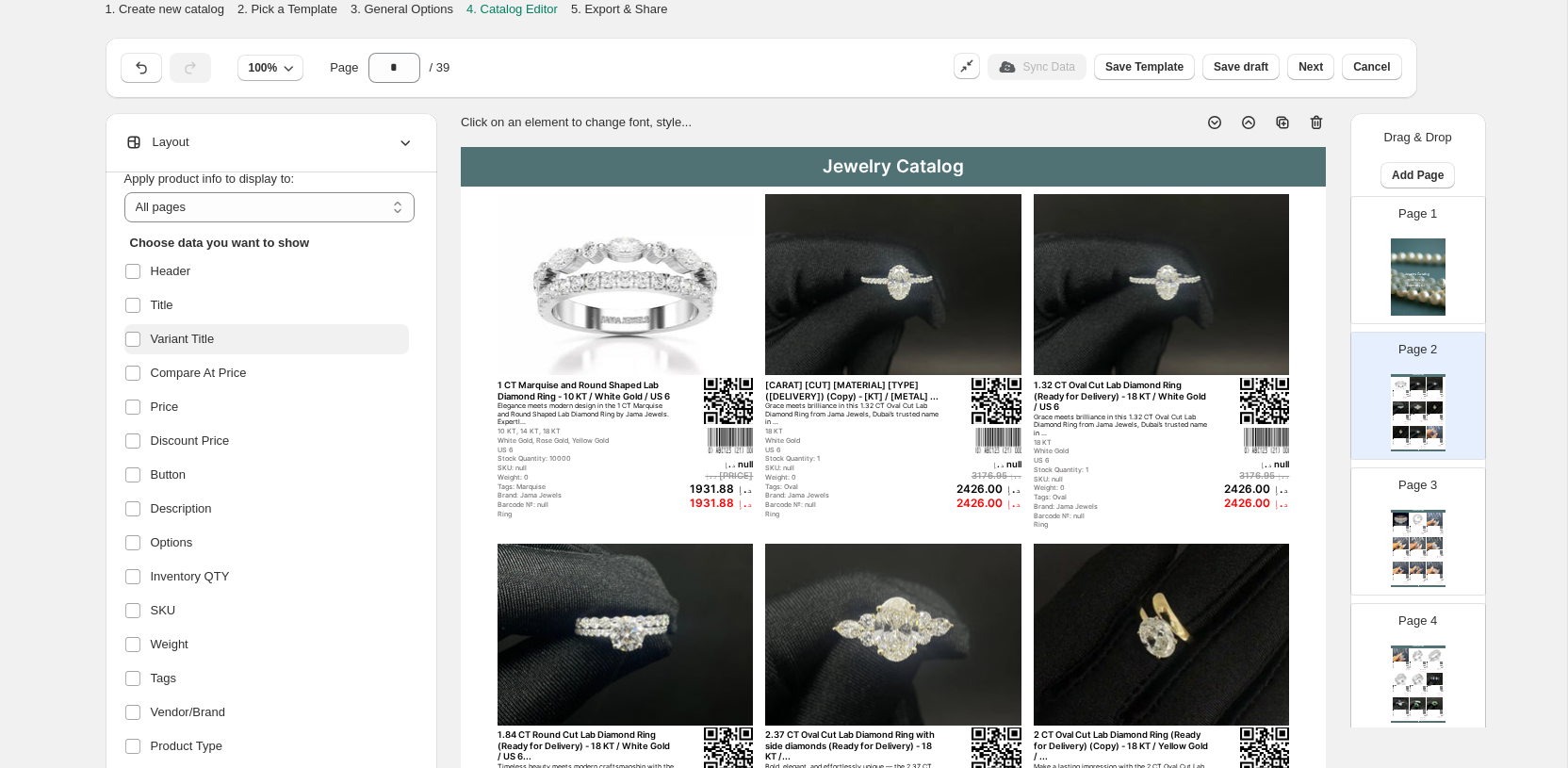 click on "Variant Title" at bounding box center [183, 339] 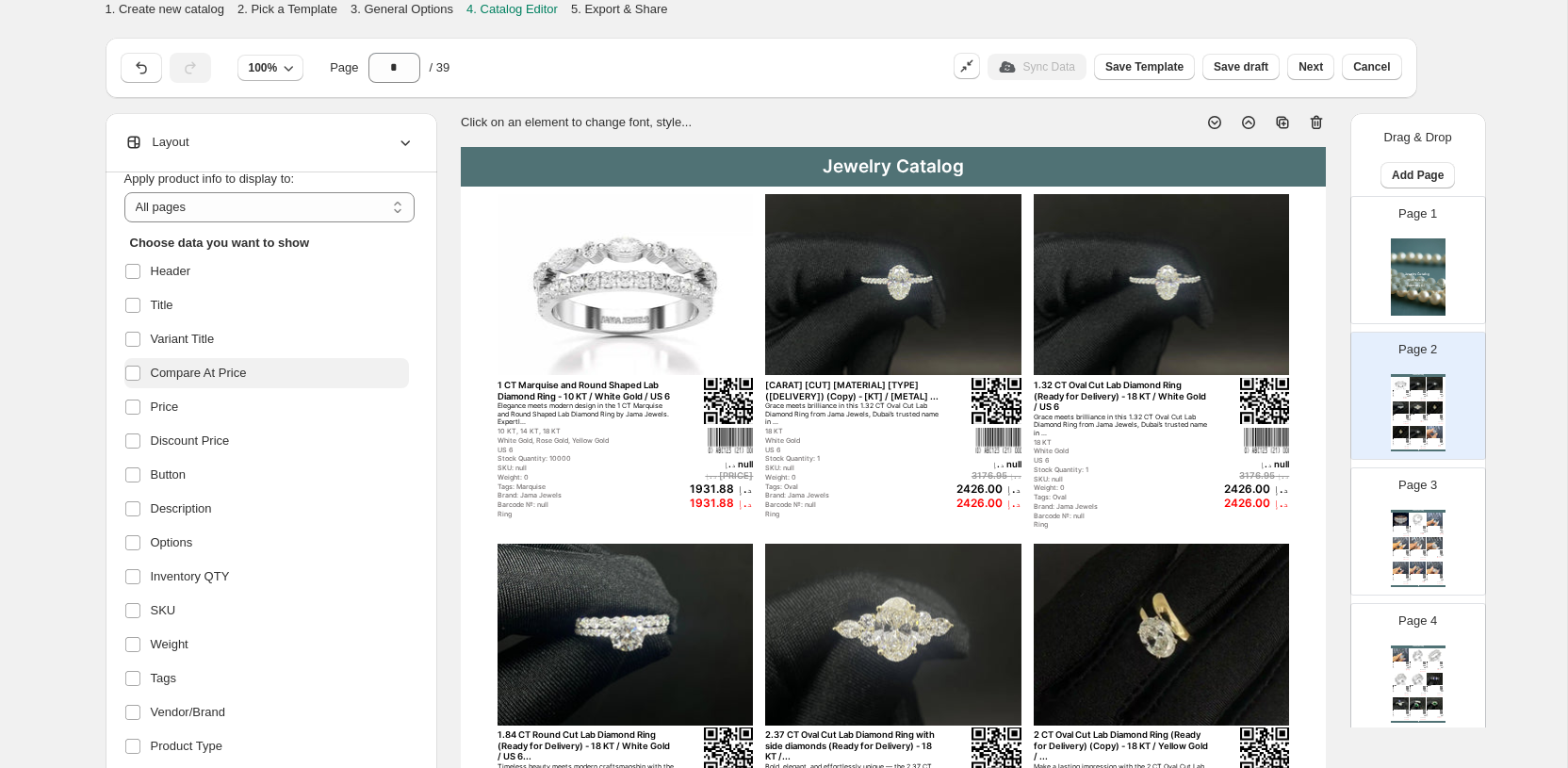 click on "Compare At Price" at bounding box center (199, 373) 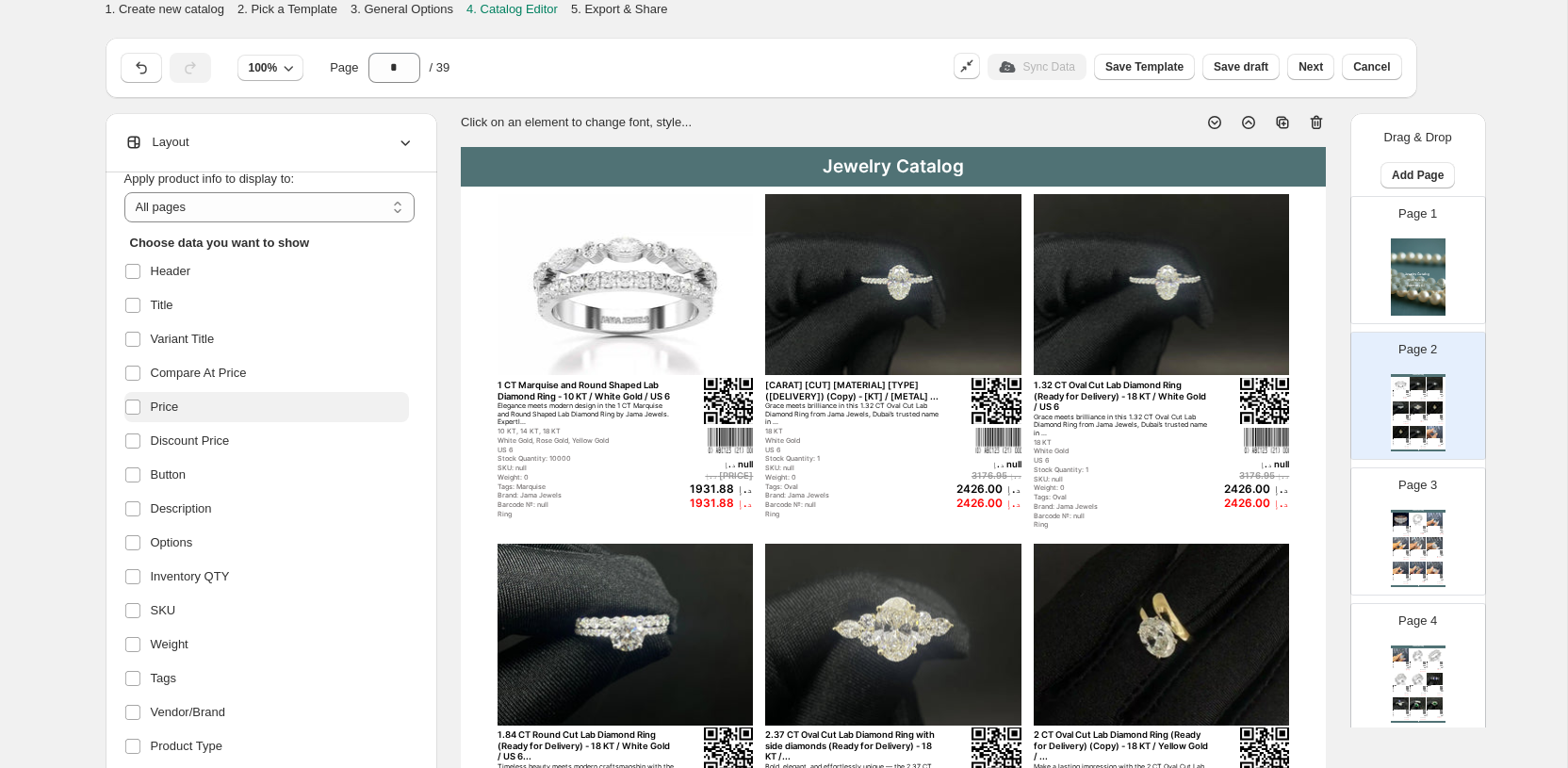 click on "Price" at bounding box center (165, 407) 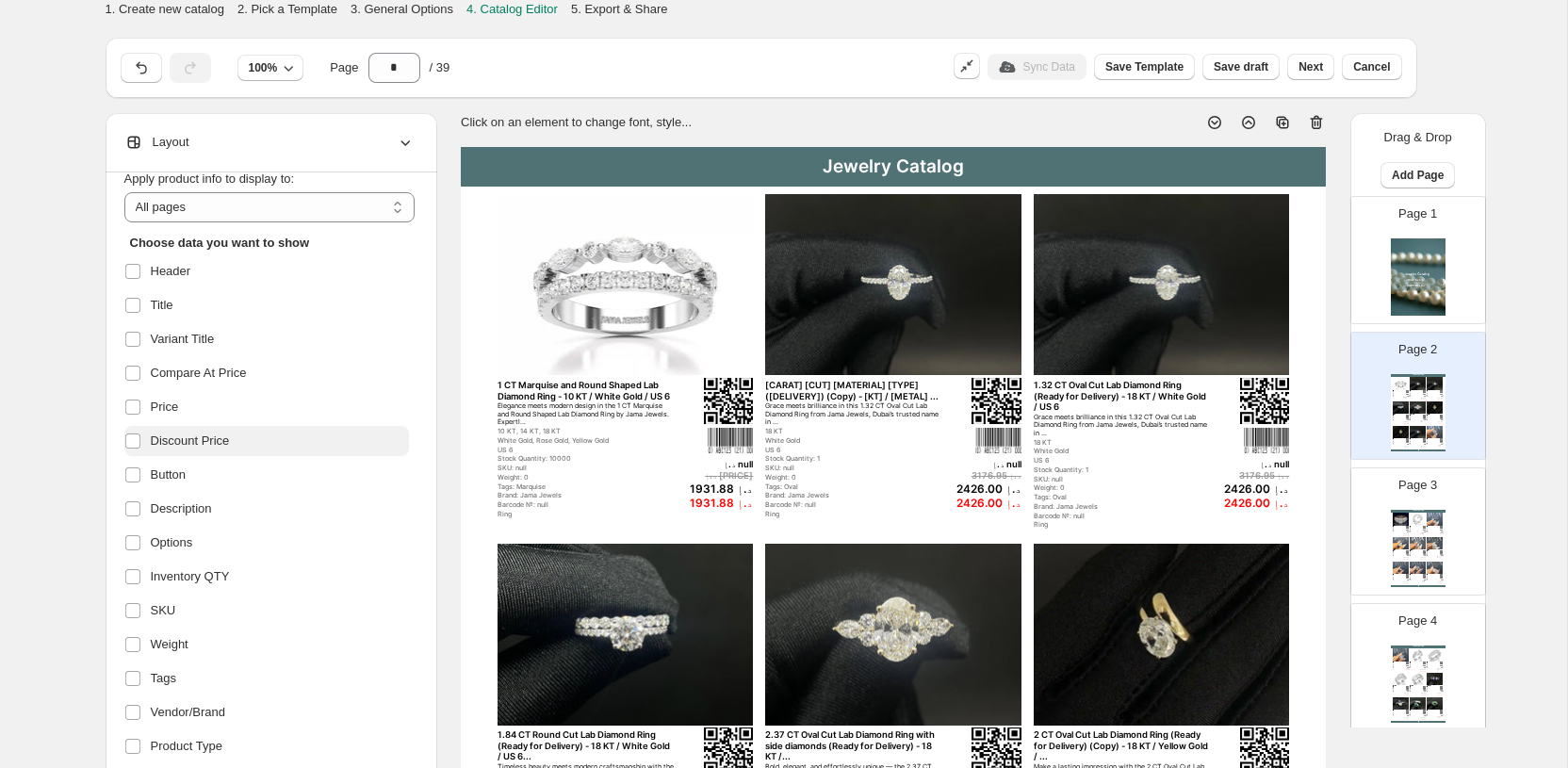 click on "Discount Price" at bounding box center [190, 441] 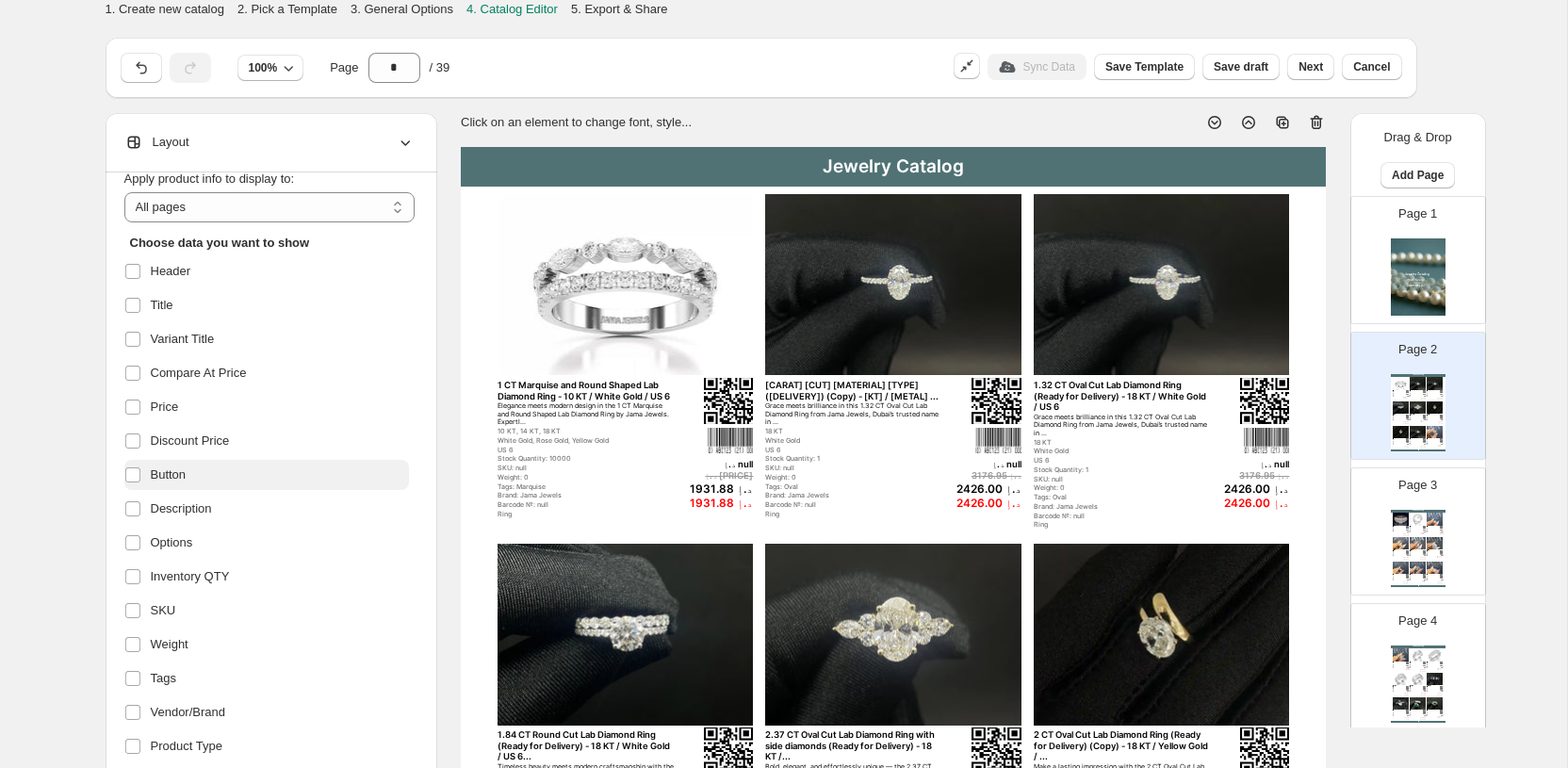 click on "Button" at bounding box center [169, 475] 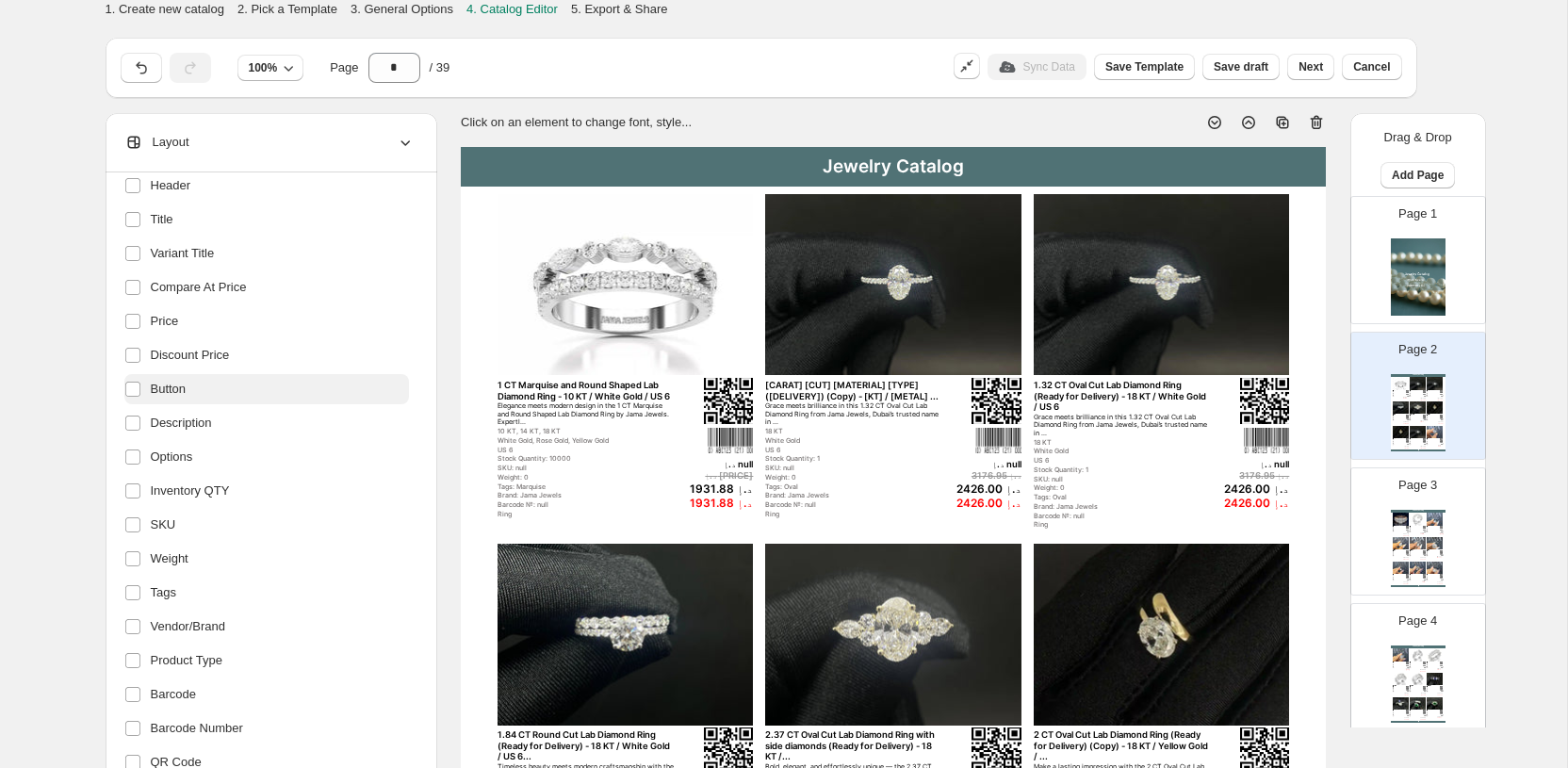 scroll, scrollTop: 151, scrollLeft: 0, axis: vertical 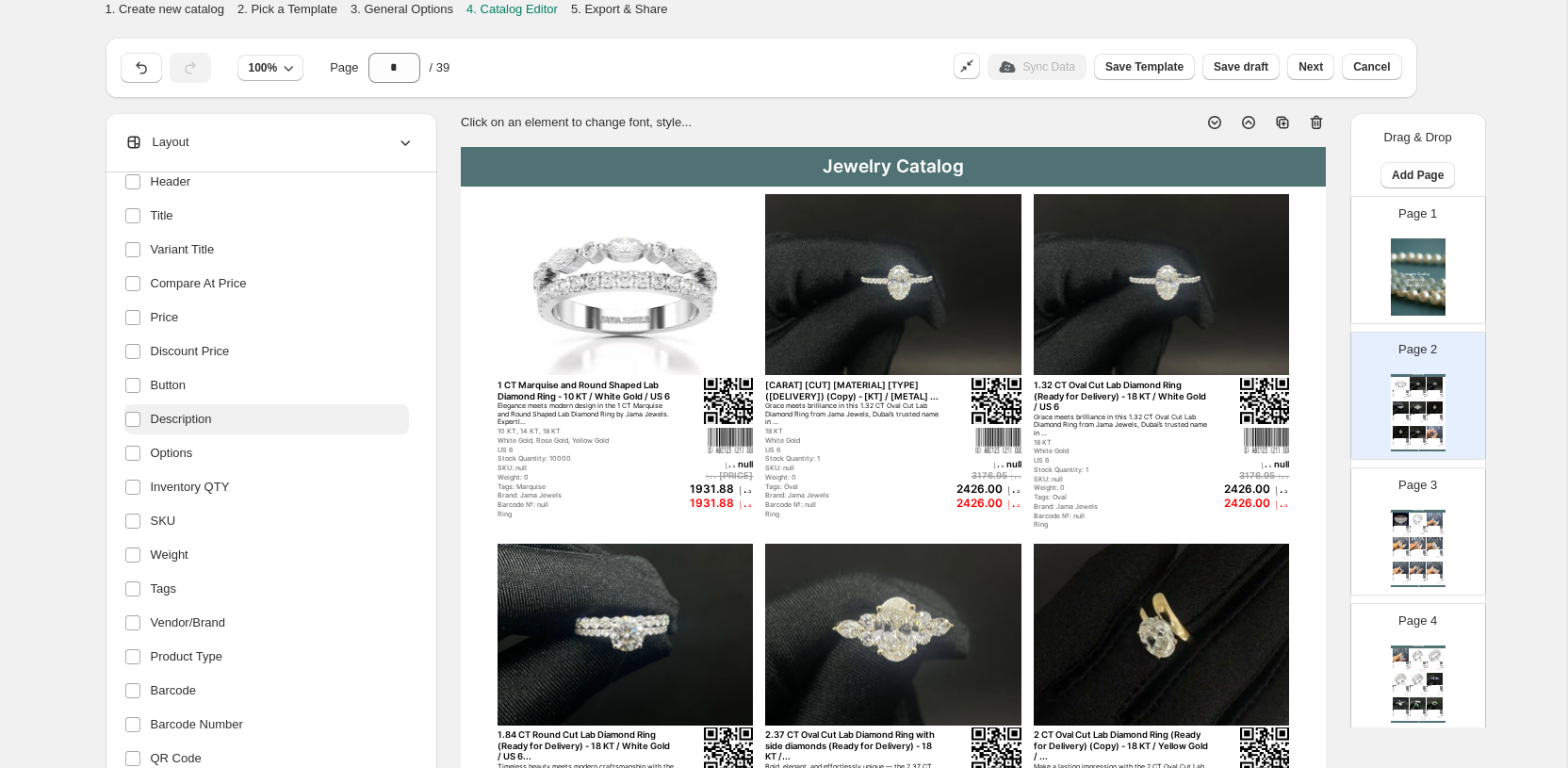 click on "Description" at bounding box center (181, 419) 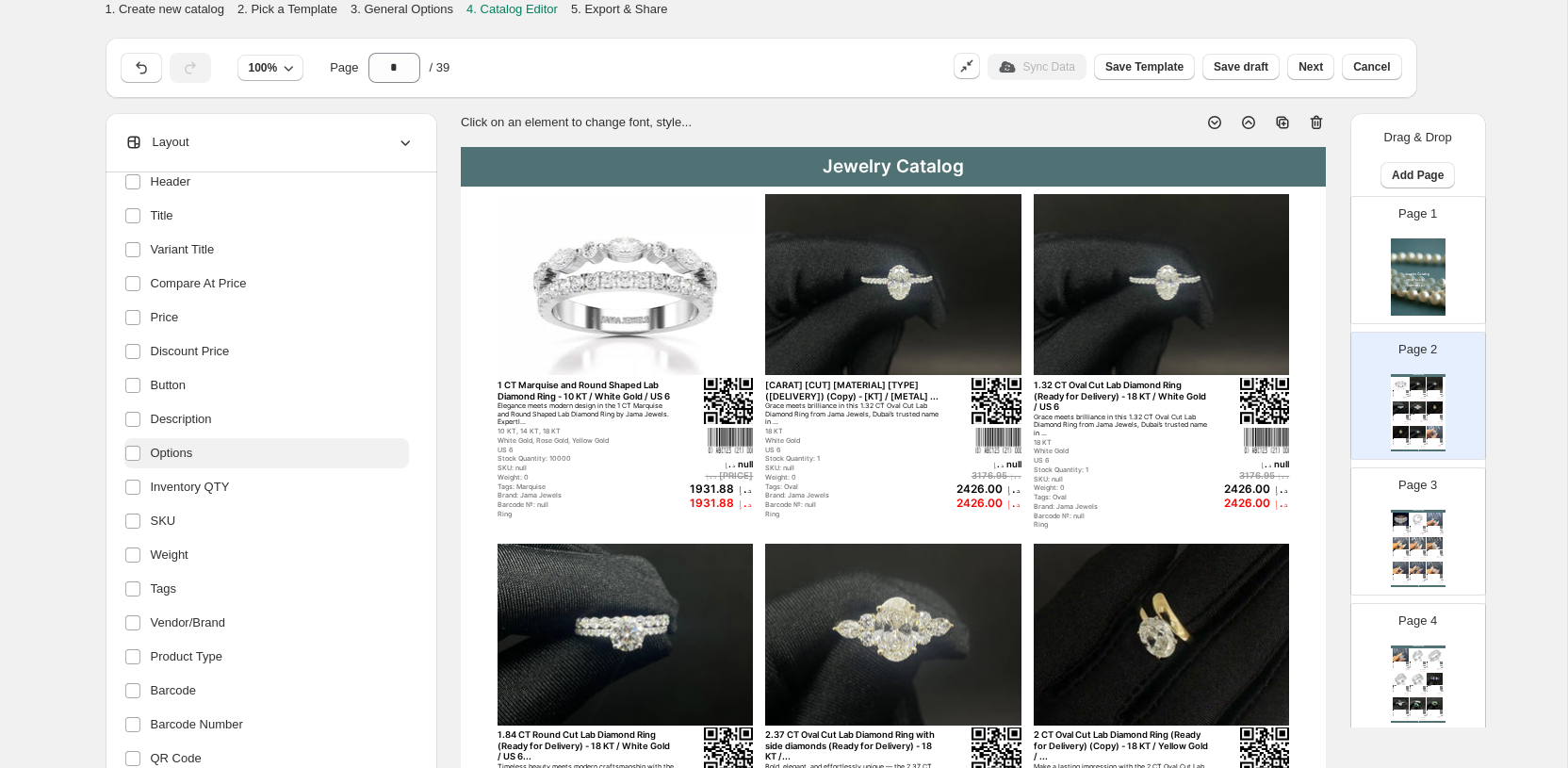 click on "Options" at bounding box center [172, 453] 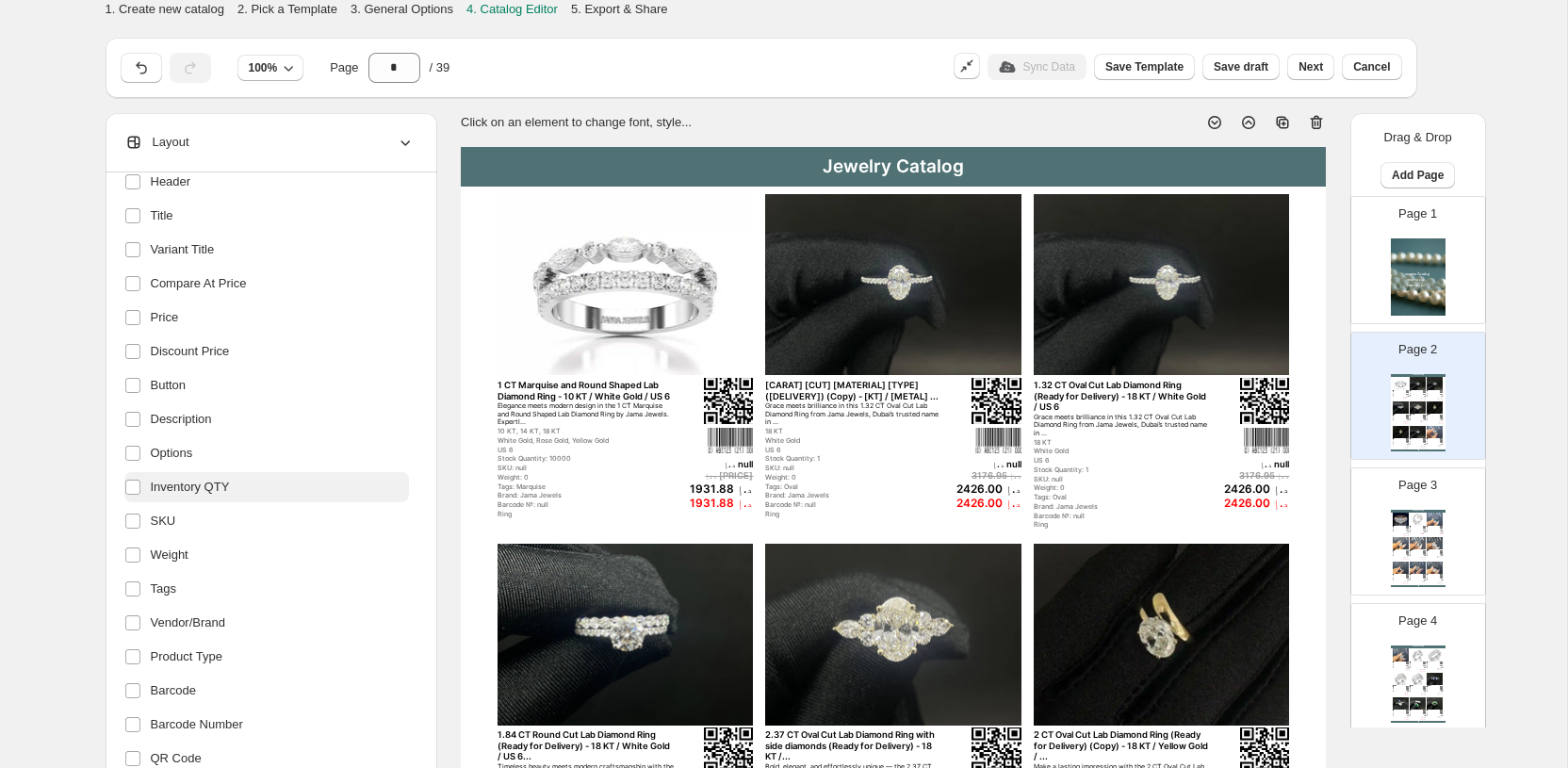 click on "Inventory QTY" at bounding box center (190, 487) 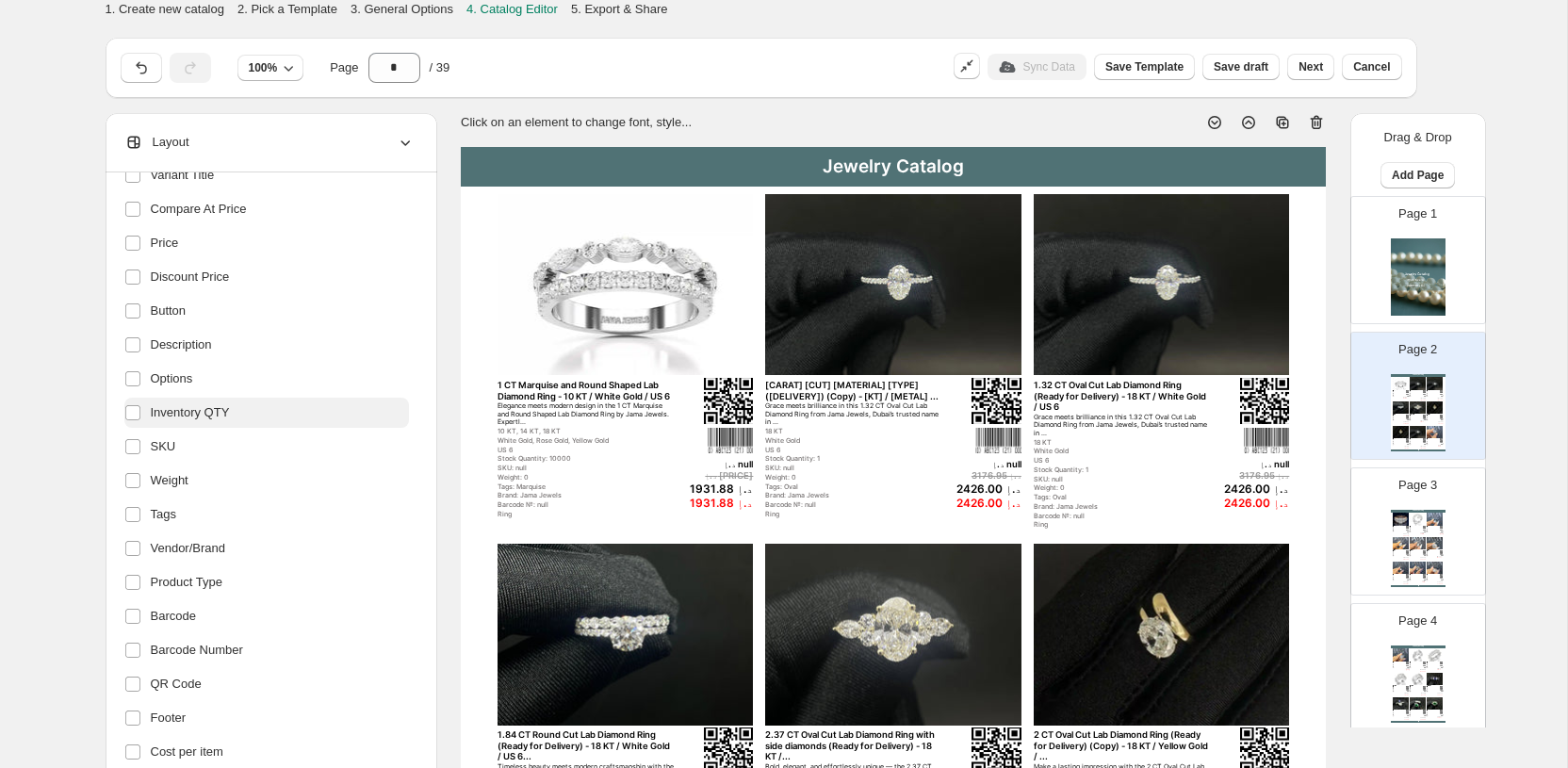 scroll, scrollTop: 240, scrollLeft: 0, axis: vertical 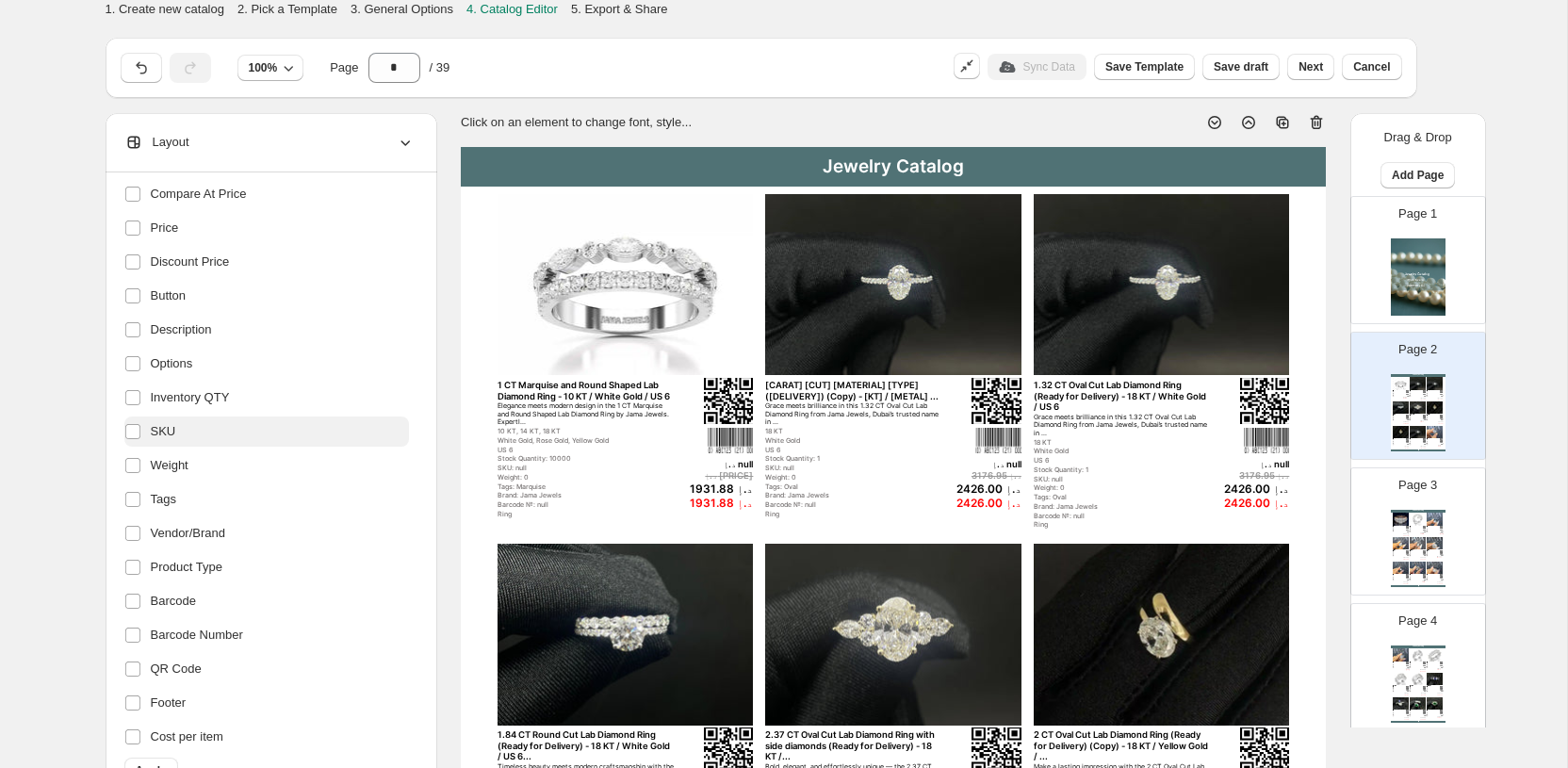 click on "SKU" at bounding box center [267, 432] 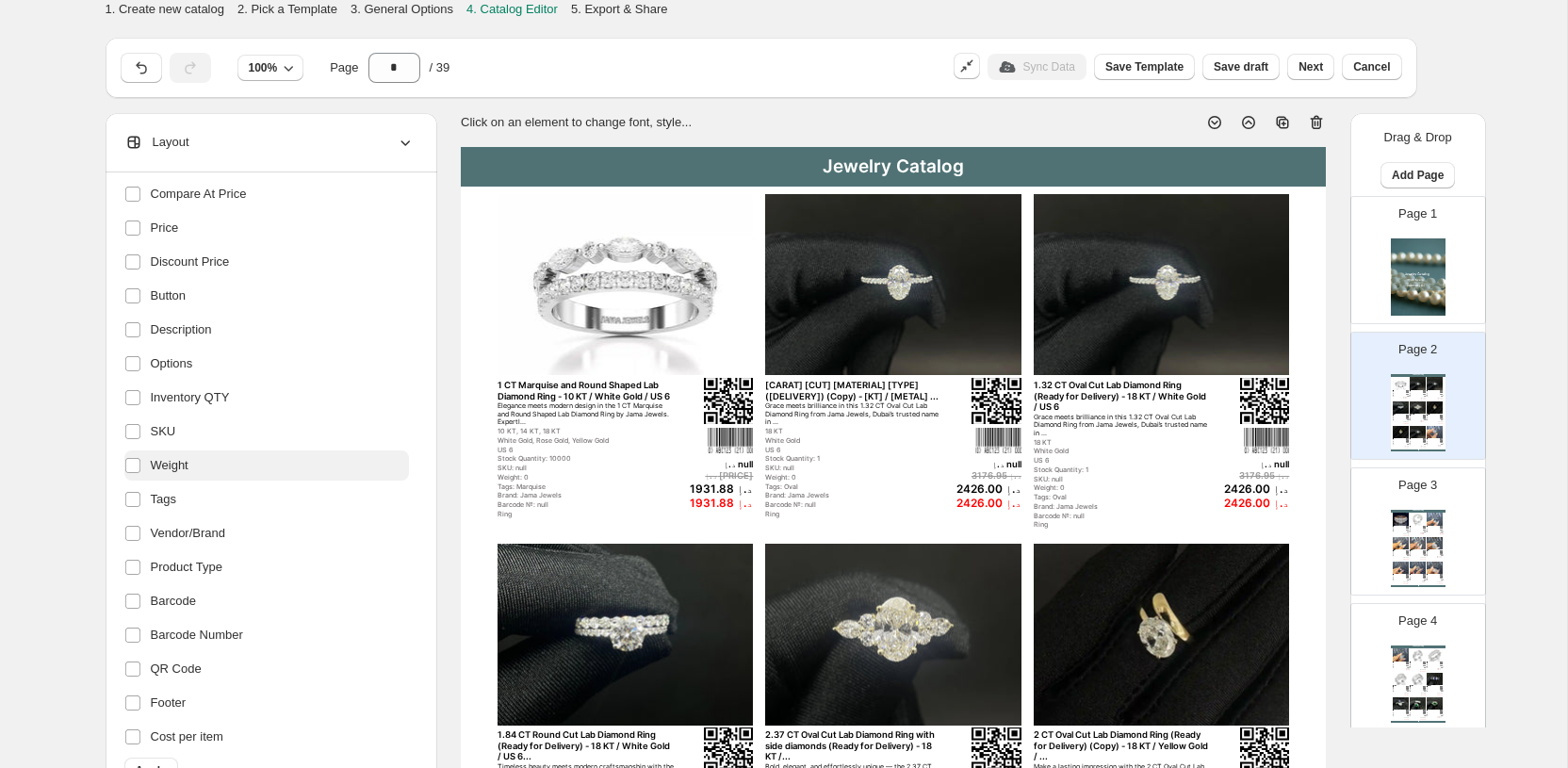 click on "Weight" at bounding box center [170, 466] 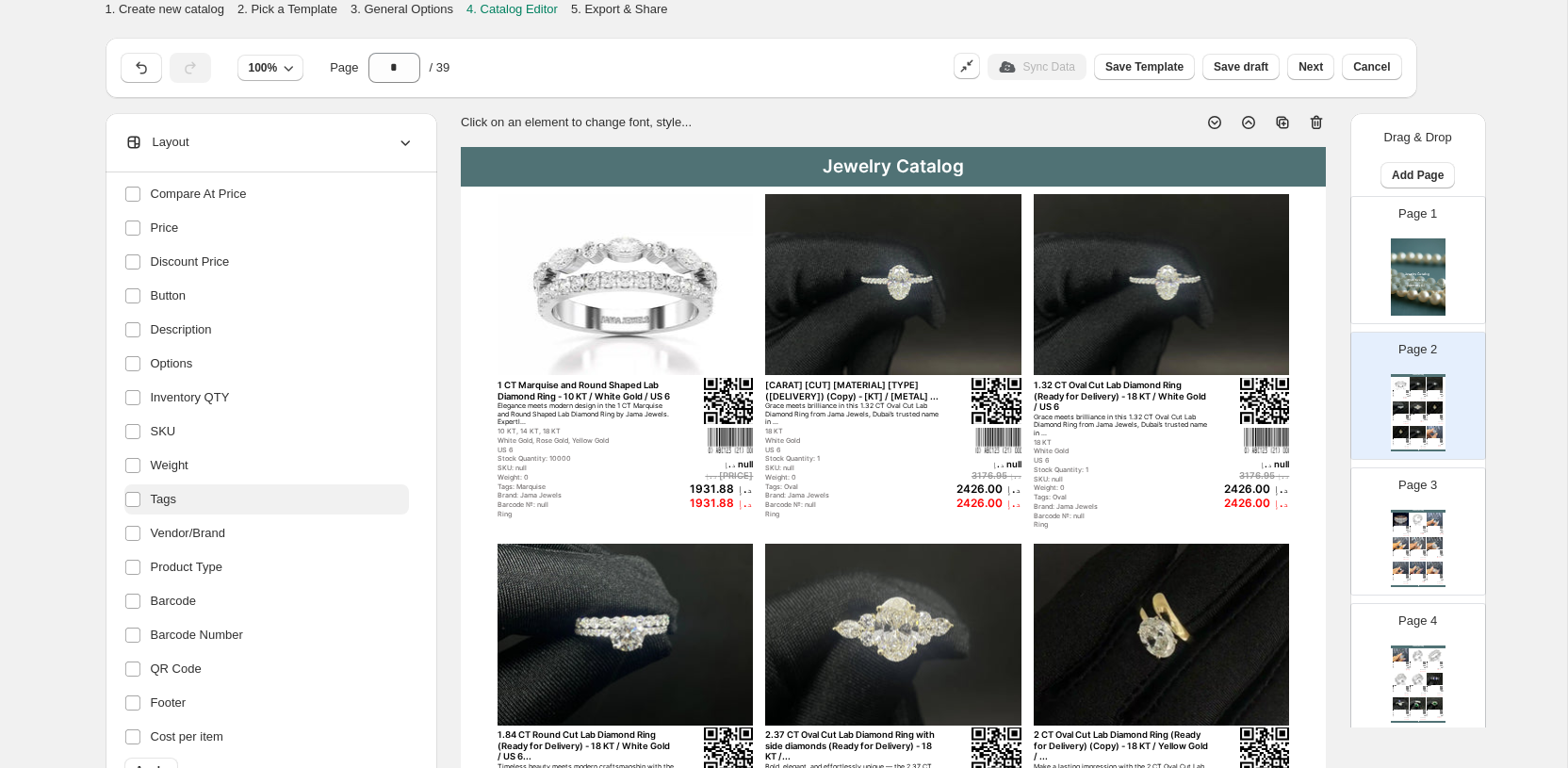 click on "Tags" at bounding box center (267, 499) 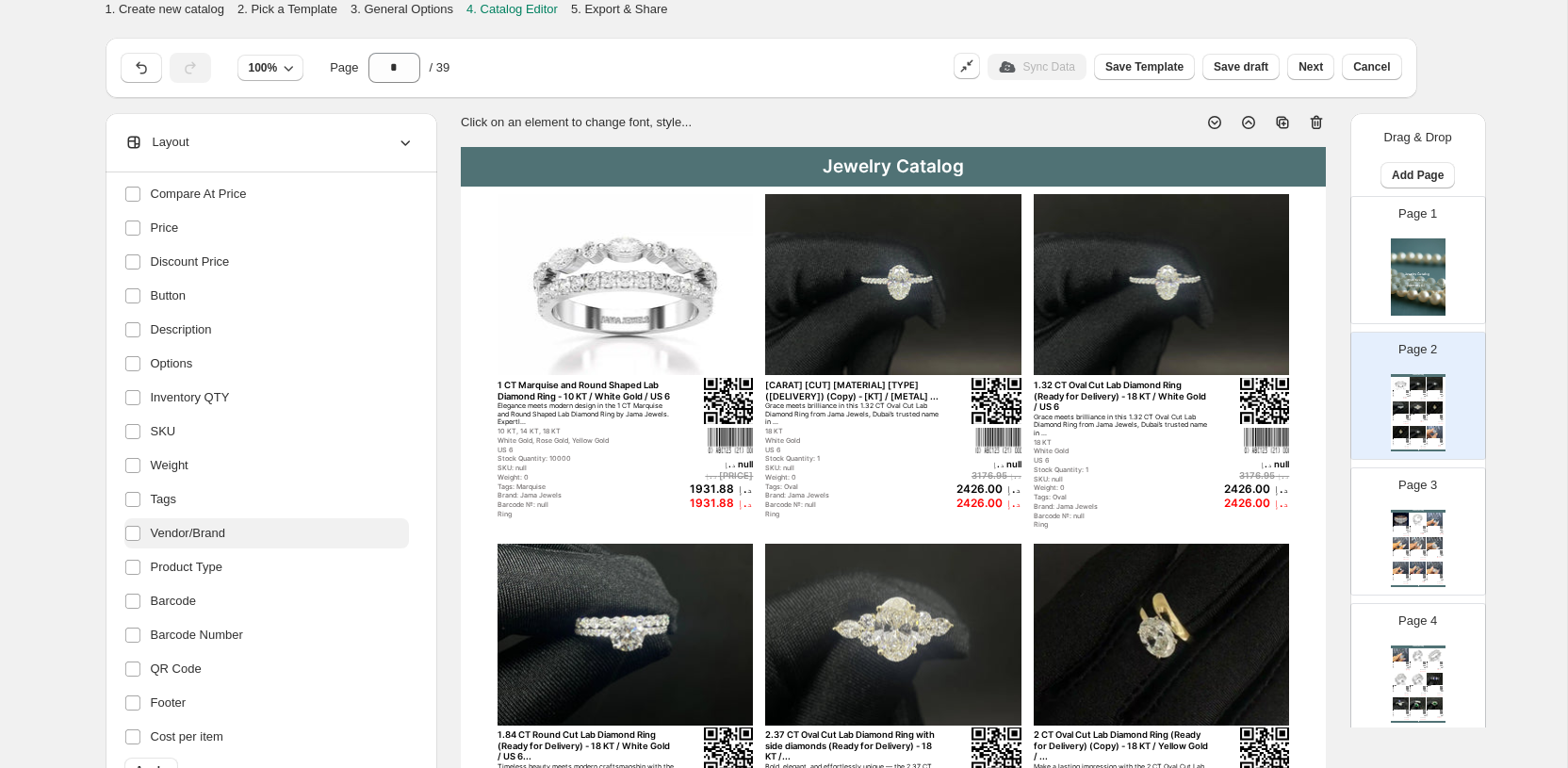 click on "Vendor/Brand" at bounding box center (188, 533) 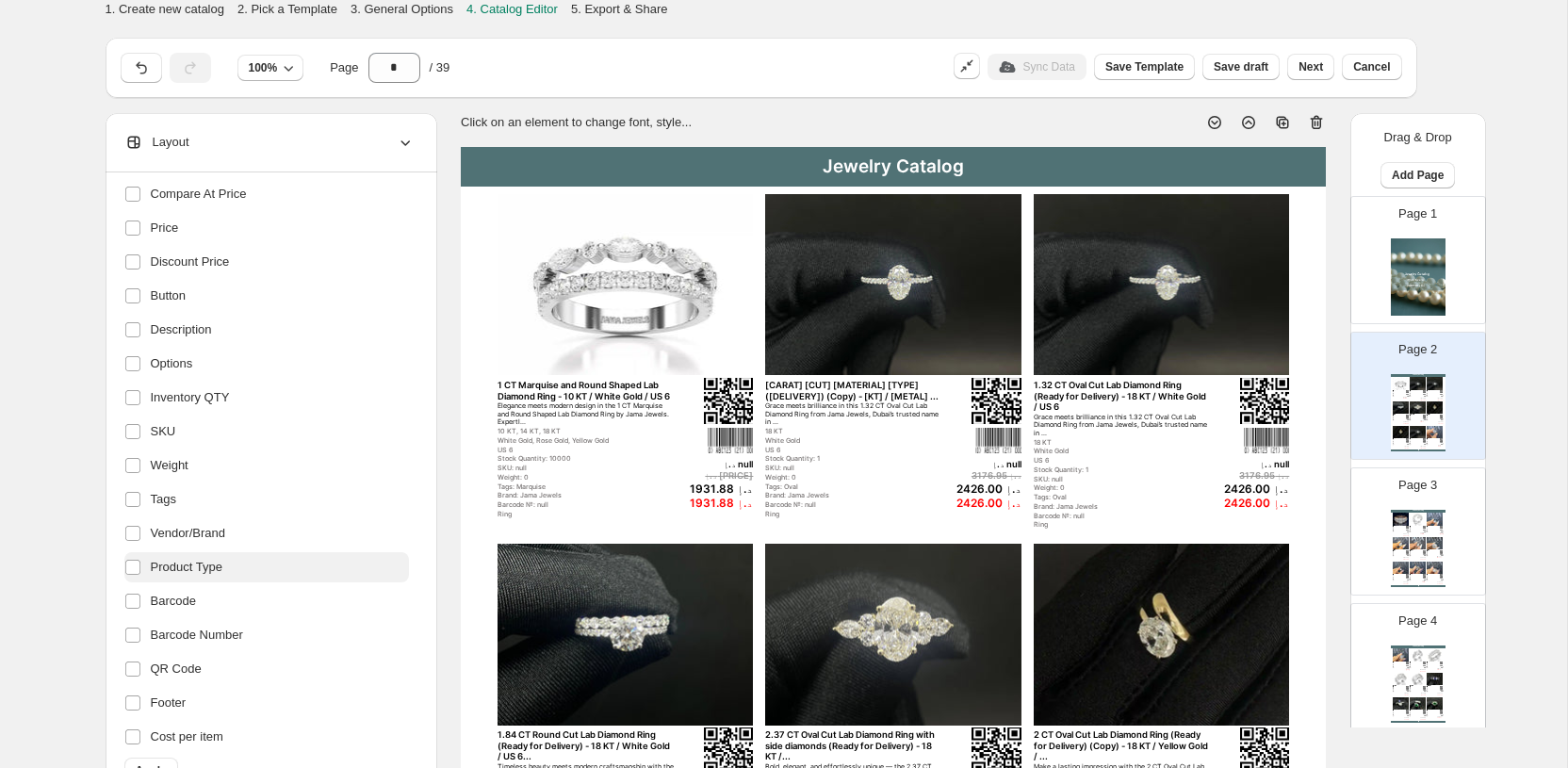 click on "Product Type" at bounding box center [187, 567] 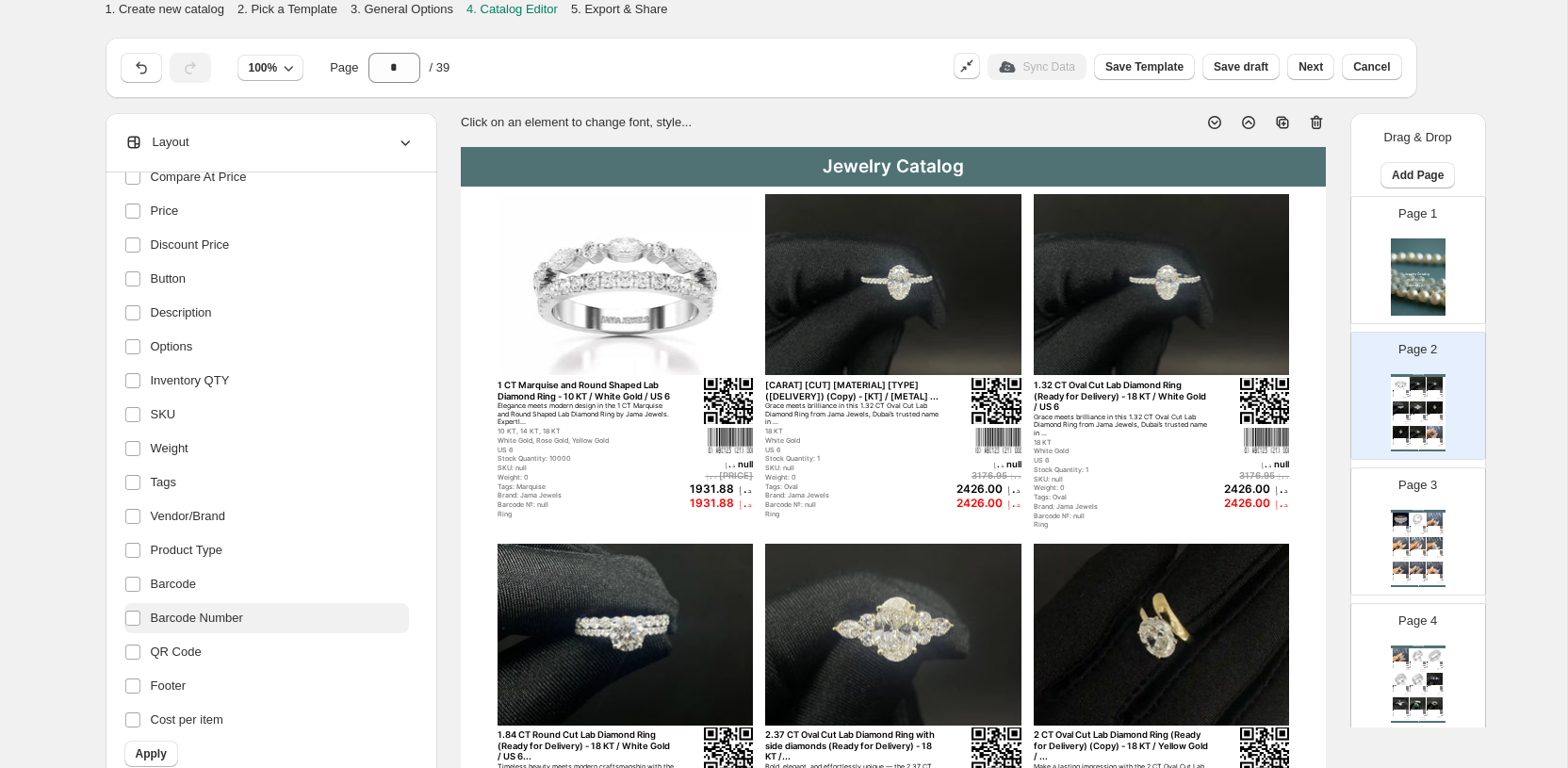 click on "Barcode Number" at bounding box center [197, 618] 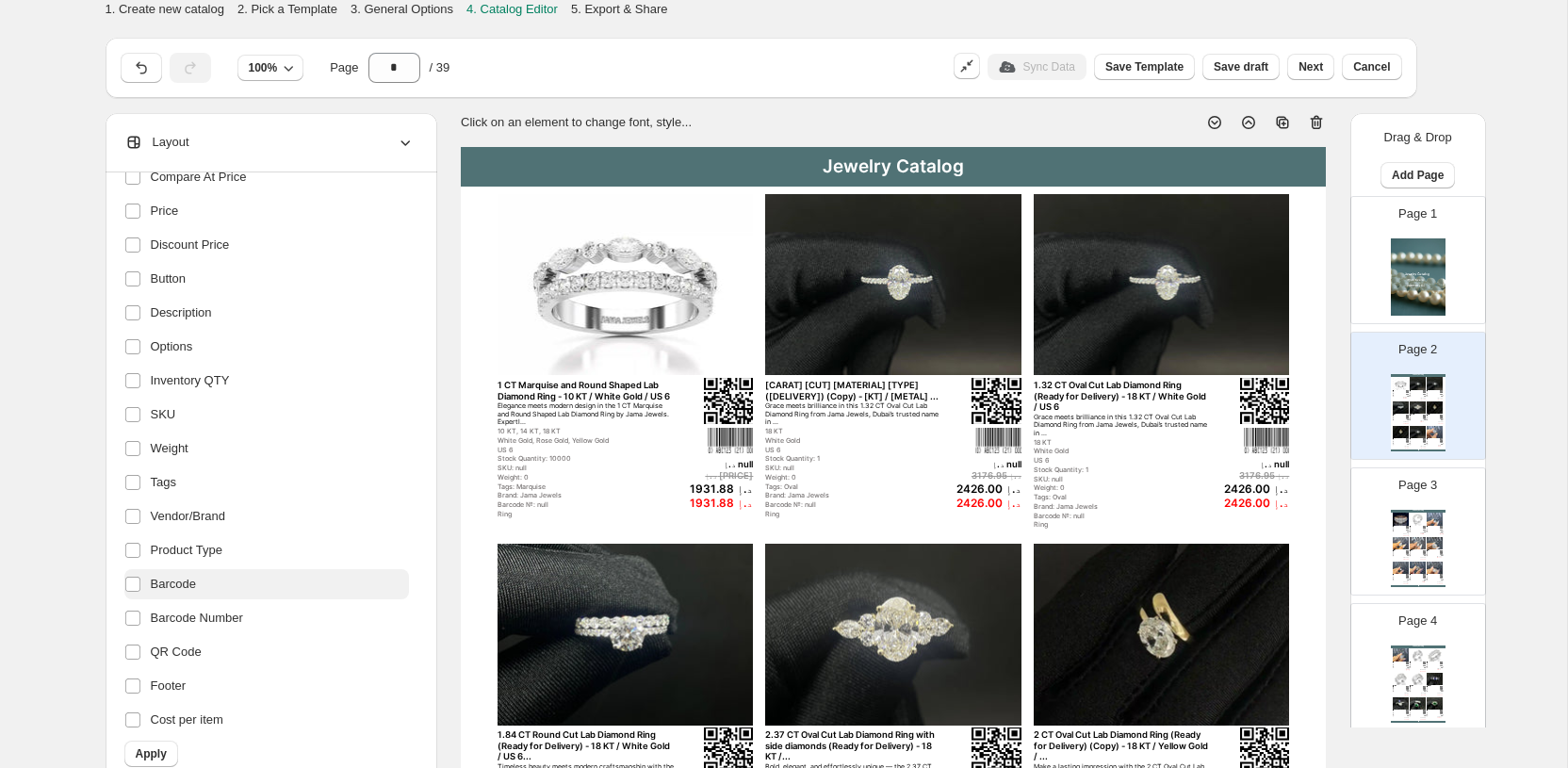 click on "Barcode" at bounding box center [267, 584] 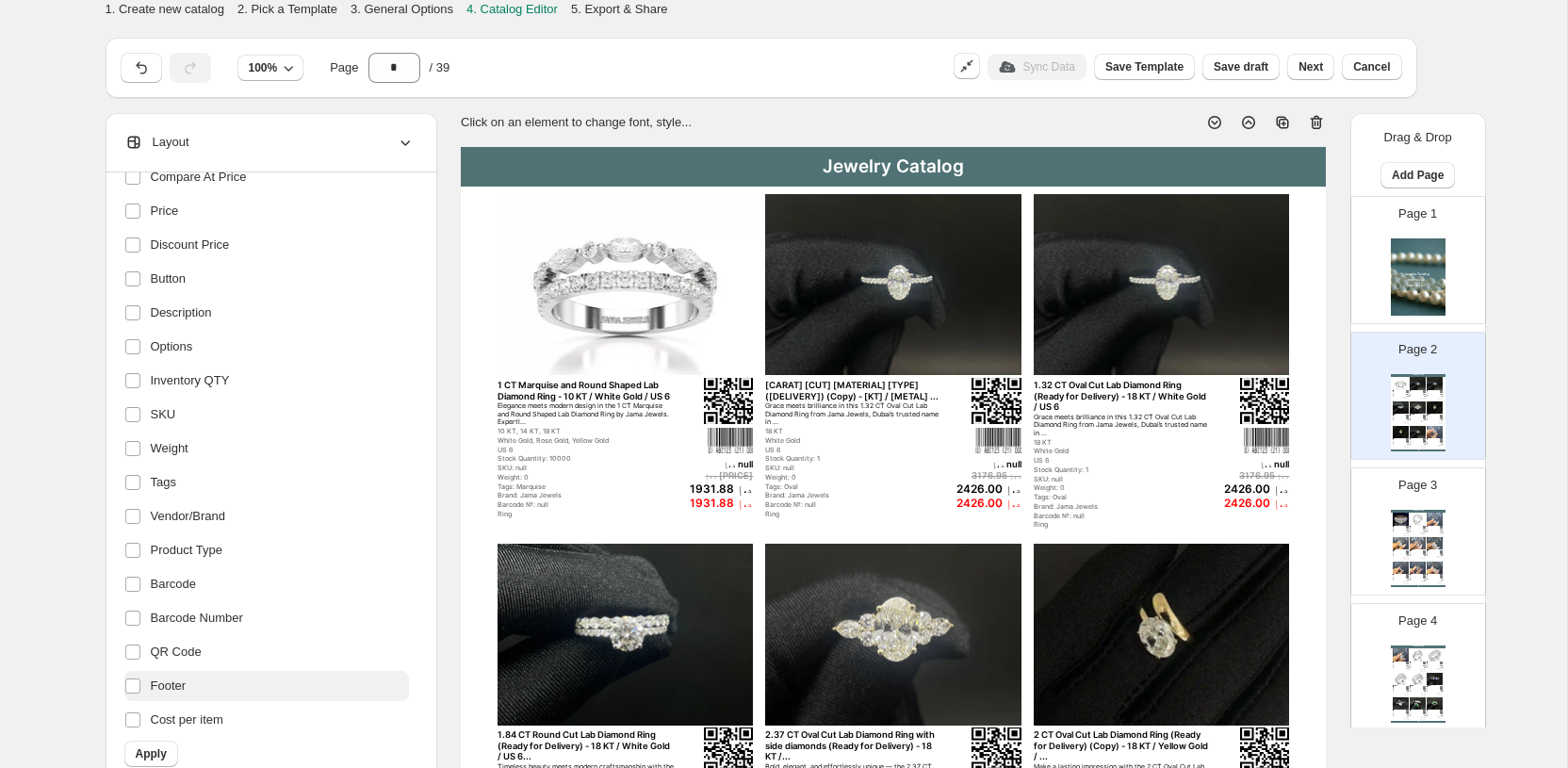 click on "Footer" at bounding box center [267, 686] 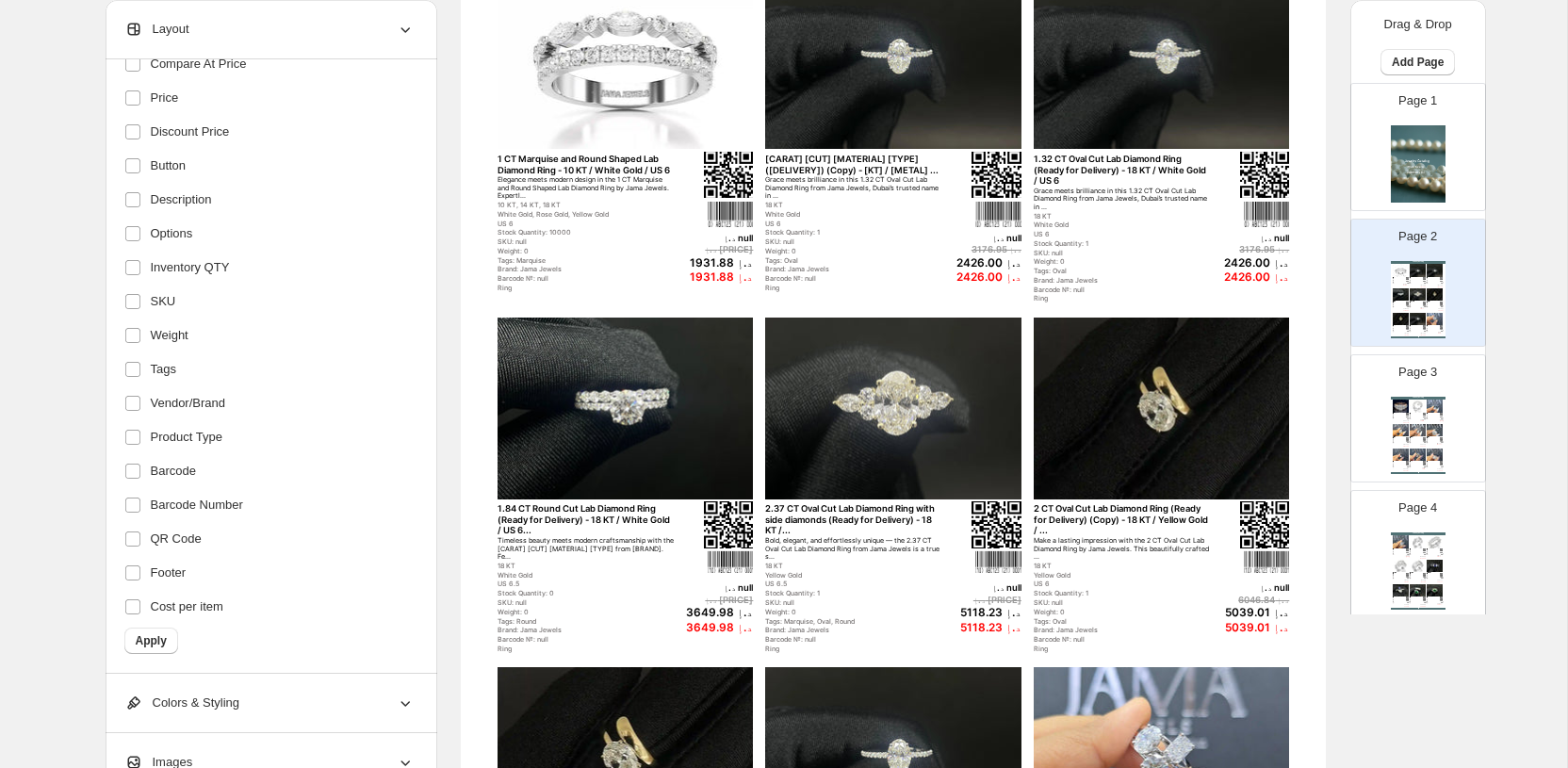 scroll, scrollTop: 234, scrollLeft: 0, axis: vertical 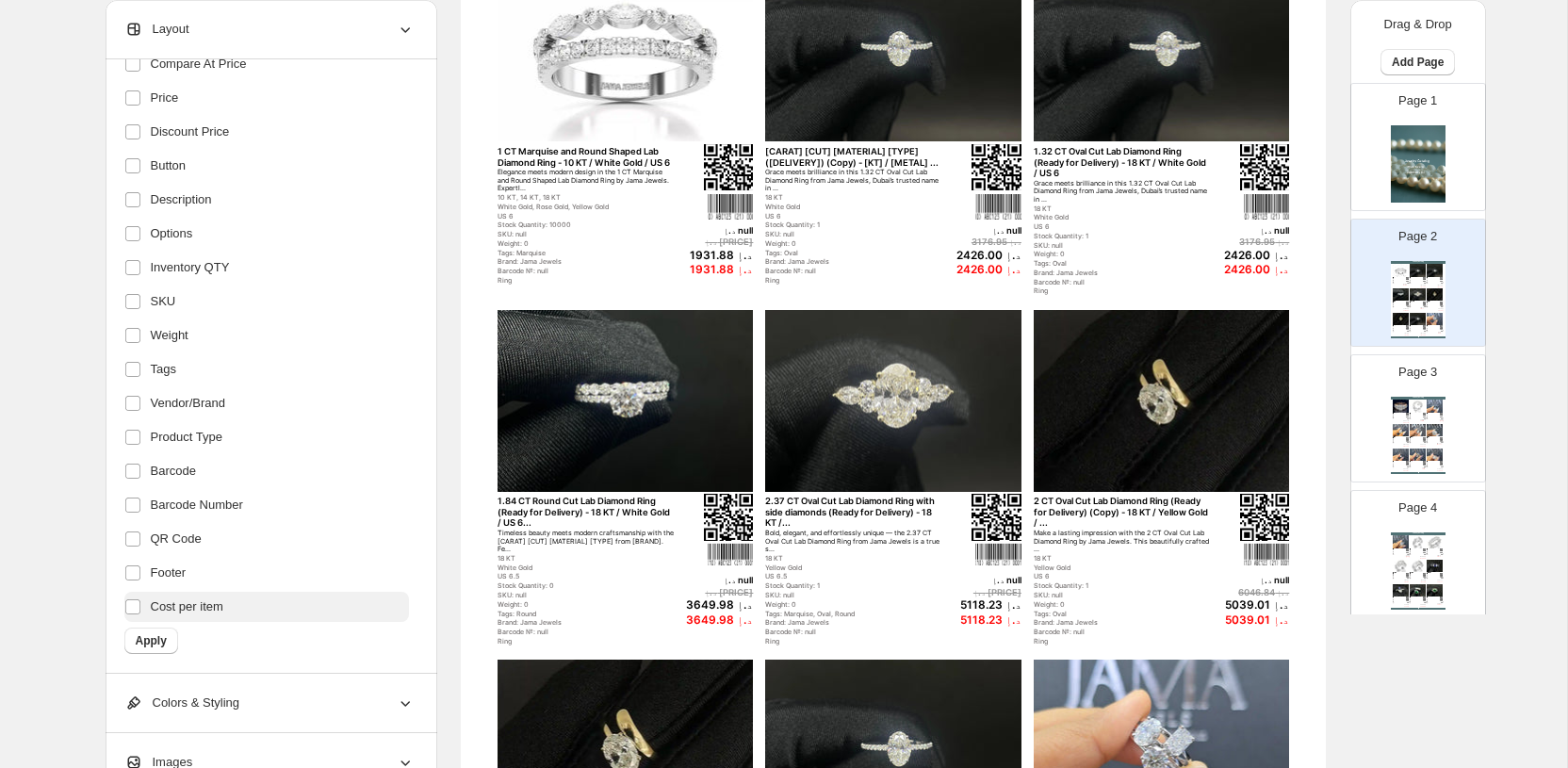 click on "Cost per item" at bounding box center (187, 607) 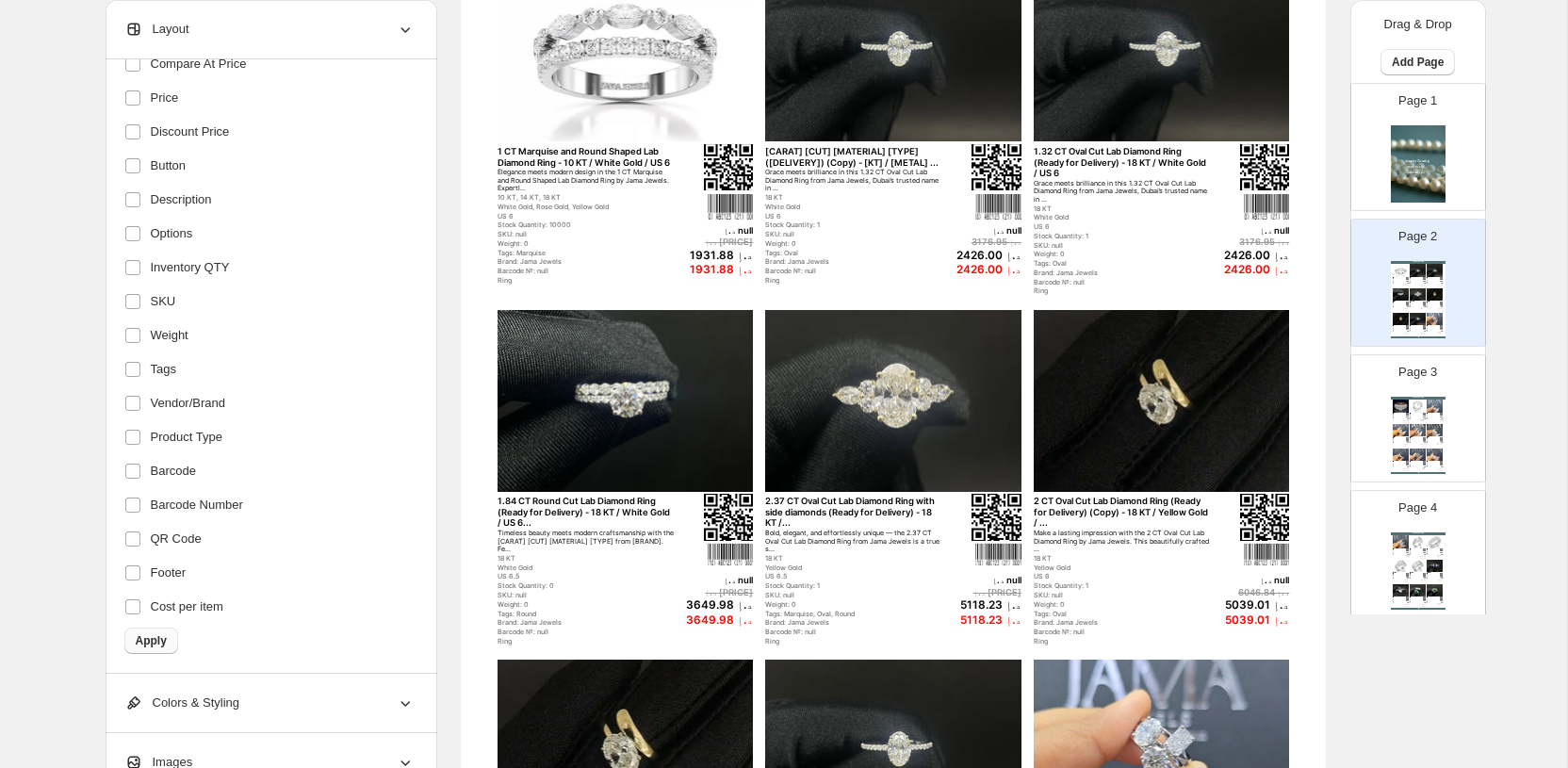 click on "Apply" at bounding box center (151, 641) 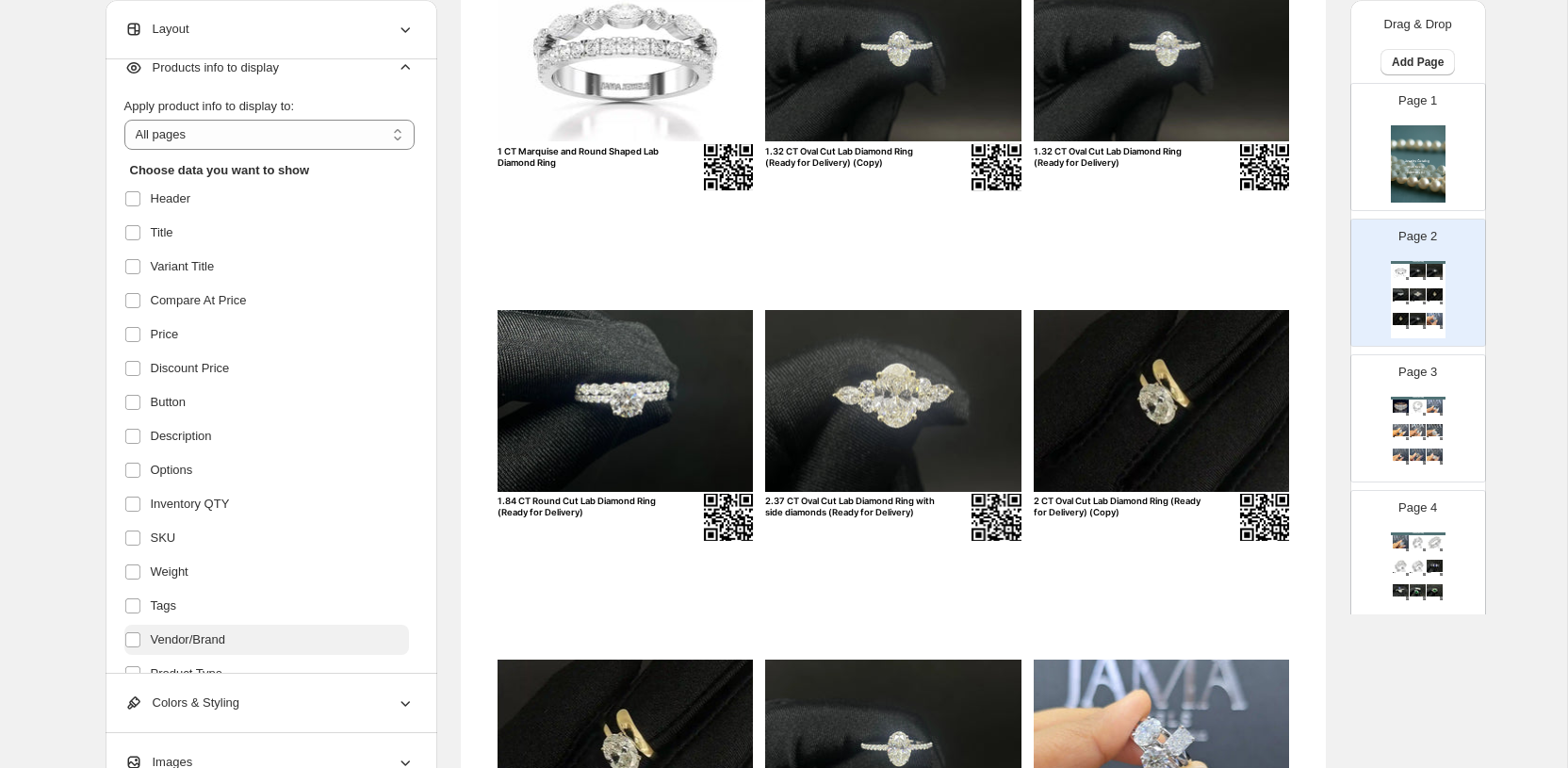 scroll, scrollTop: 0, scrollLeft: 0, axis: both 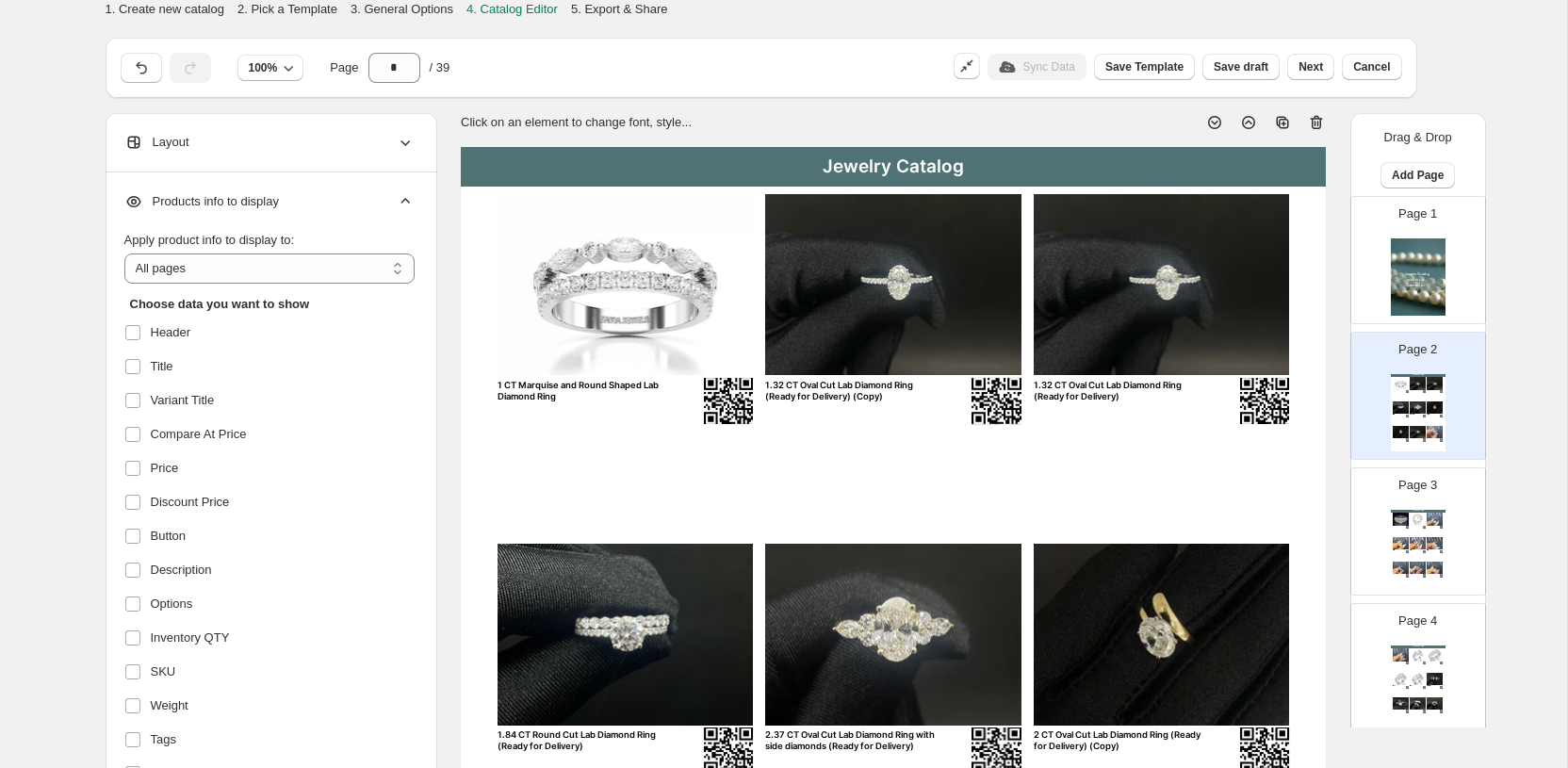 click 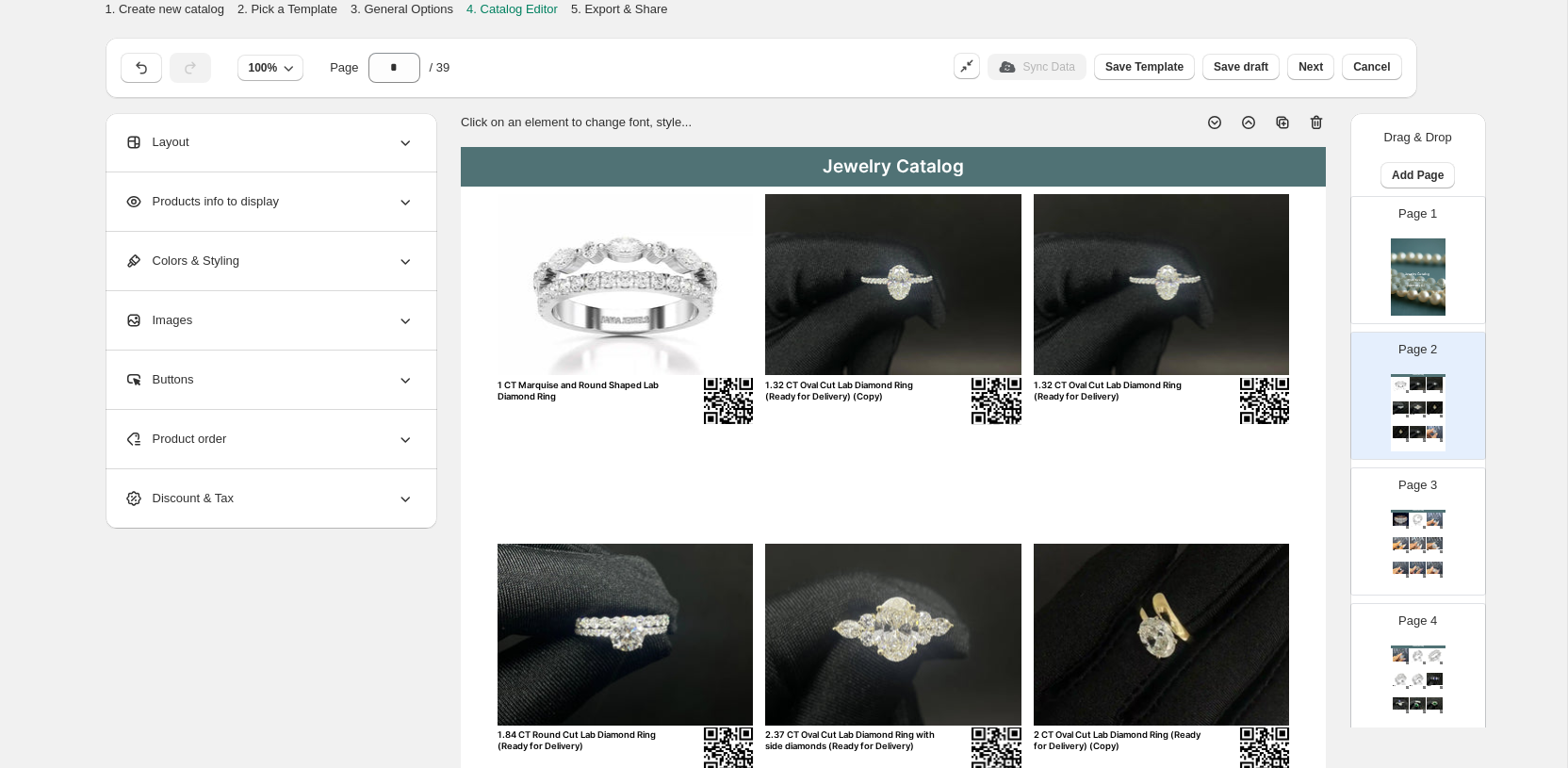 click on "Layout" at bounding box center (270, 142) 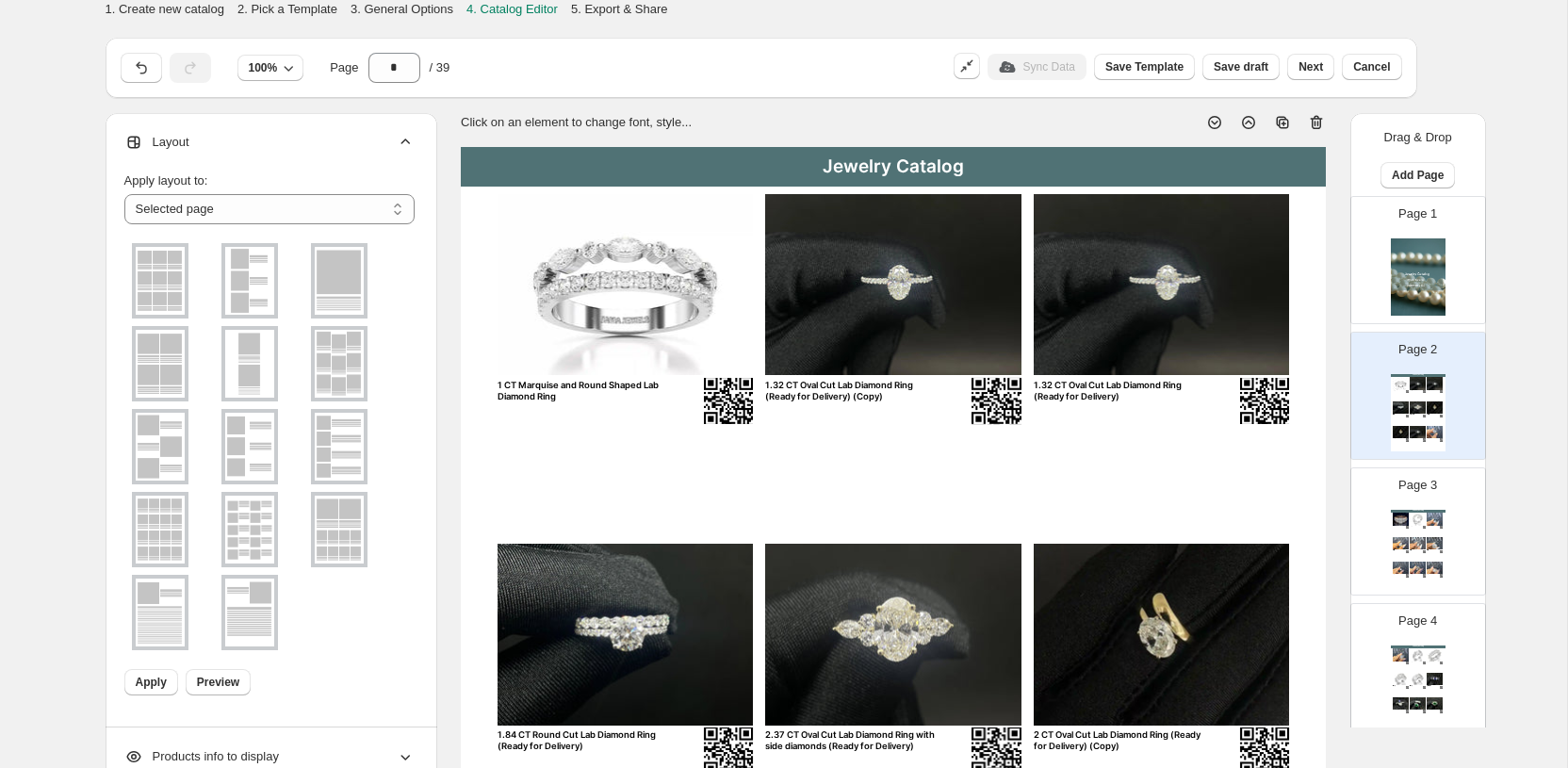 click at bounding box center [160, 530] 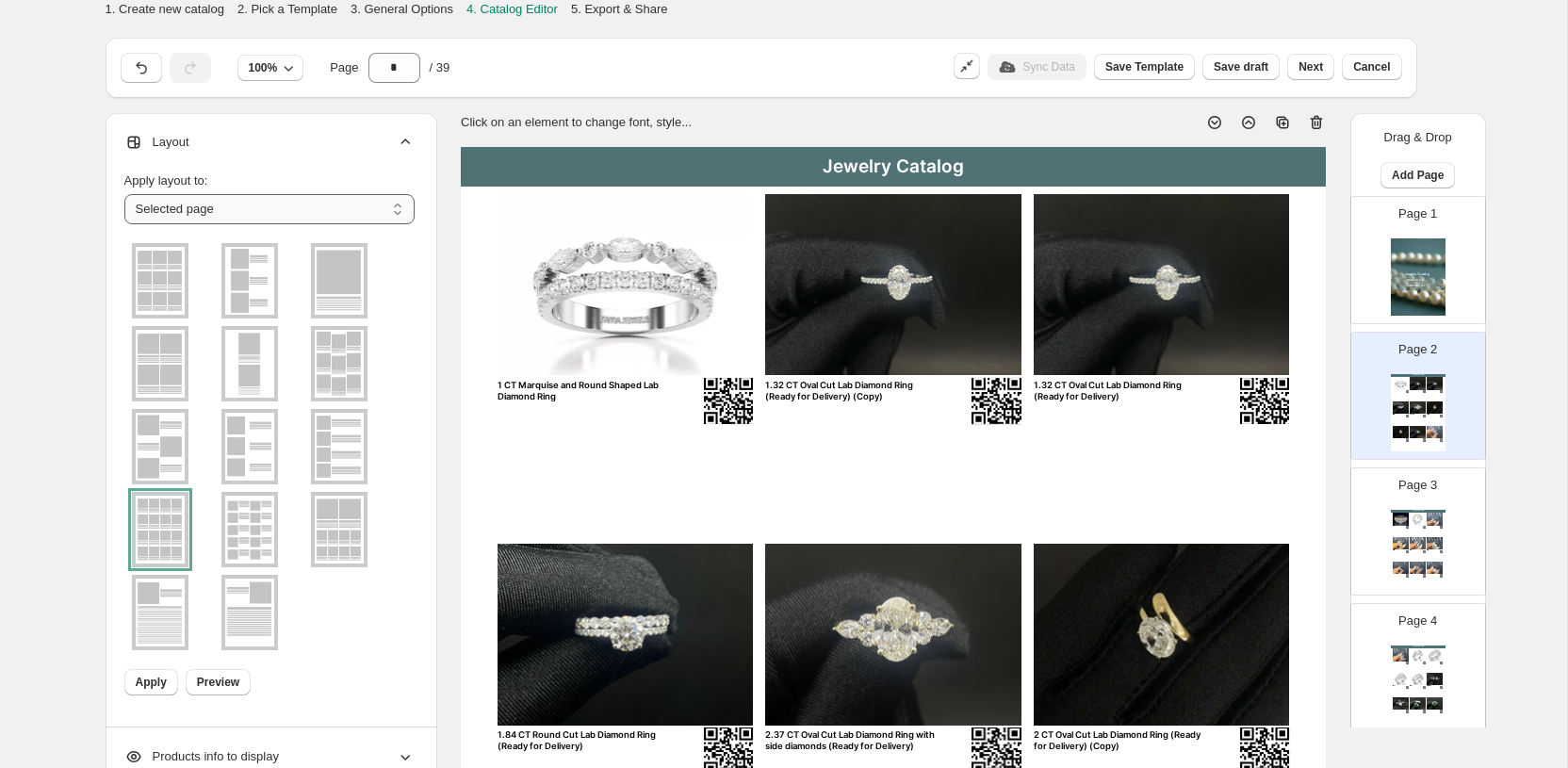 click on "**********" at bounding box center [270, 209] 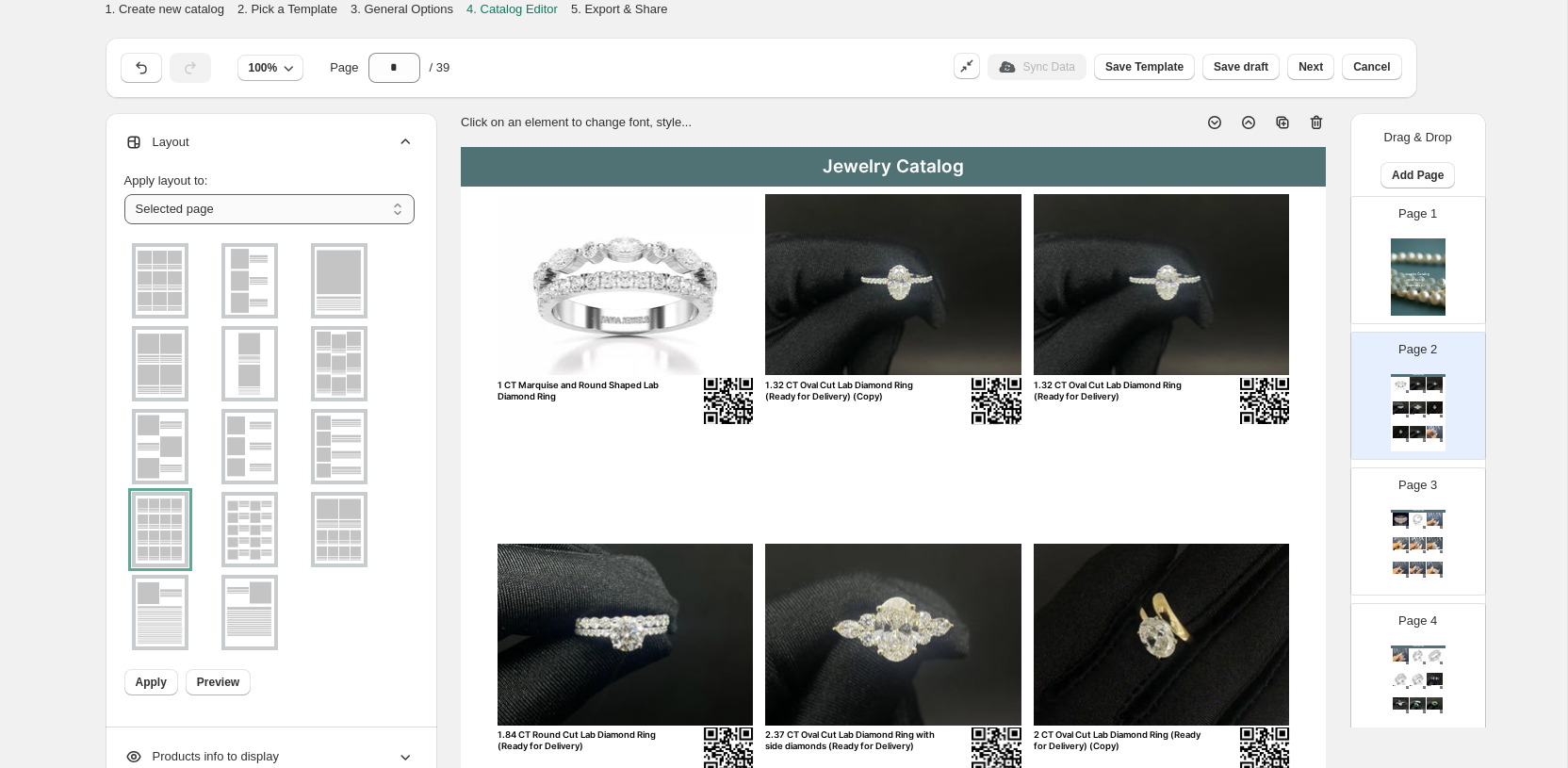 click on "**********" at bounding box center (270, 209) 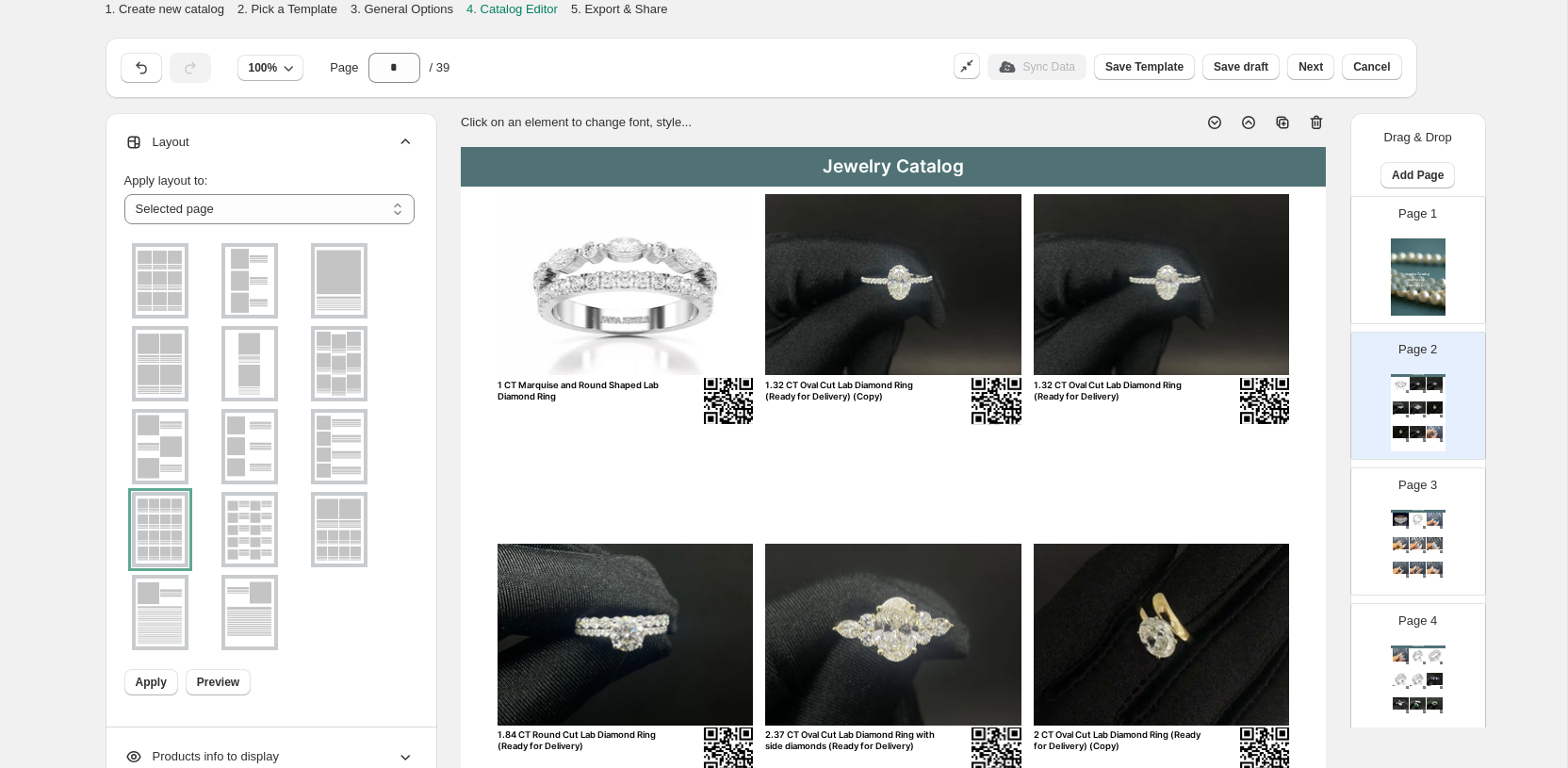 scroll, scrollTop: 3, scrollLeft: 0, axis: vertical 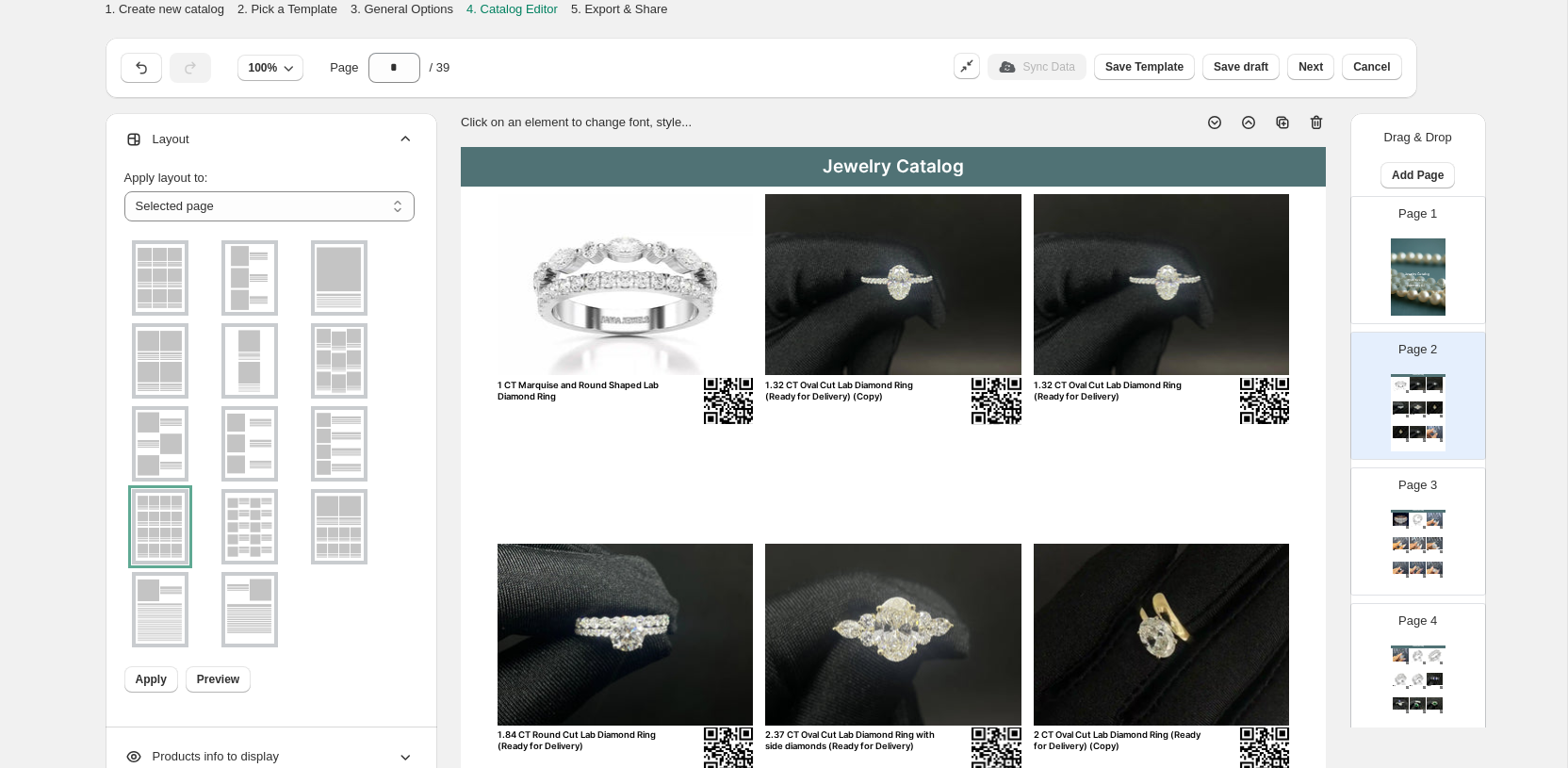 click on "Apply" at bounding box center (151, 679) 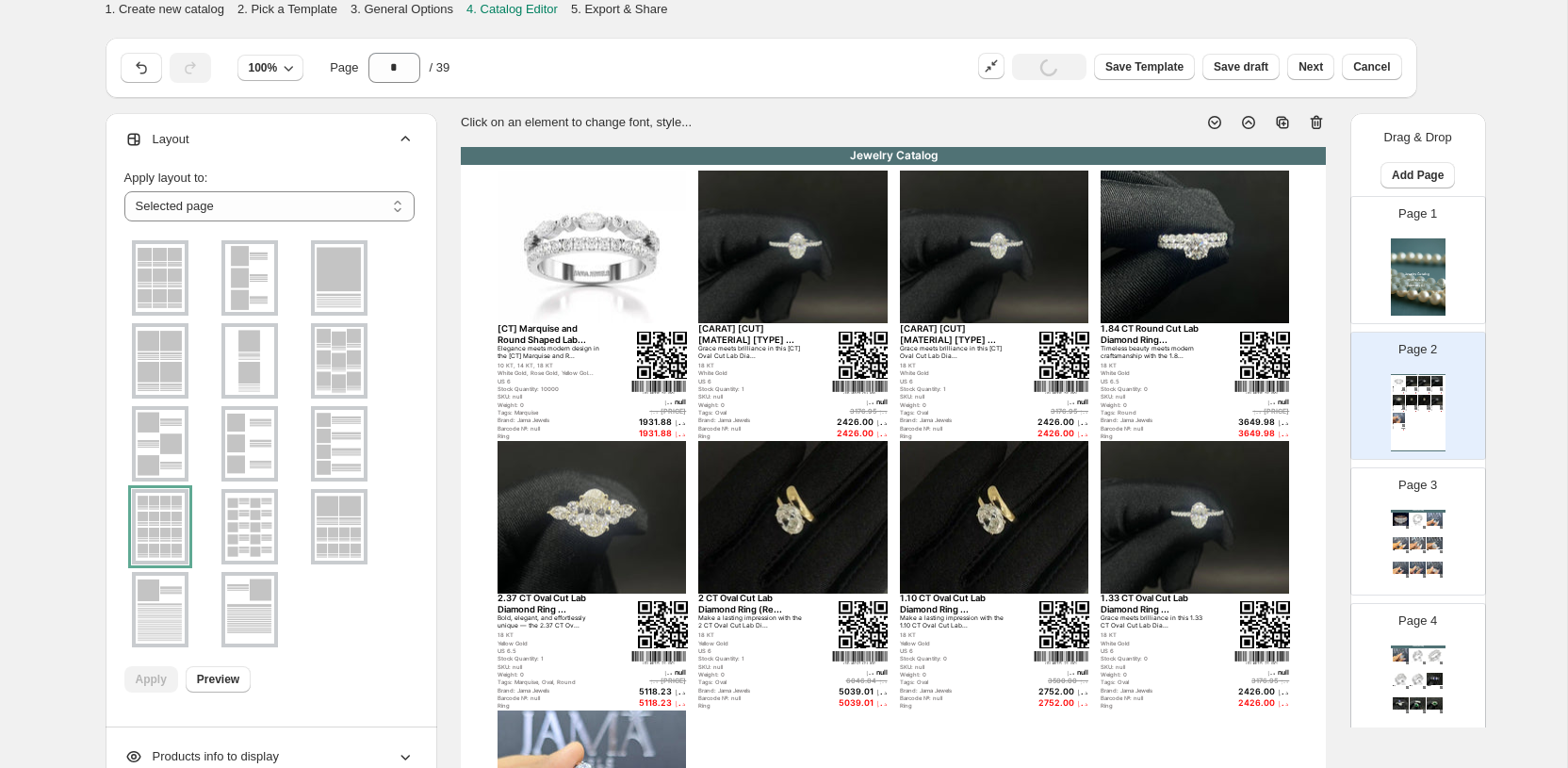 click 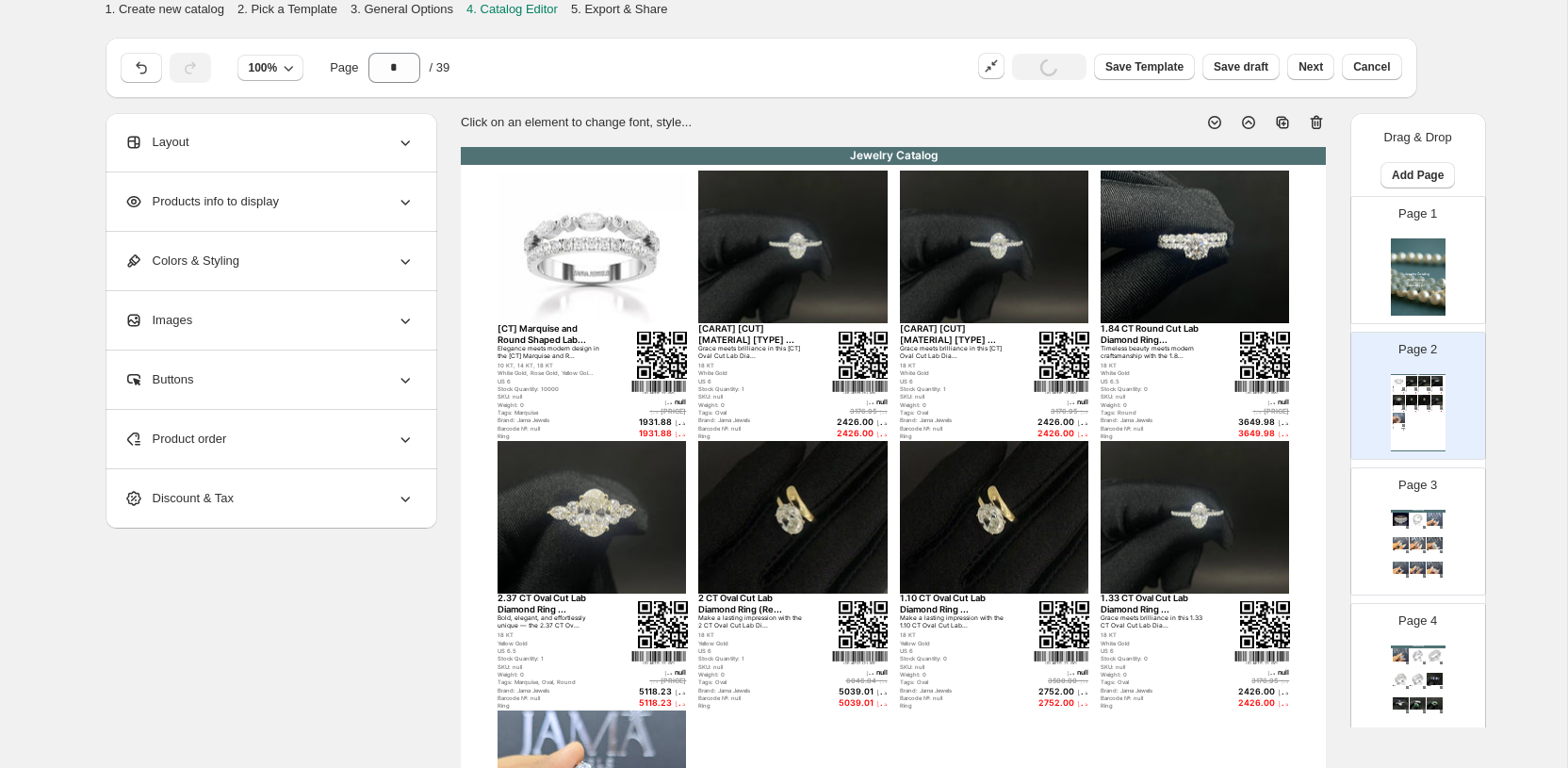 scroll, scrollTop: 0, scrollLeft: 0, axis: both 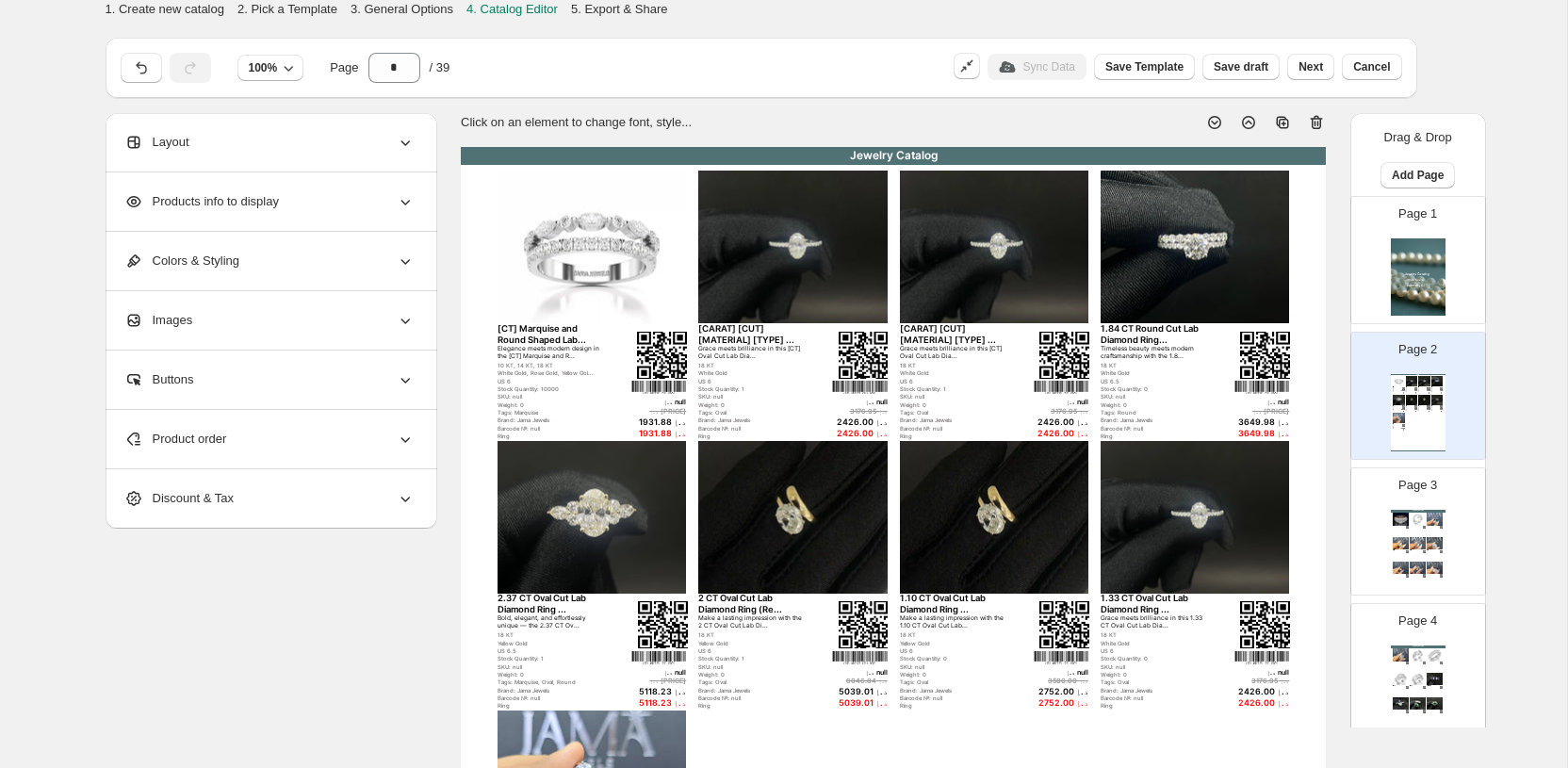 click 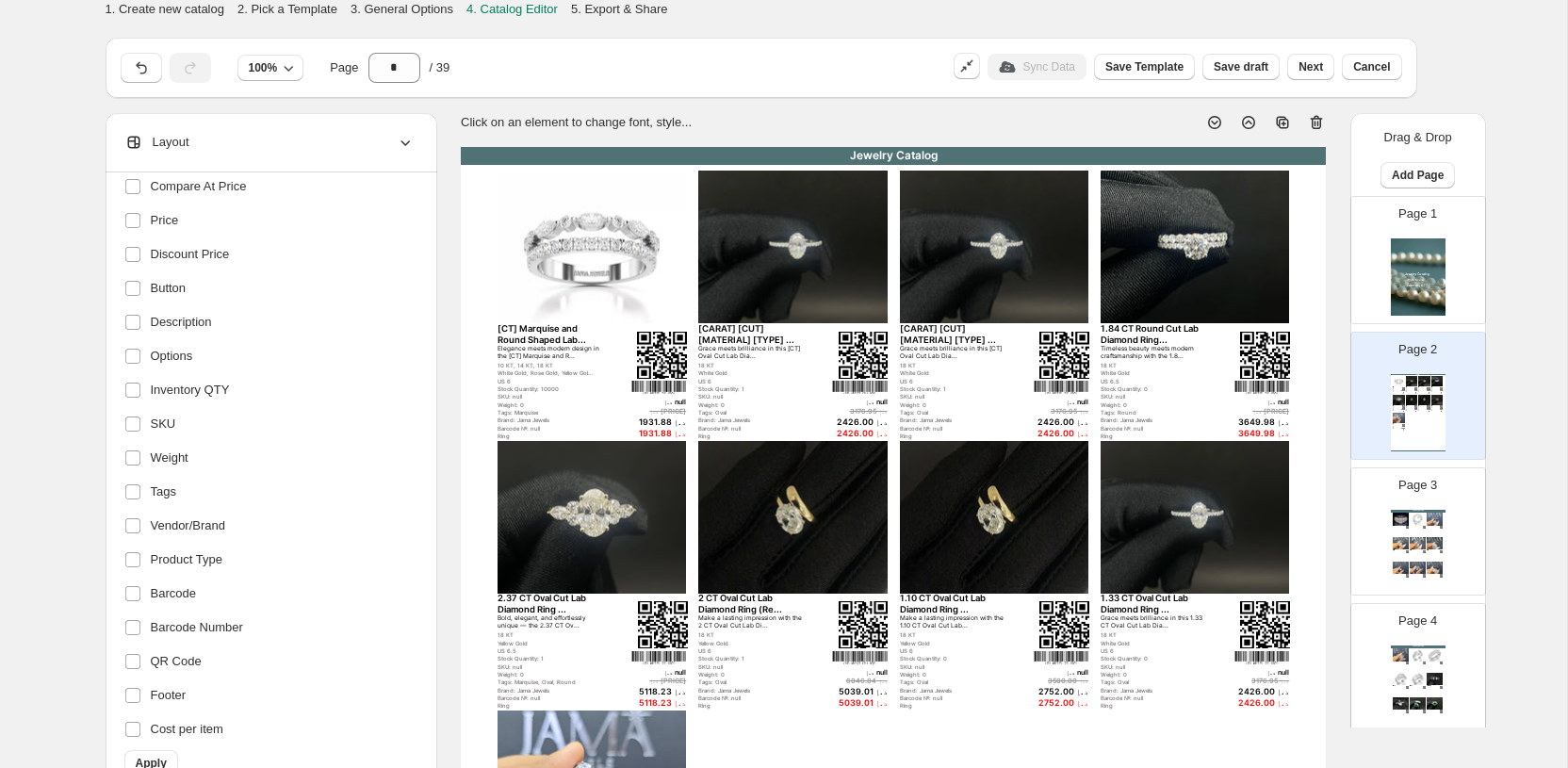 scroll, scrollTop: 257, scrollLeft: 0, axis: vertical 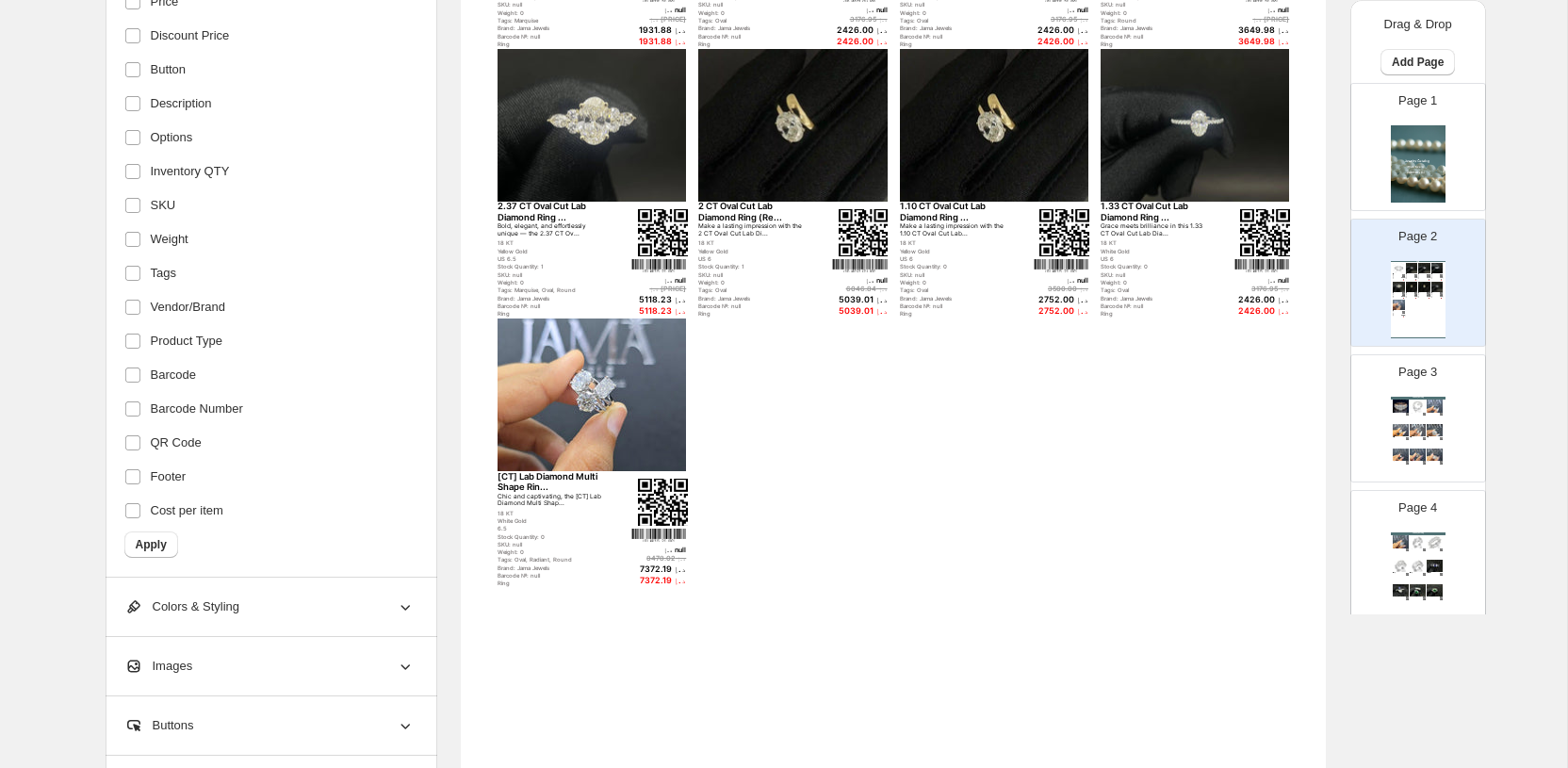 click on "Apply" at bounding box center [151, 545] 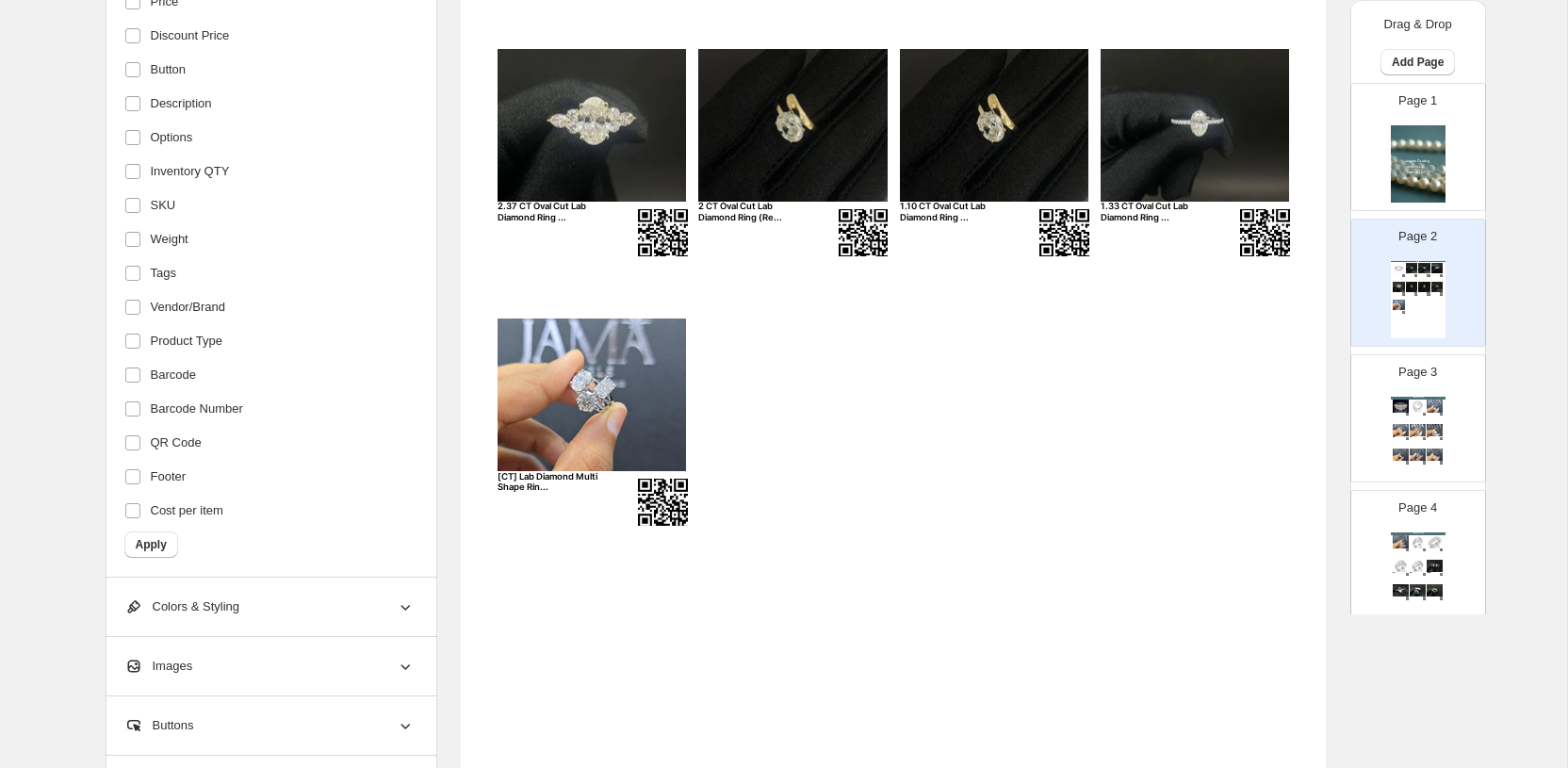 scroll, scrollTop: 0, scrollLeft: 0, axis: both 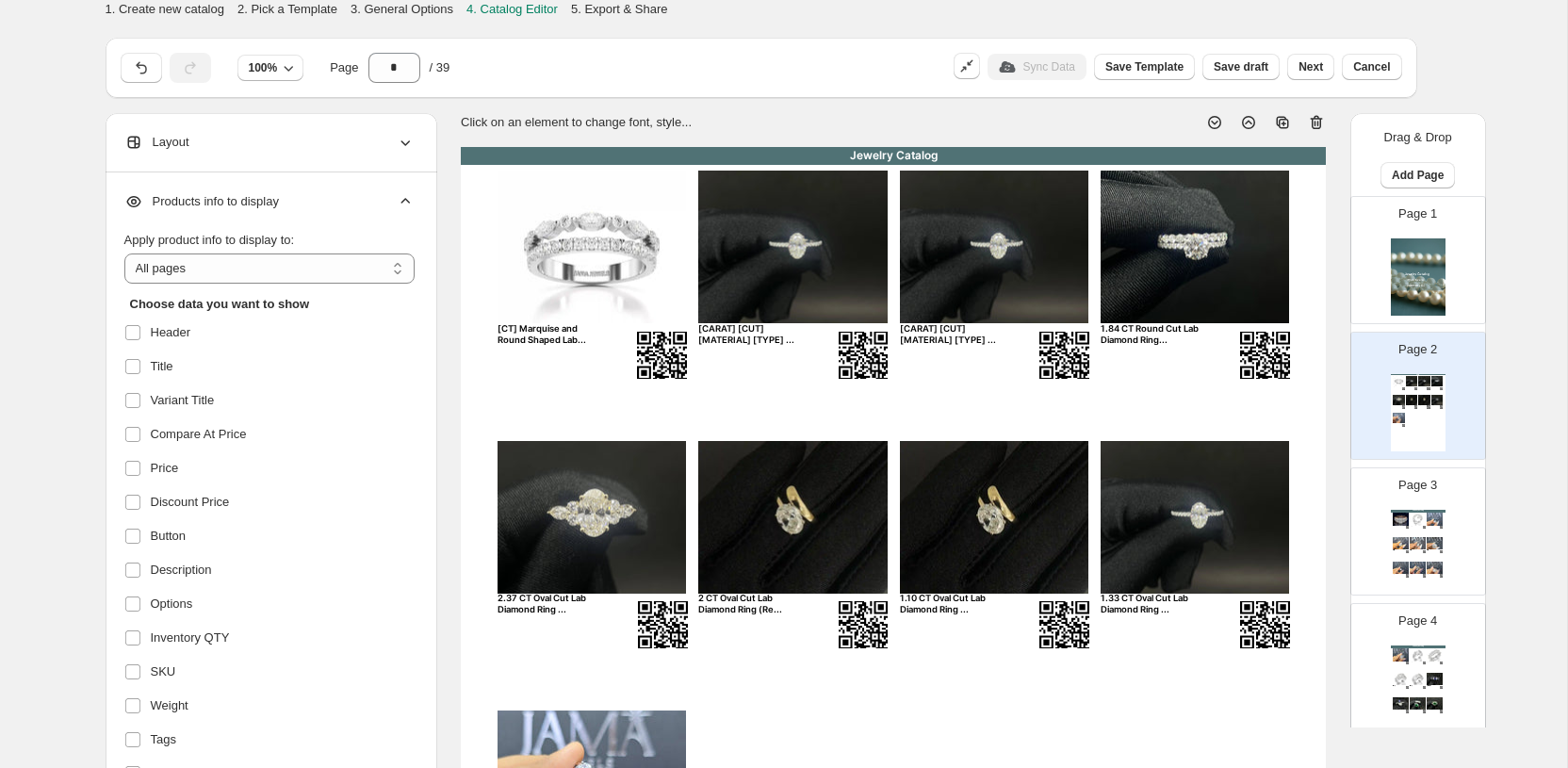 click 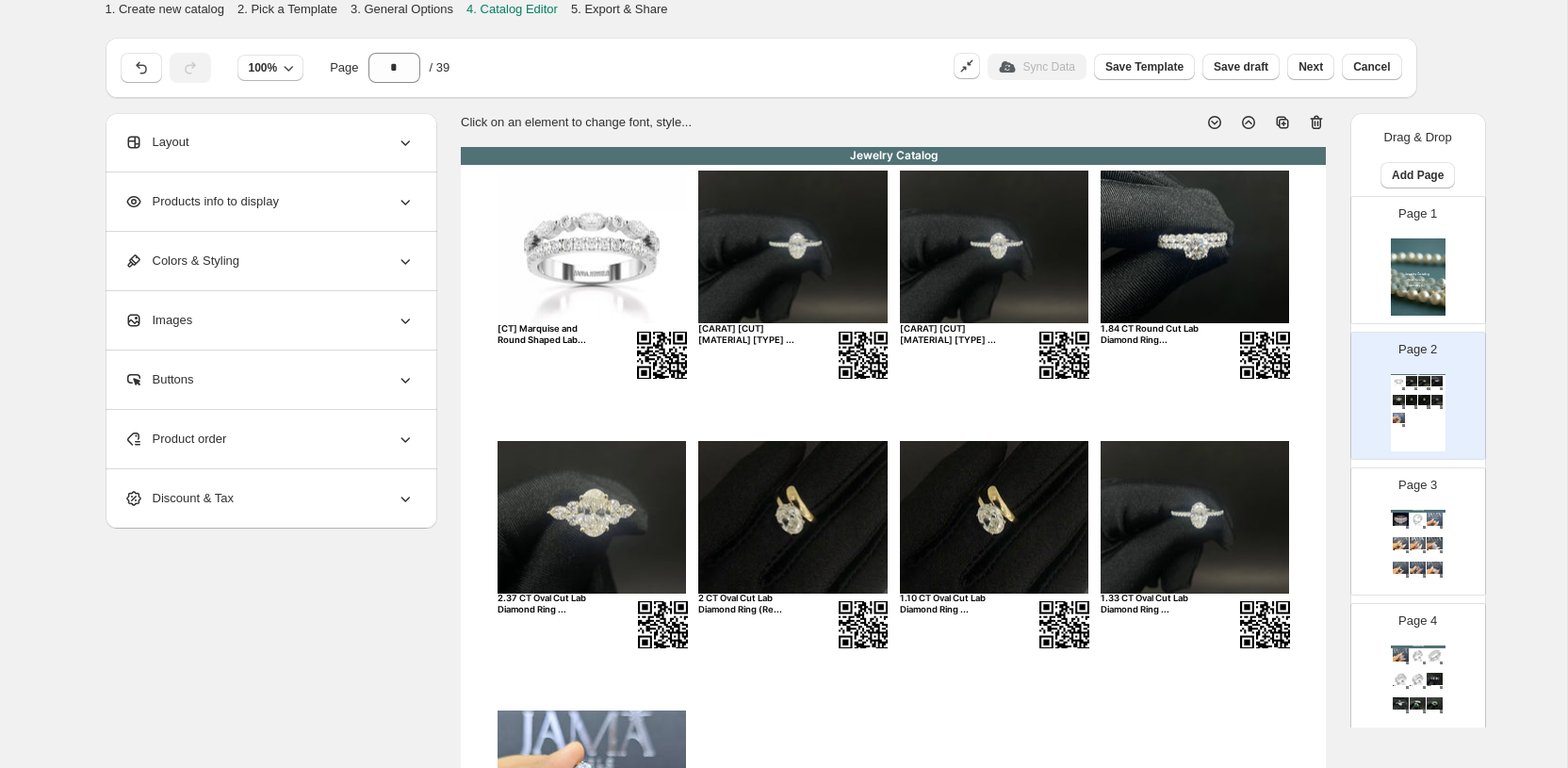 click 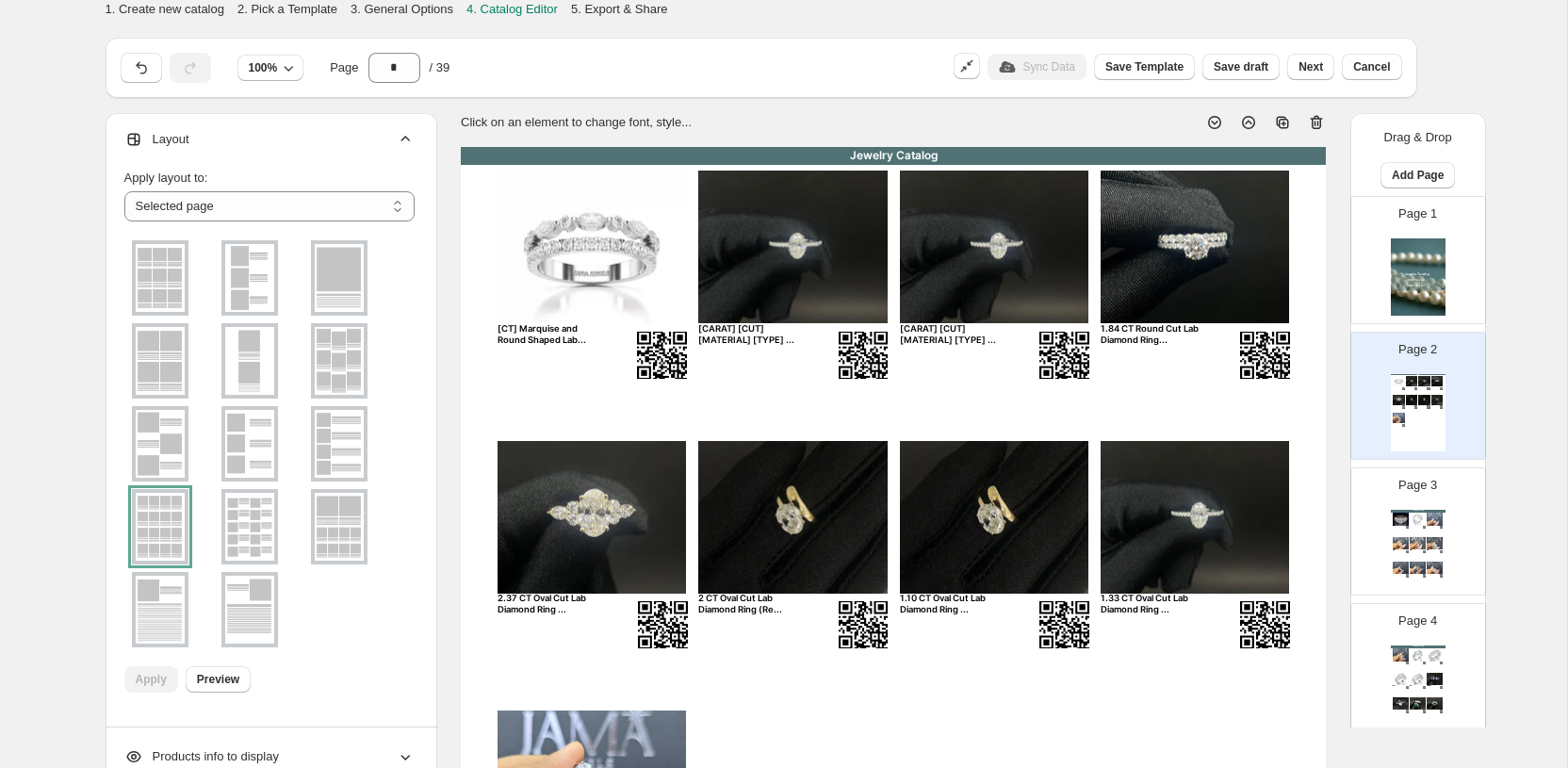 scroll, scrollTop: 0, scrollLeft: 0, axis: both 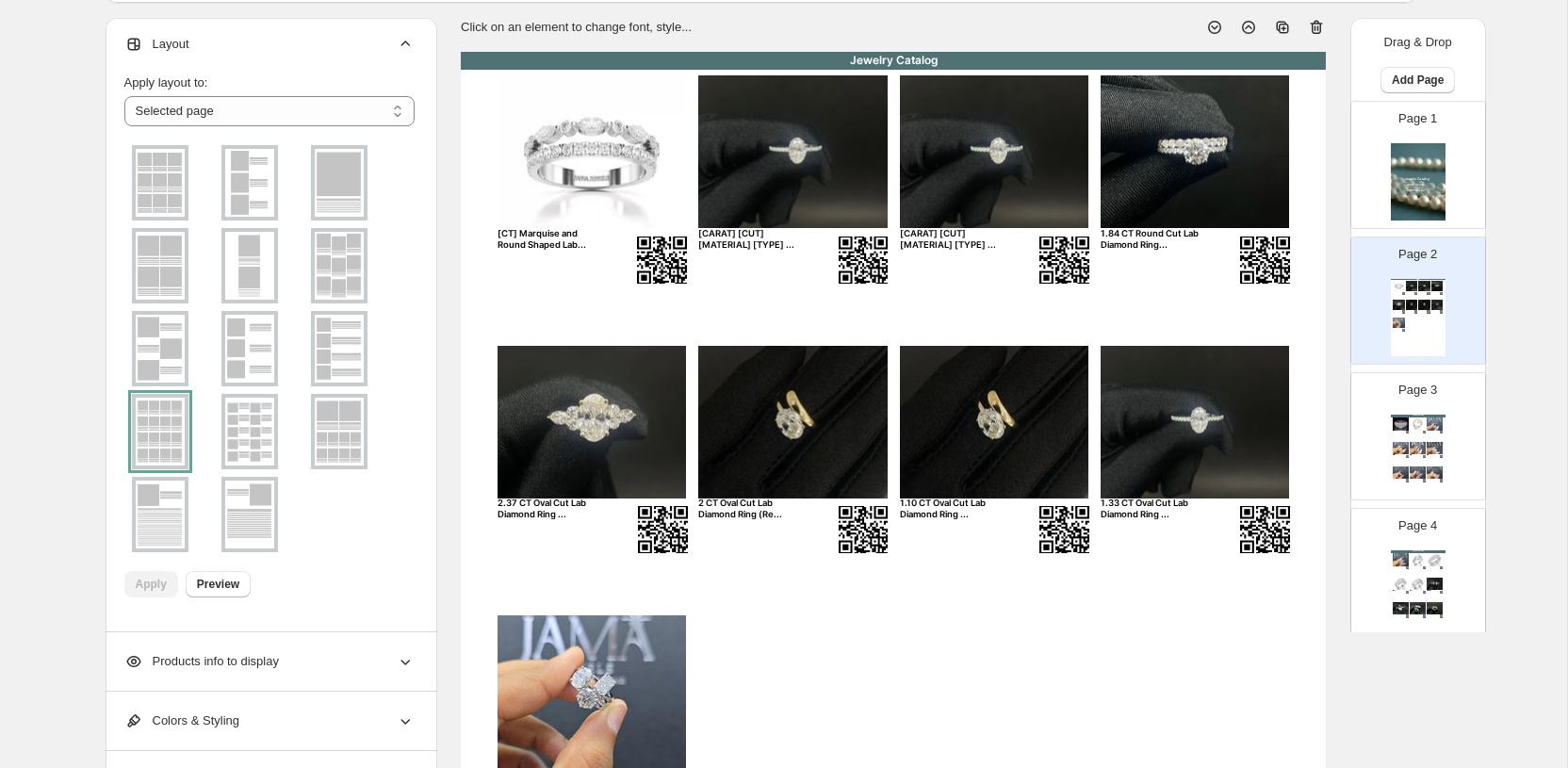 click on "Jewelry Catalog [CARAT] [CUT] and [CUT] Shaped Lab... [CARAT] [CUT] [MATERIAL] [TYPE] ... [CARAT] [CUT] [MATERIAL] [TYPE] ... [CARAT] [CUT] [MATERIAL] [TYPE]... [CARAT] [CUT] [MATERIAL] [TYPE] ... [CARAT] [CUT] [MATERIAL] [TYPE] (Re... [CARAT] [CUT] [MATERIAL] [TYPE] ... [CARAT] [CUT] [MATERIAL] [TYPE] ... [CARAT] [MATERIAL] [CUT] [TYPE]..." at bounding box center [893, 612] 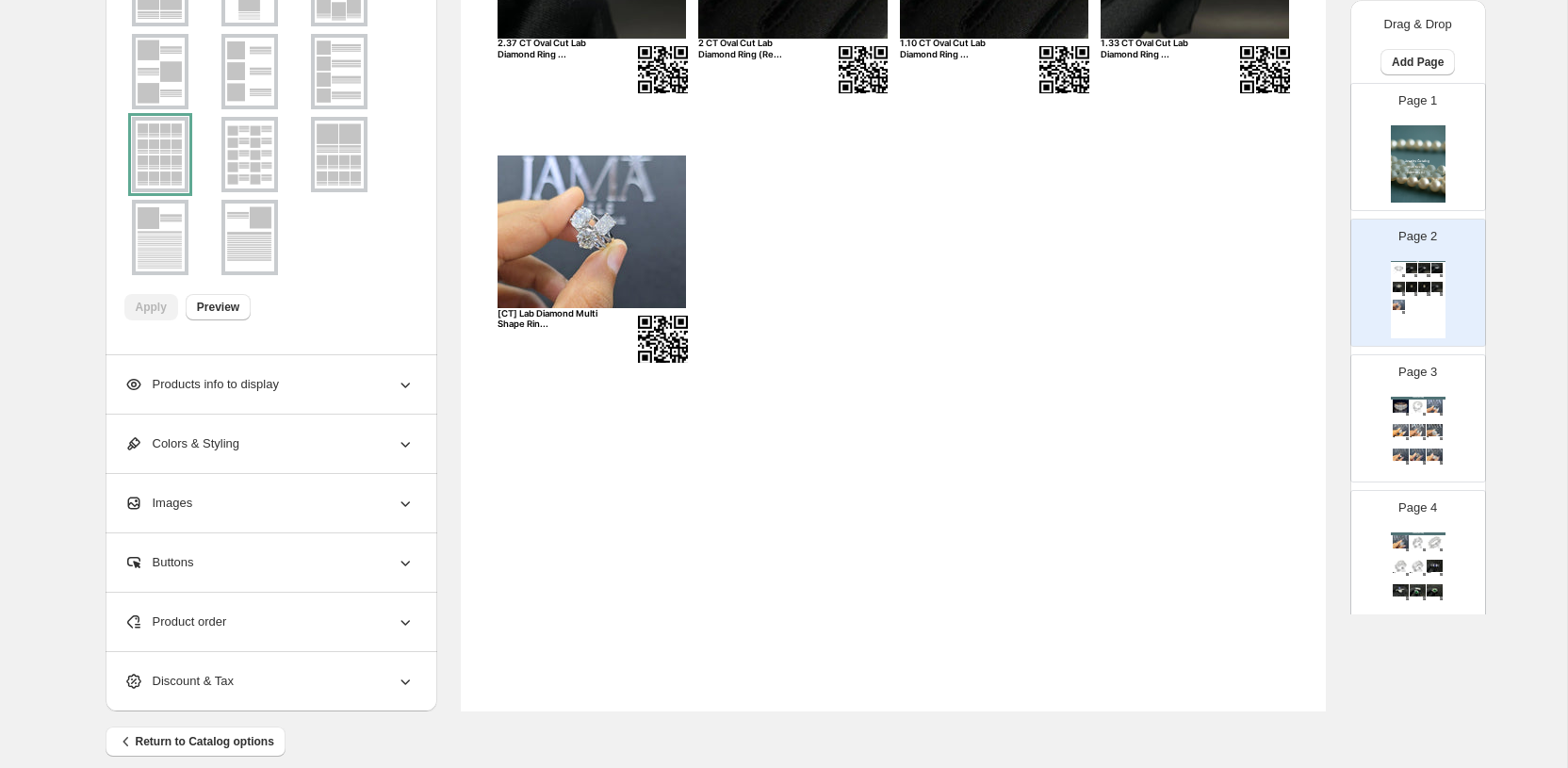 scroll, scrollTop: 575, scrollLeft: 0, axis: vertical 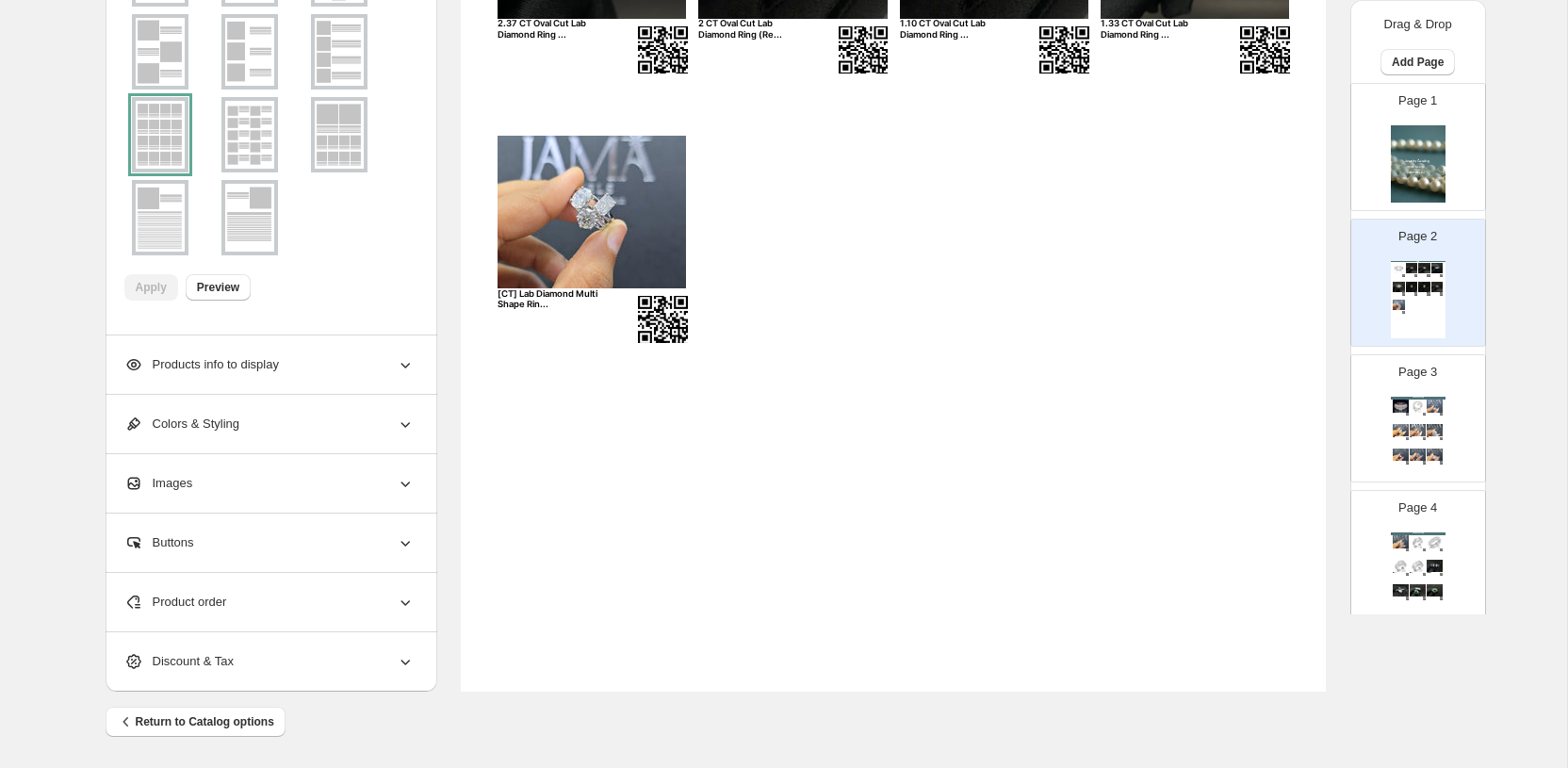 click on "Discount & Tax" at bounding box center [270, 662] 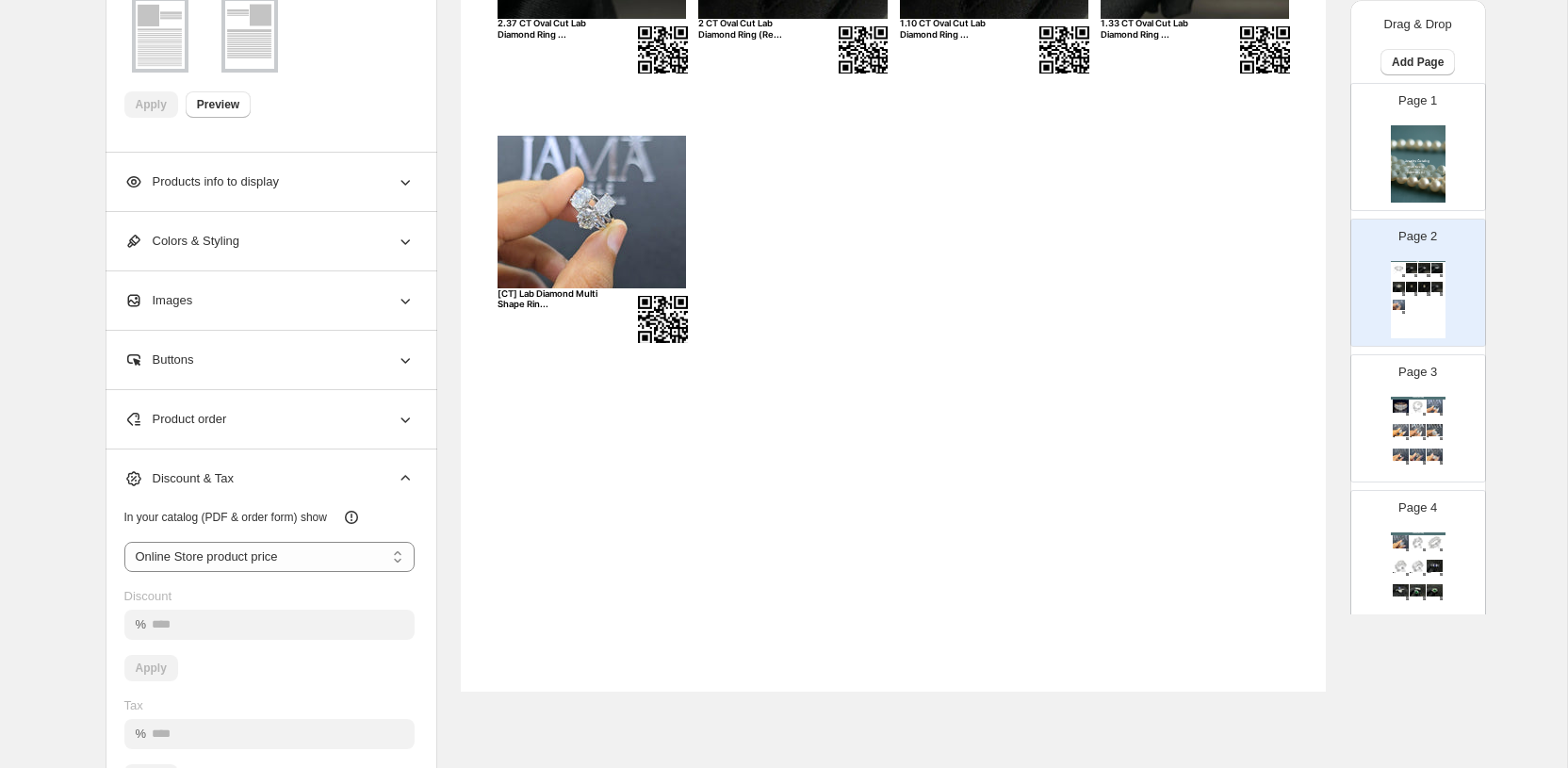 click on "Discount & Tax" at bounding box center (270, 479) 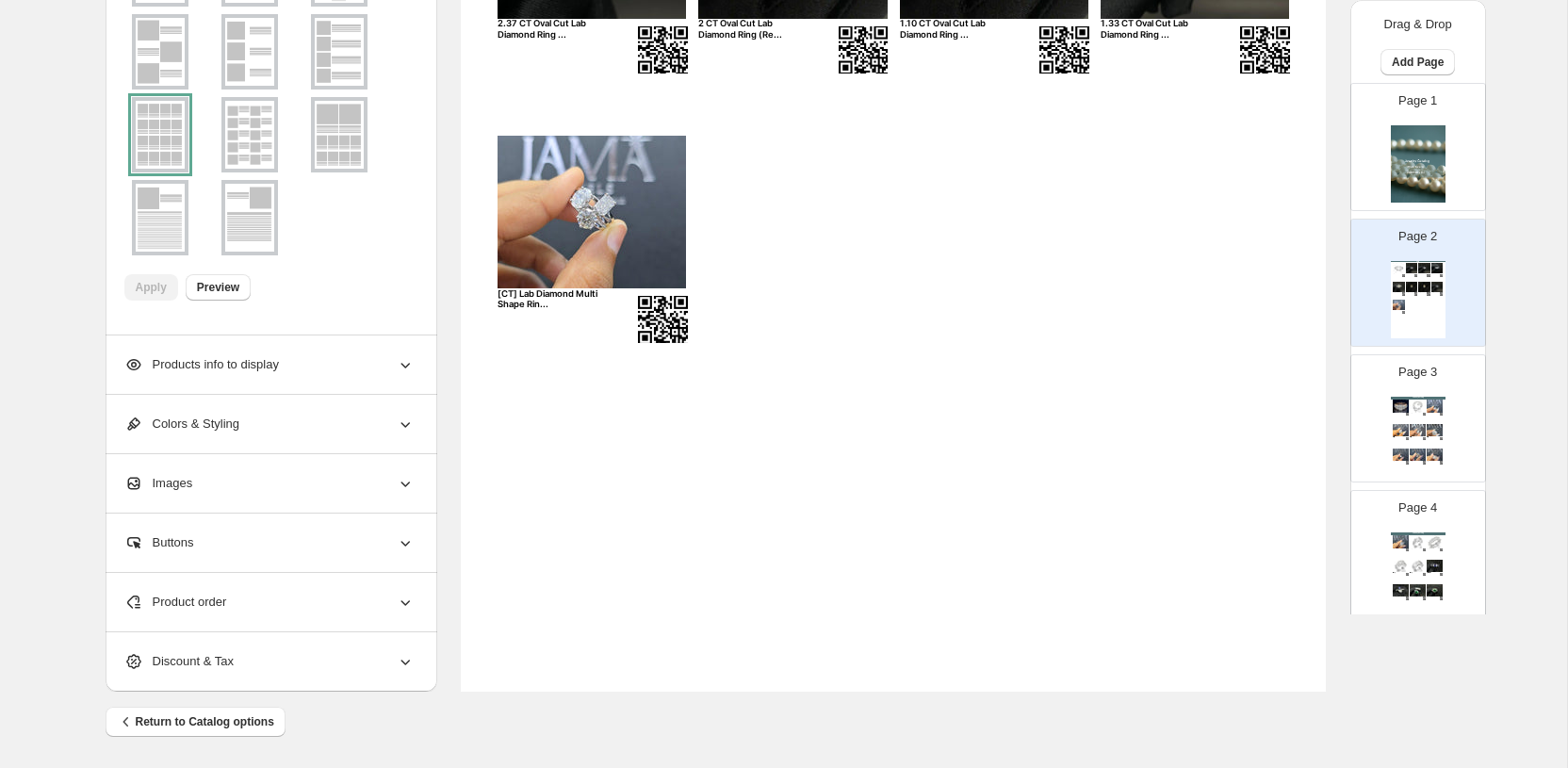 click 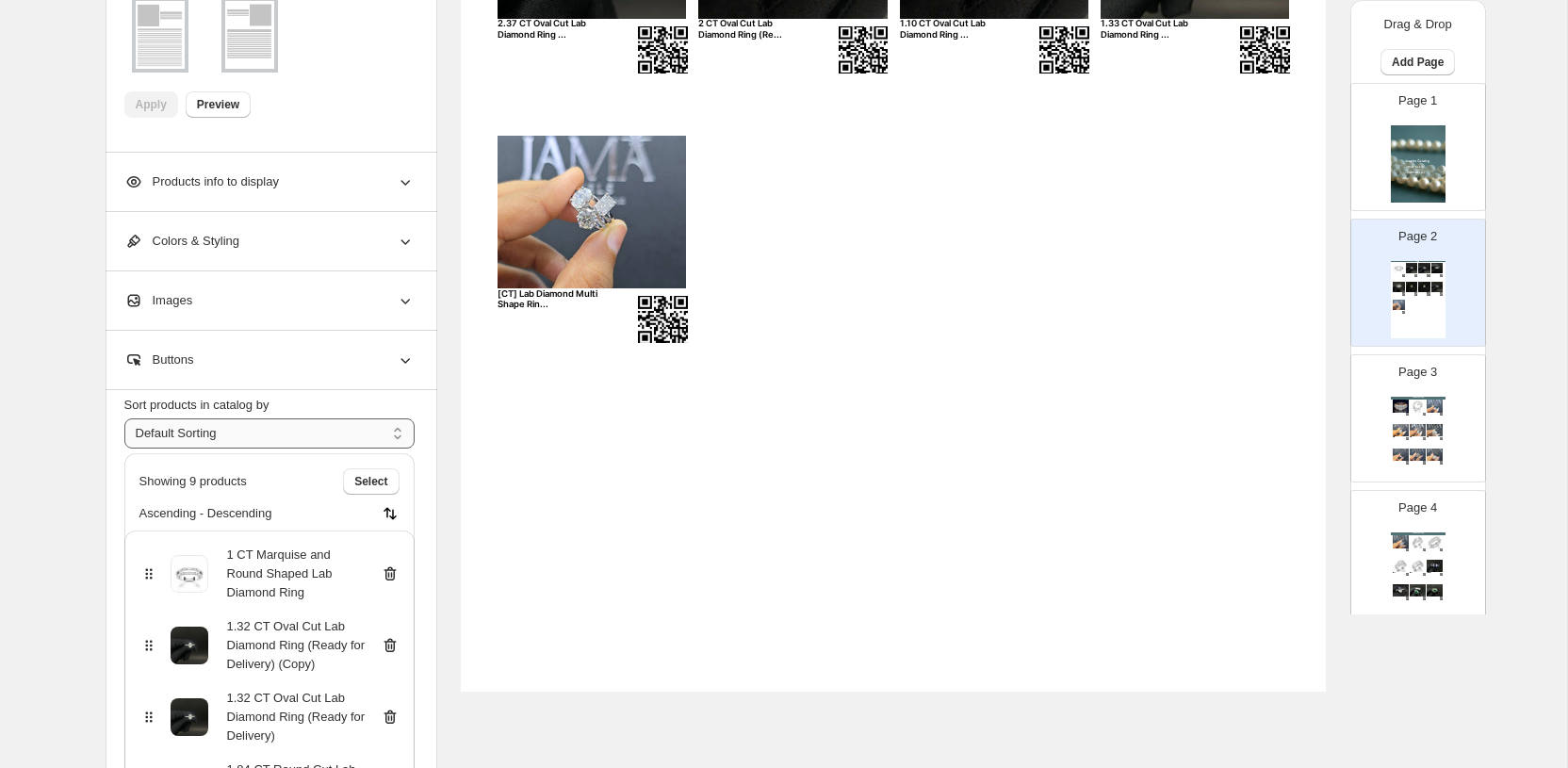 scroll, scrollTop: 0, scrollLeft: 0, axis: both 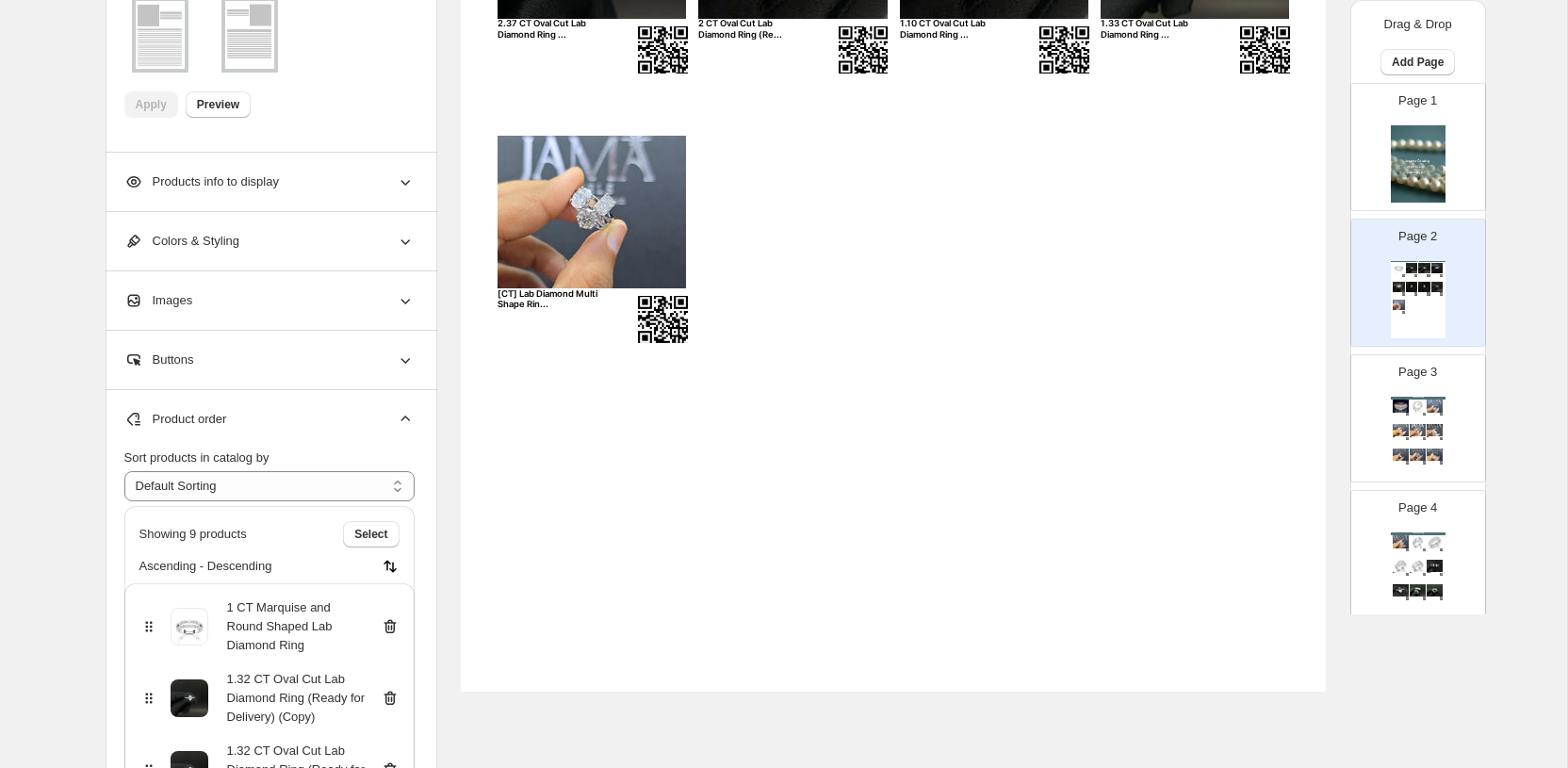 click 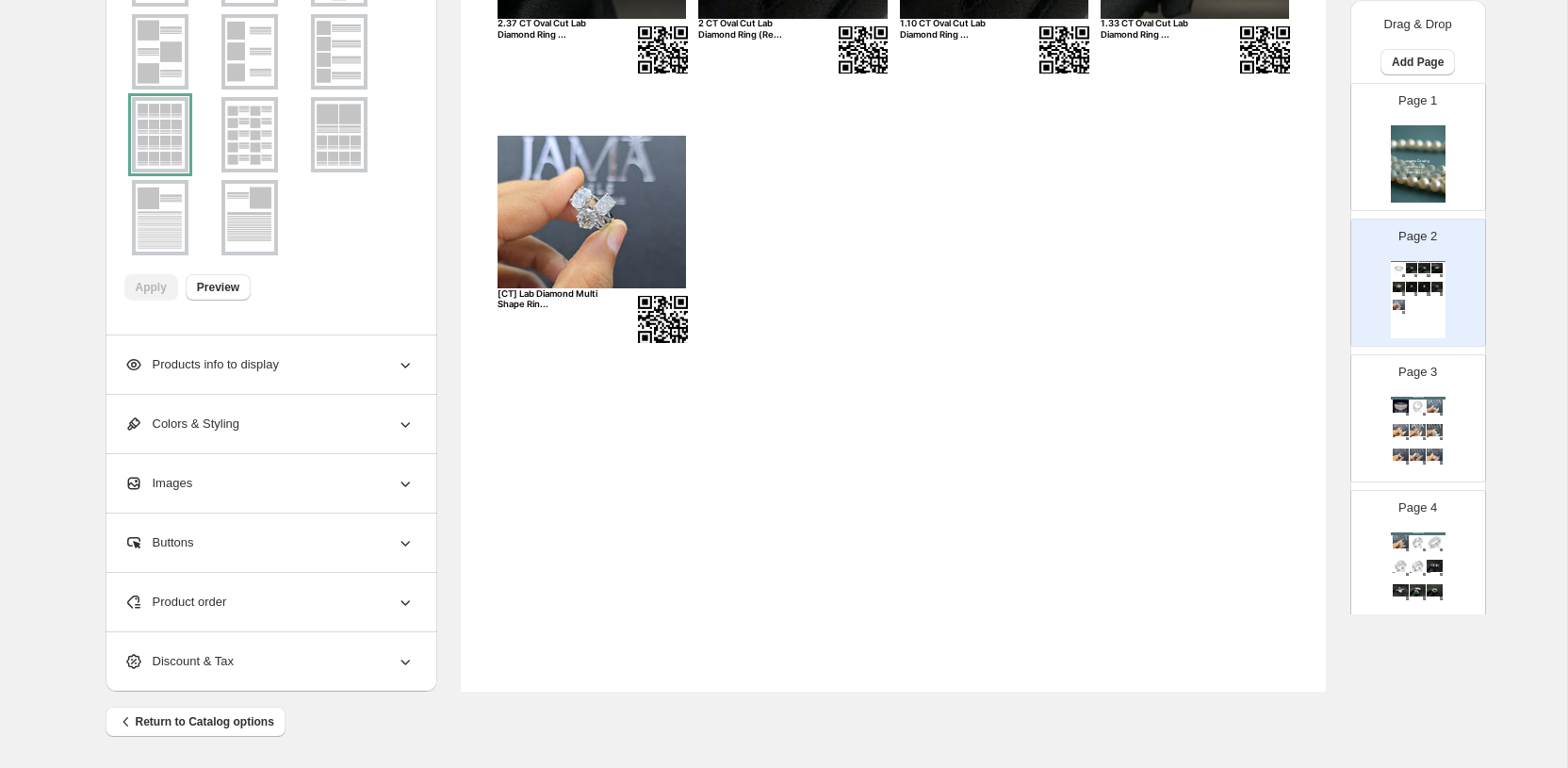 click 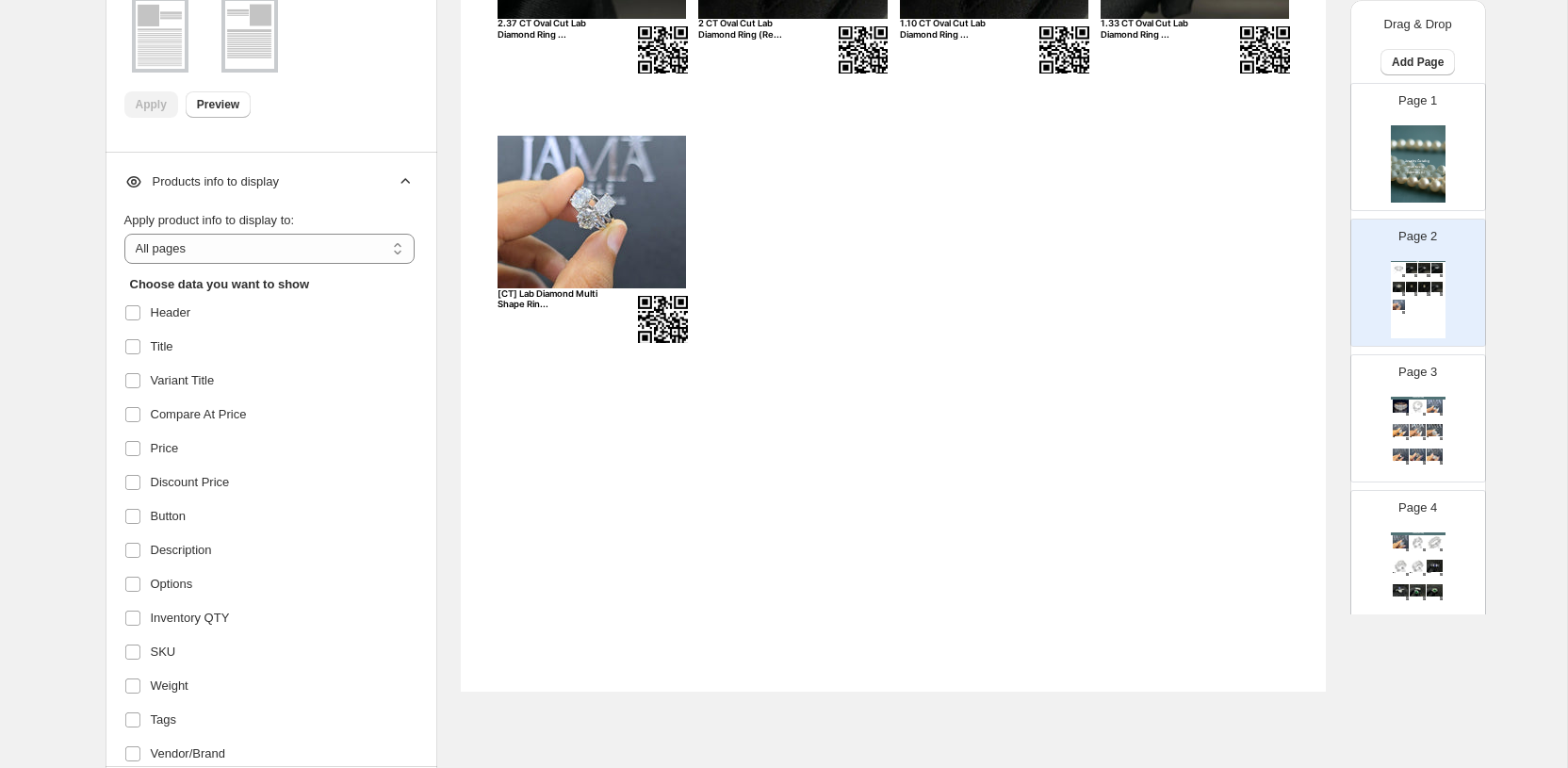 scroll, scrollTop: 257, scrollLeft: 0, axis: vertical 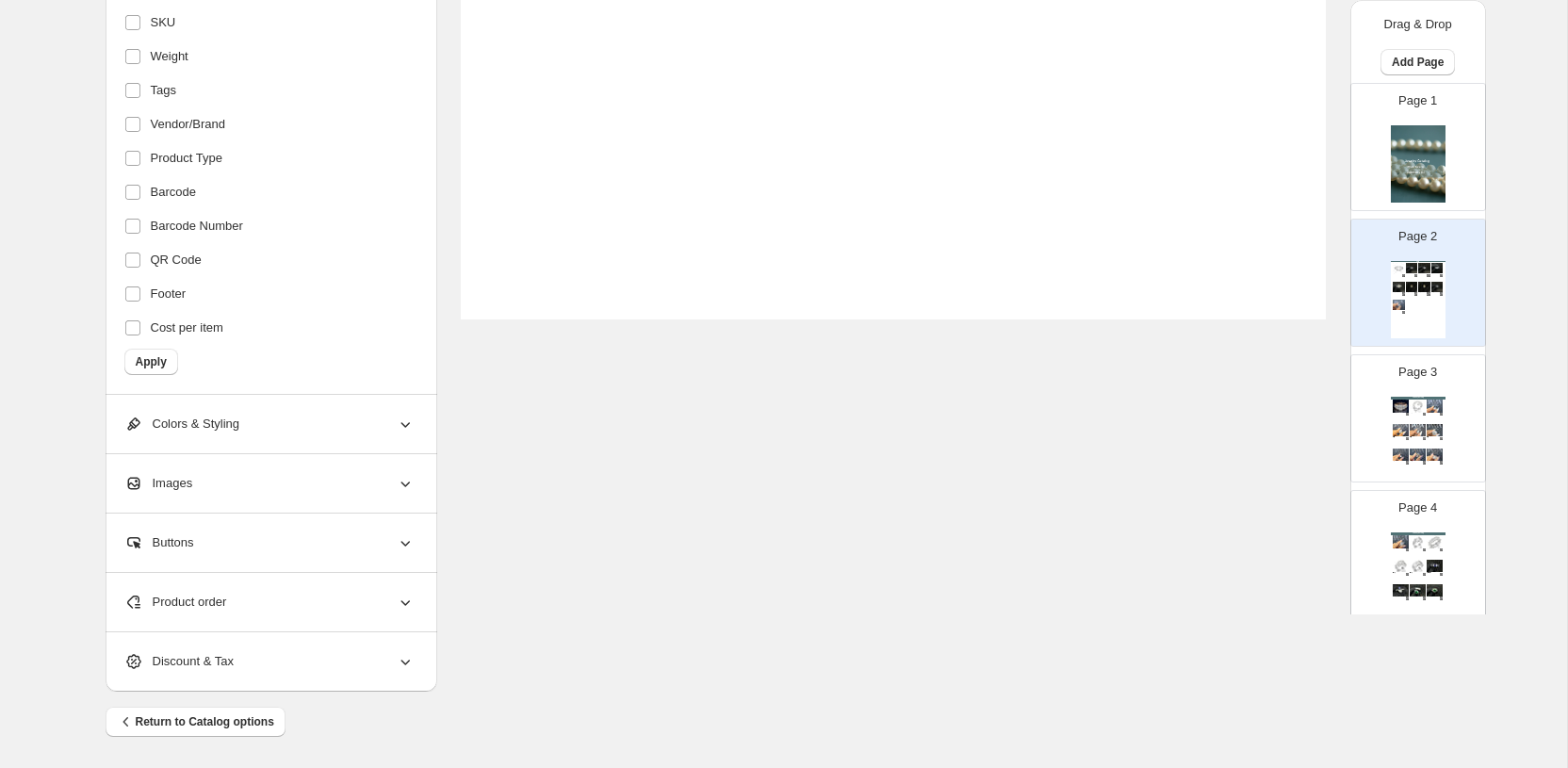 click 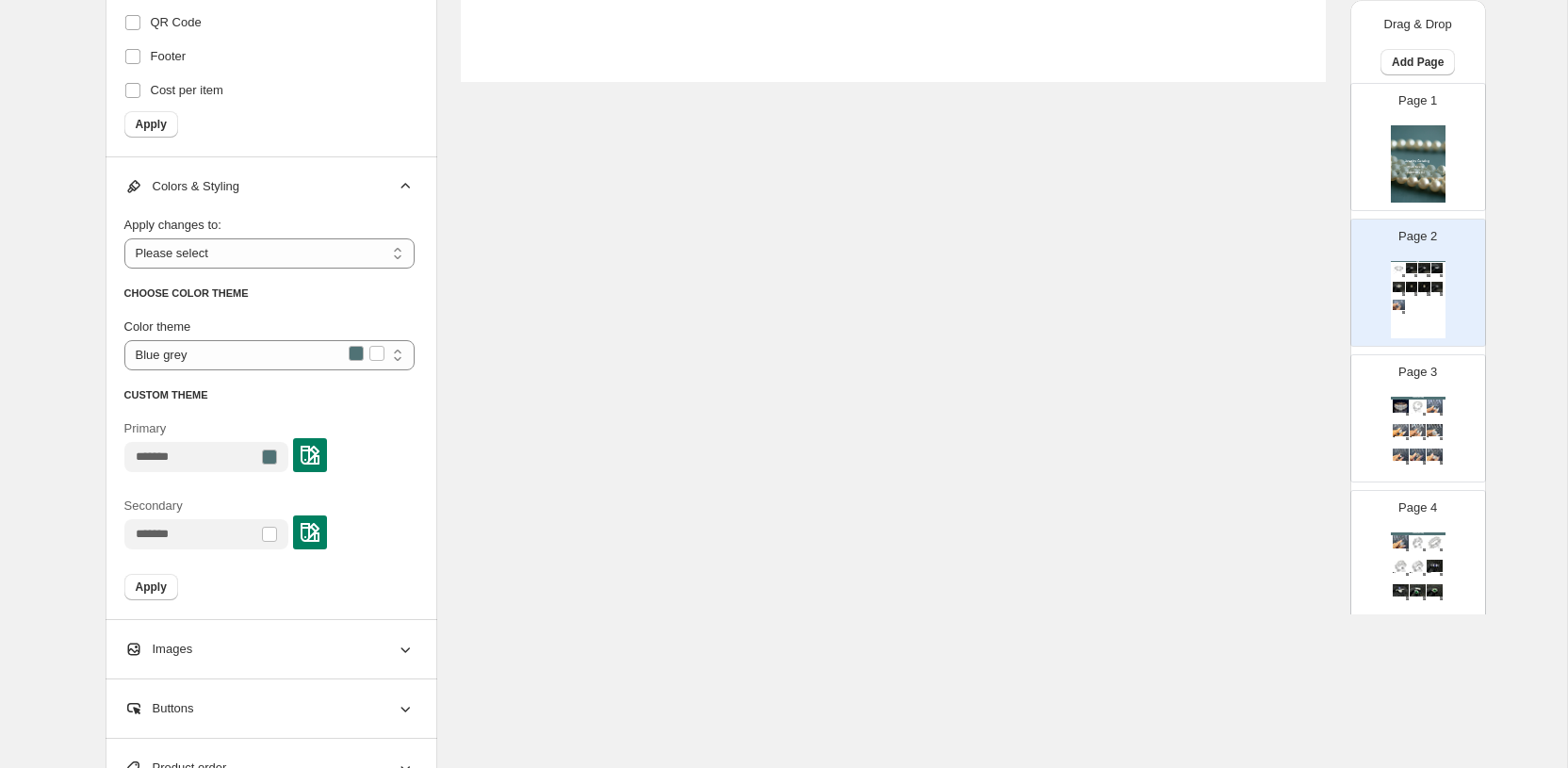 scroll, scrollTop: 1217, scrollLeft: 0, axis: vertical 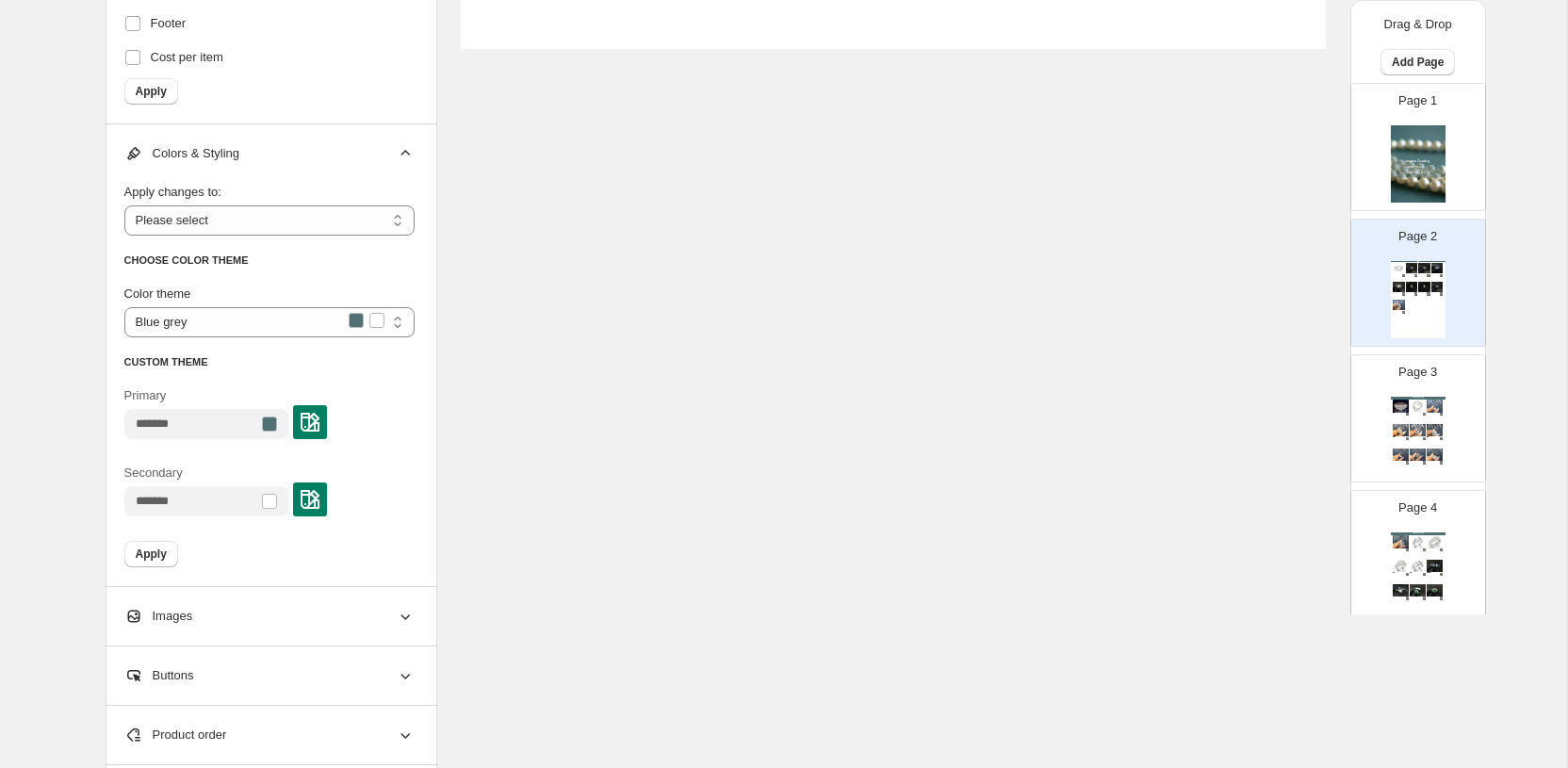 click at bounding box center [270, 424] 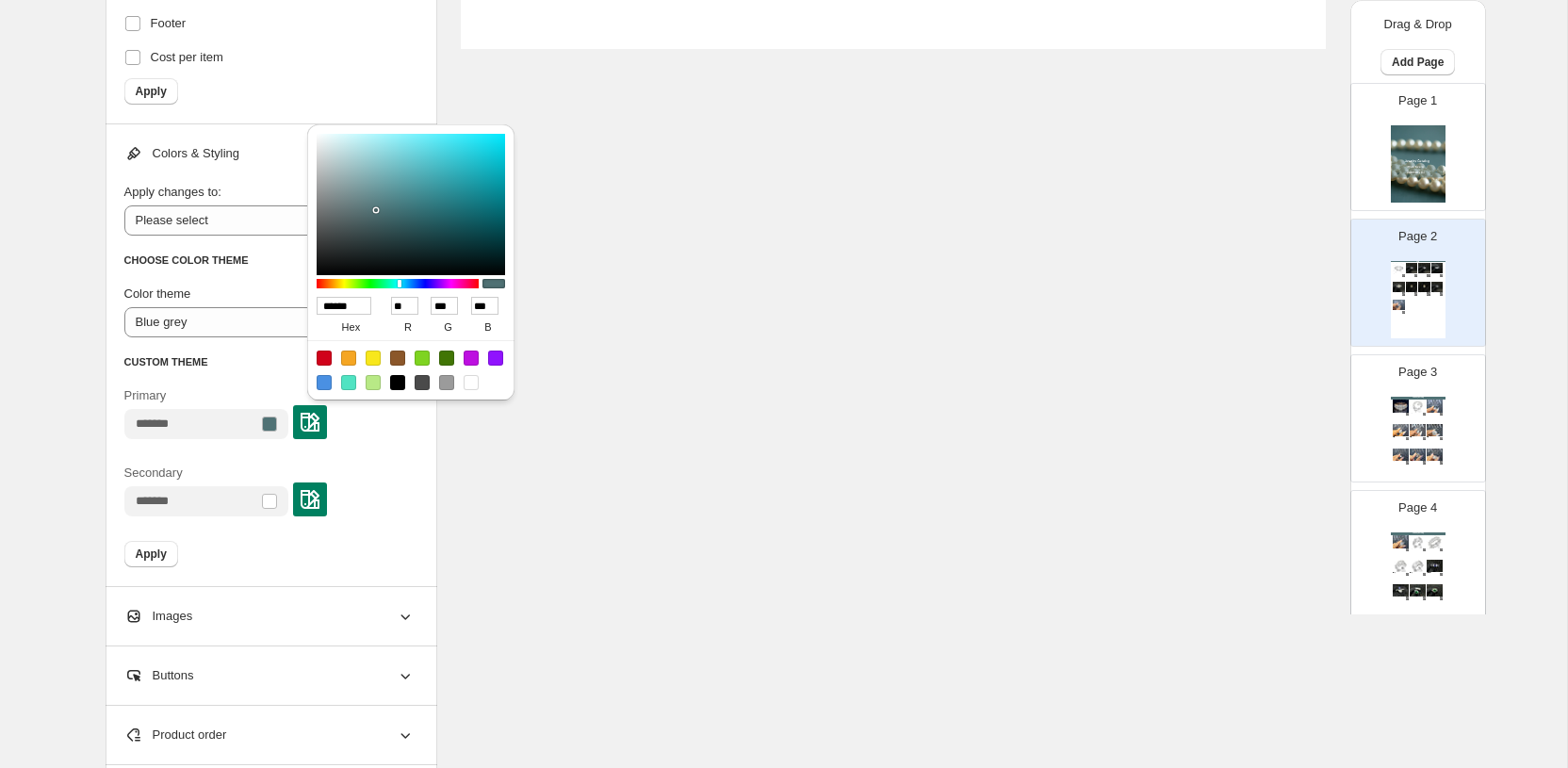 drag, startPoint x: 363, startPoint y: 305, endPoint x: 321, endPoint y: 303, distance: 42.04759 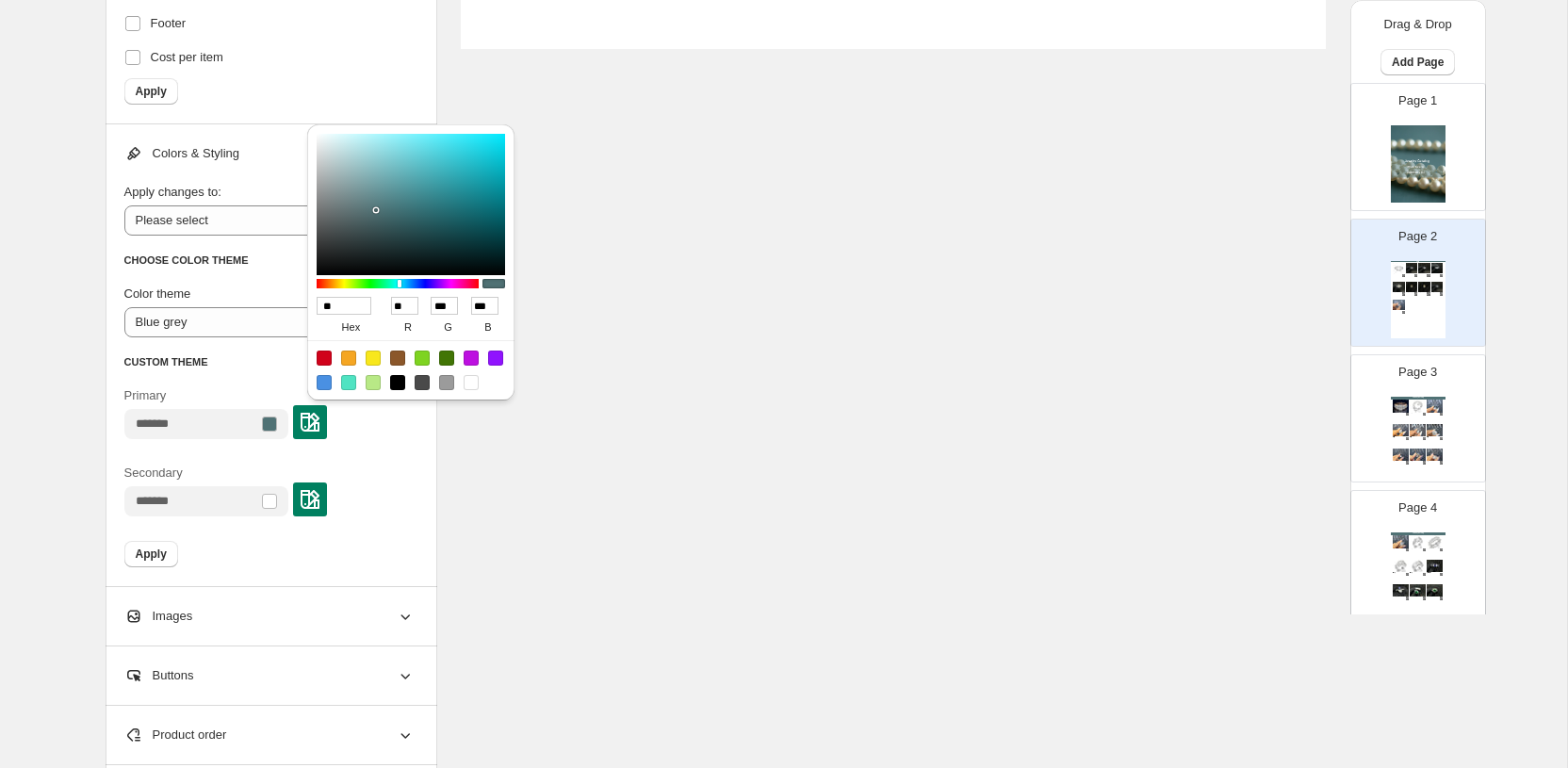 type on "***" 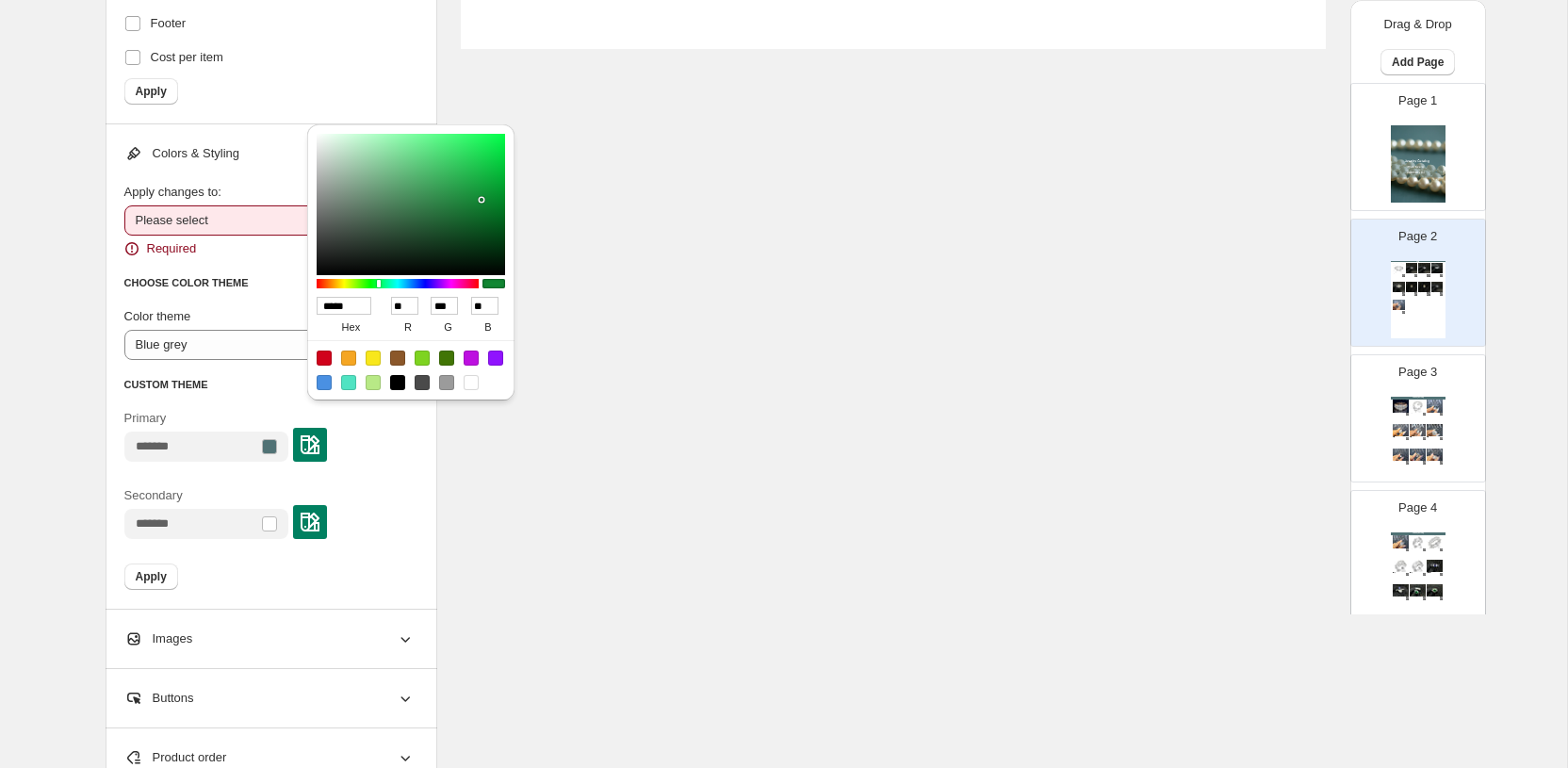 type on "******" 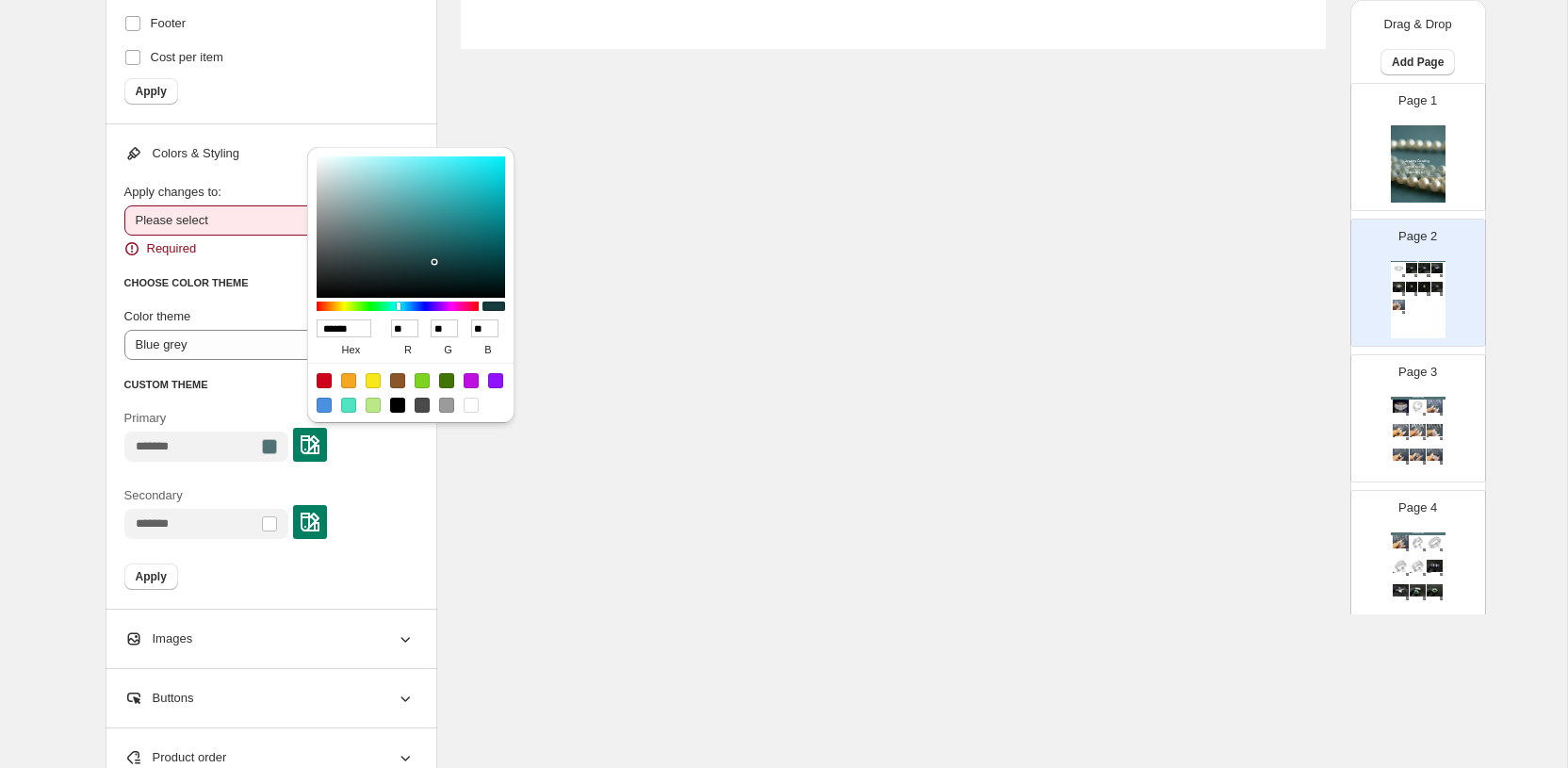 click on "****** hex" at bounding box center (351, 340) 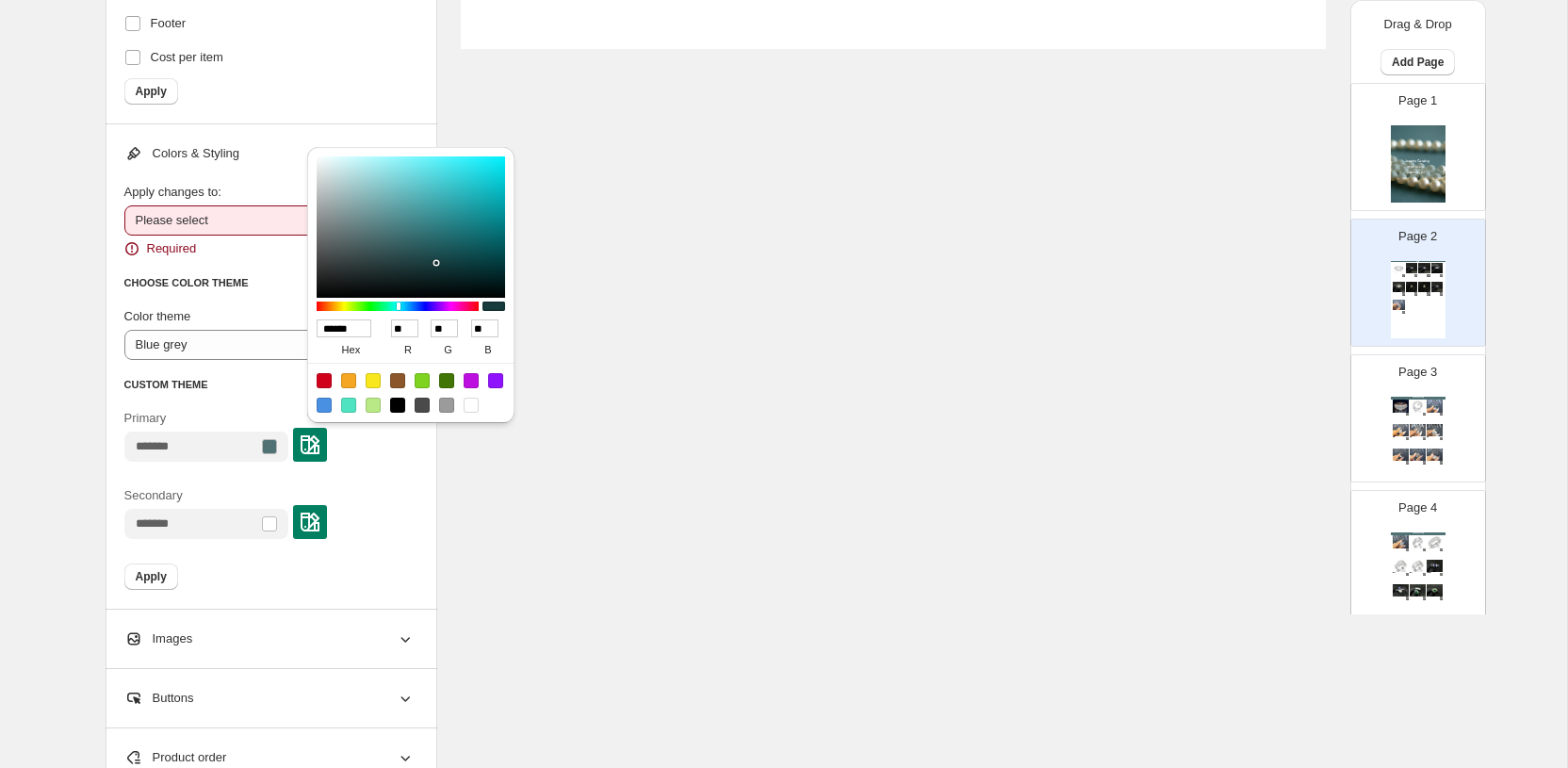 click at bounding box center [436, 263] 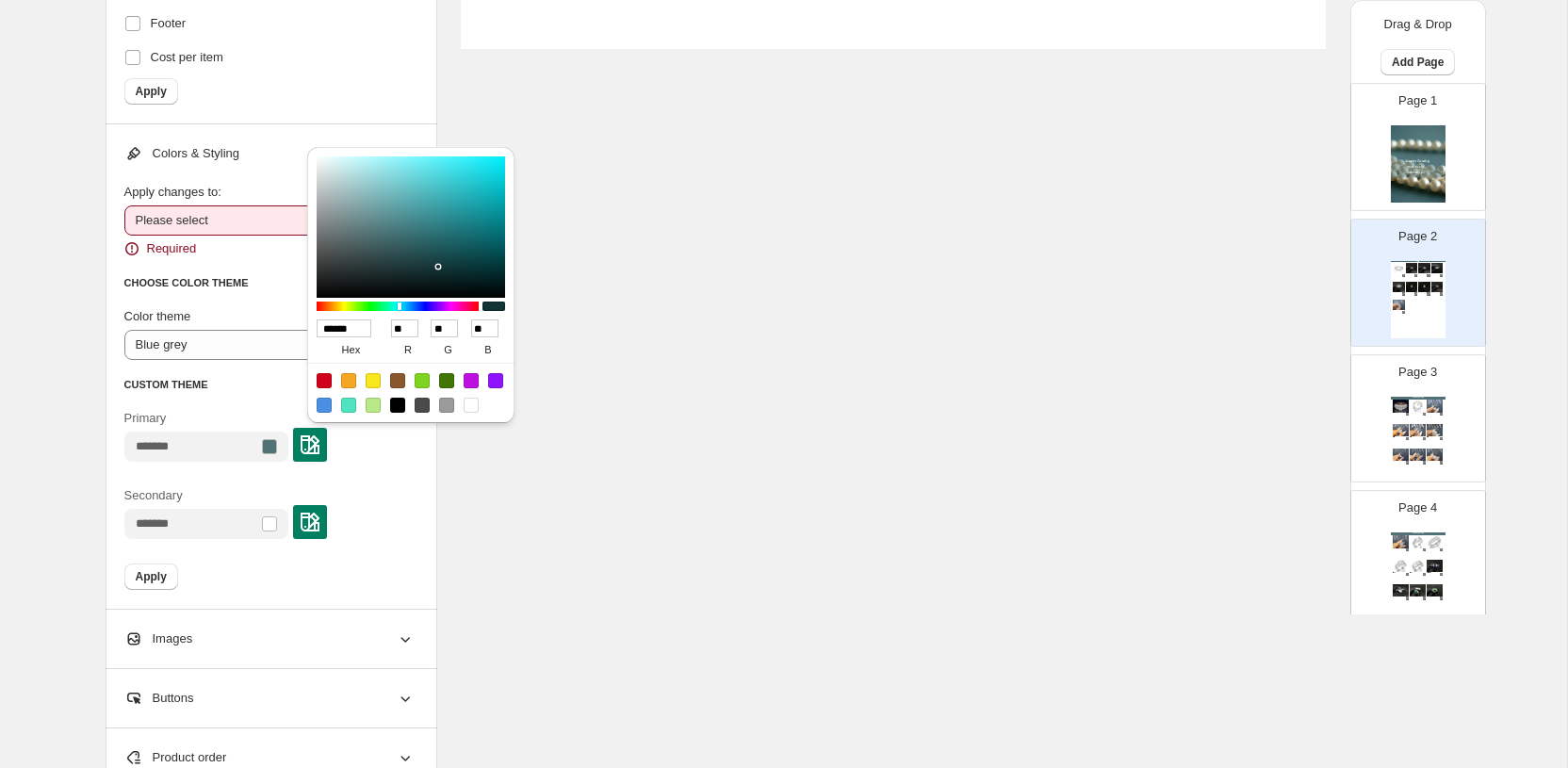 type on "******" 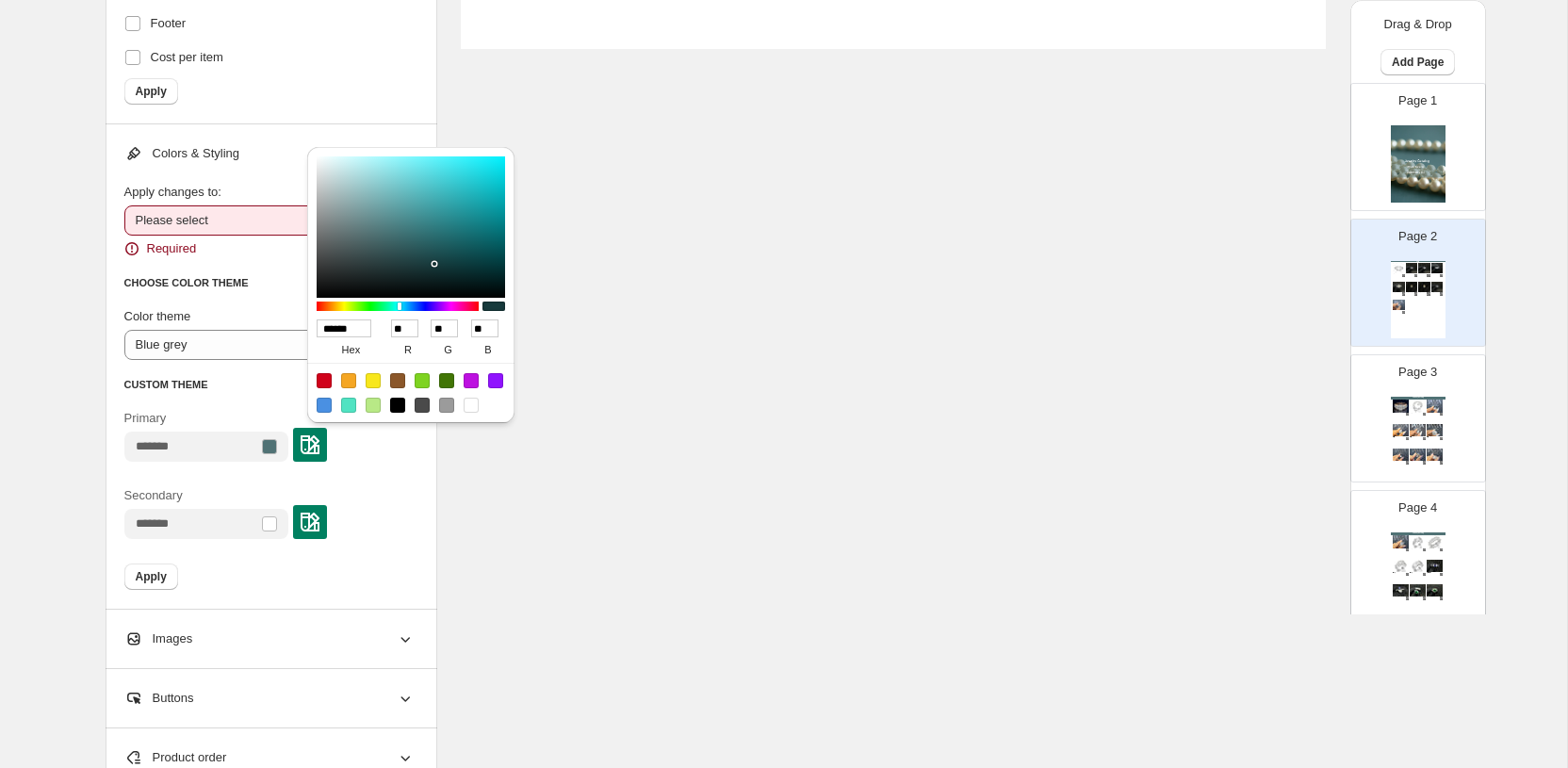 type on "******" 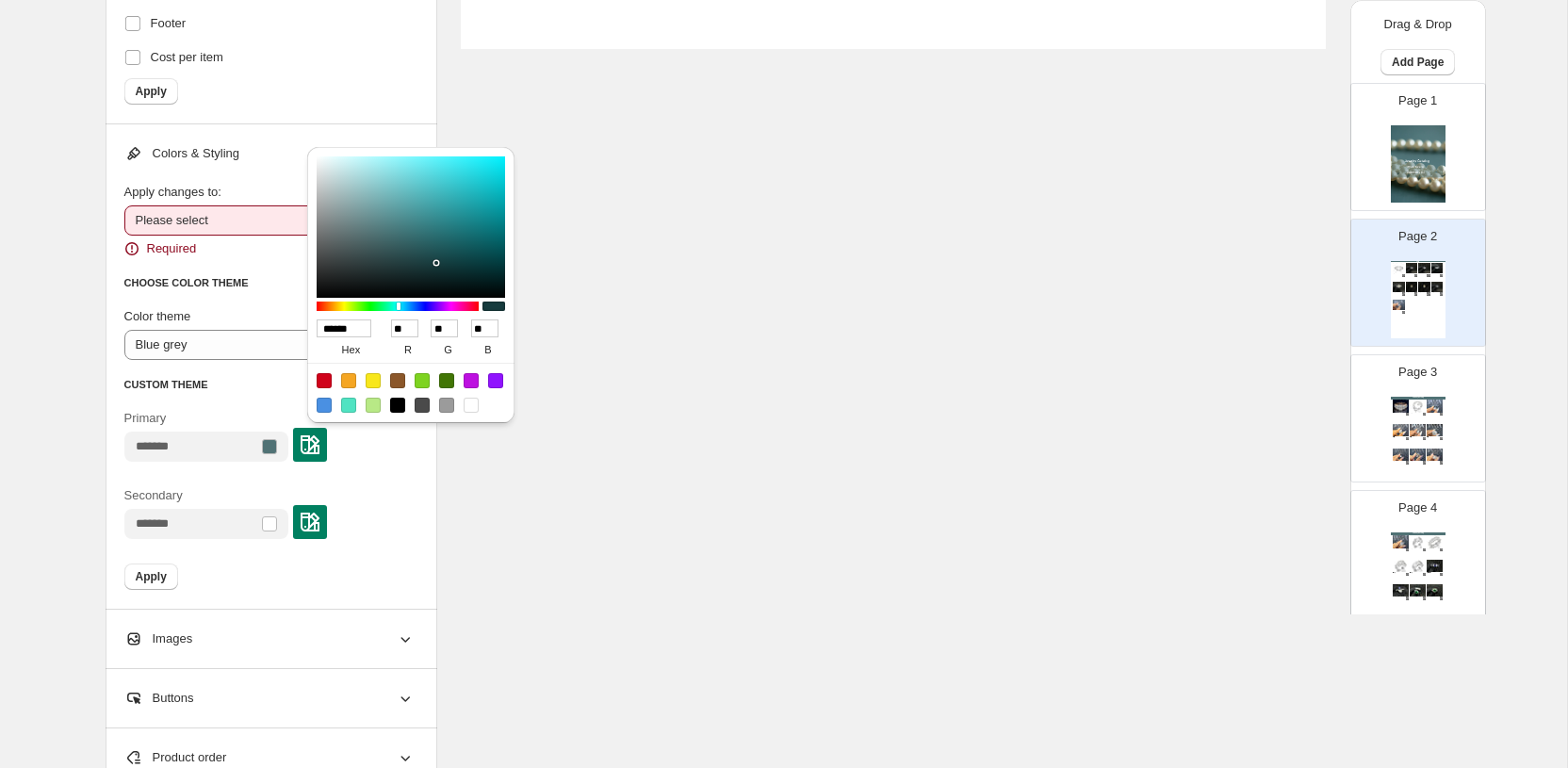 click at bounding box center [411, 227] 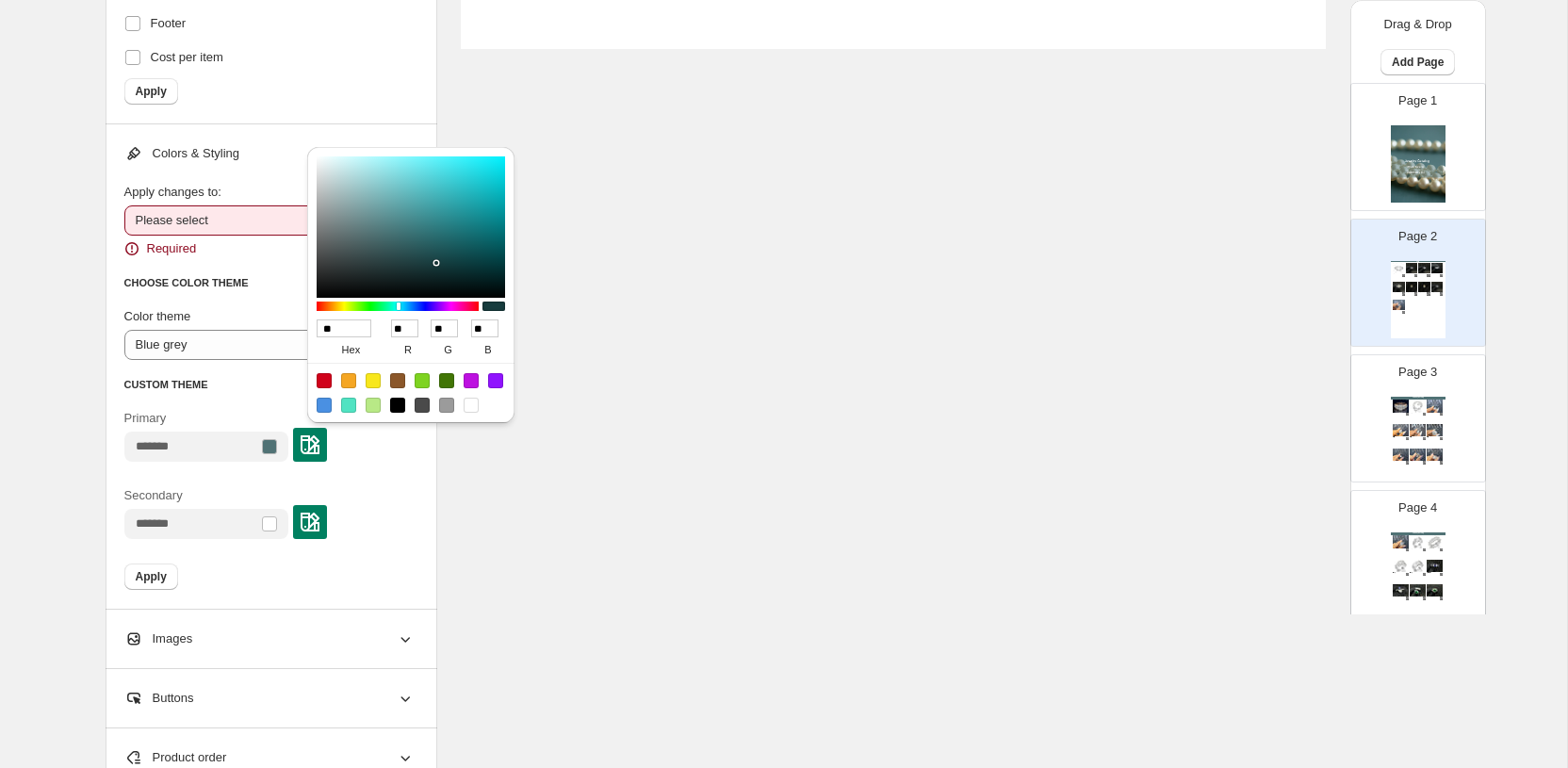 type on "***" 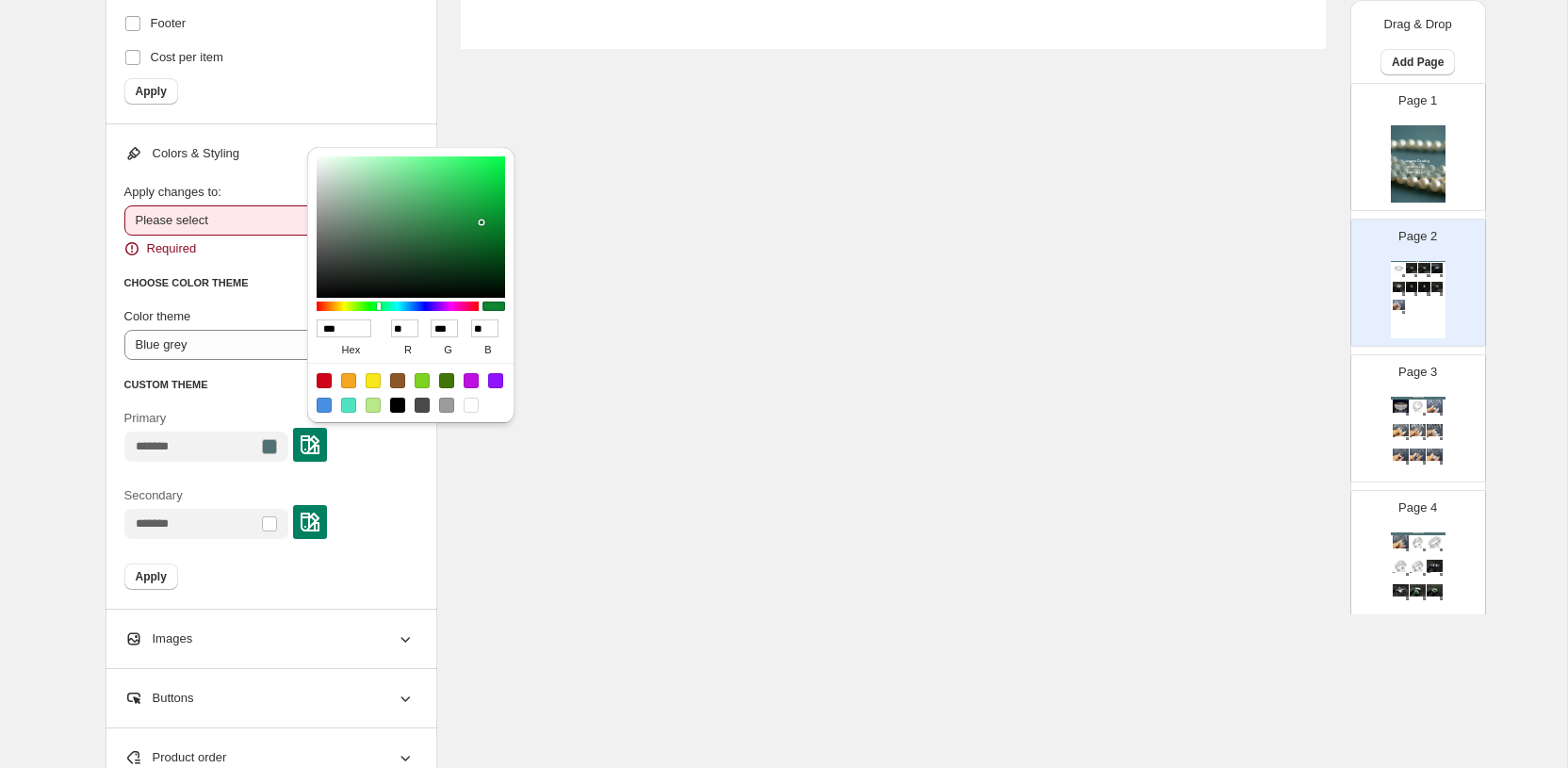 type on "******" 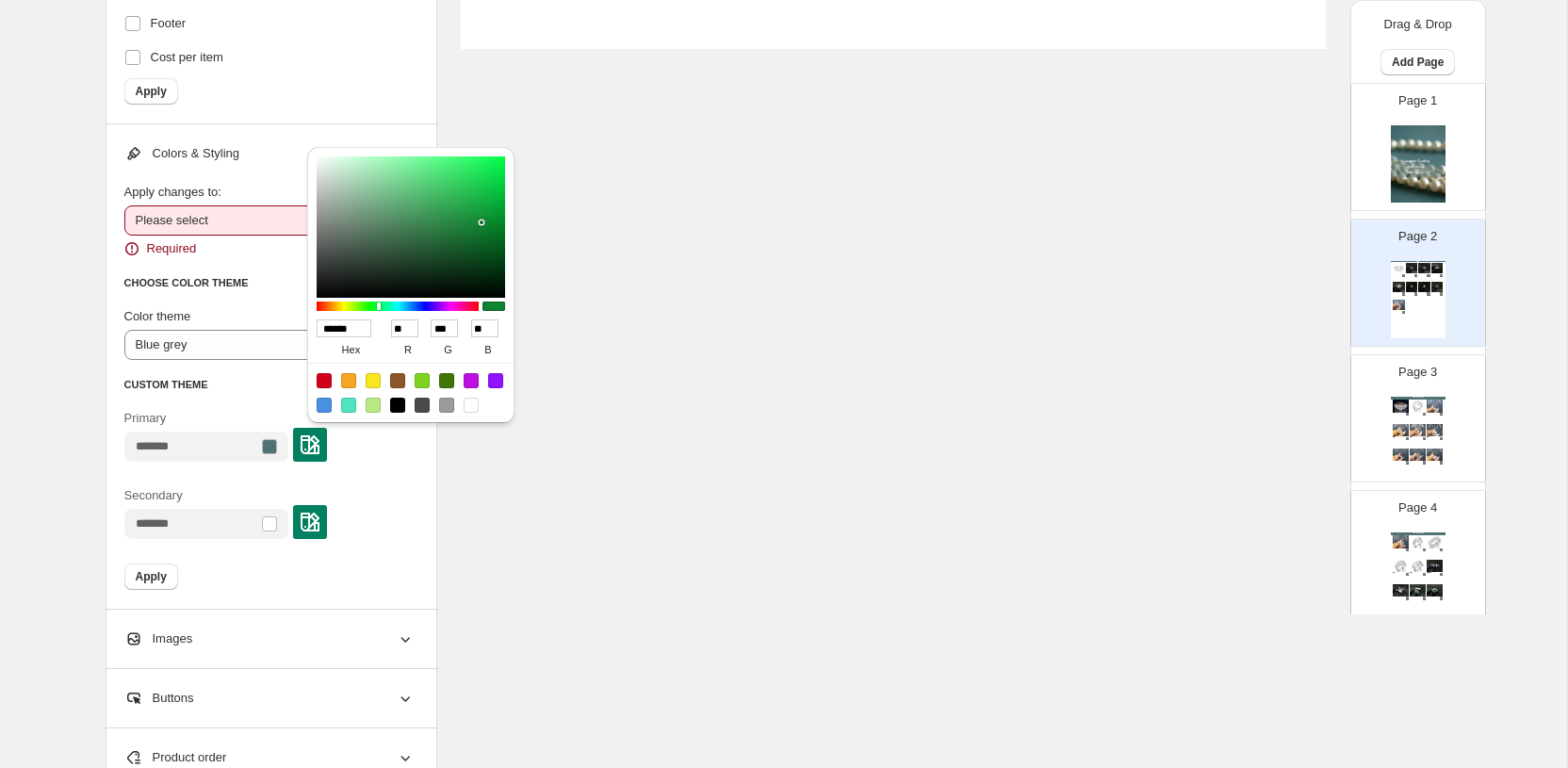 type on "**" 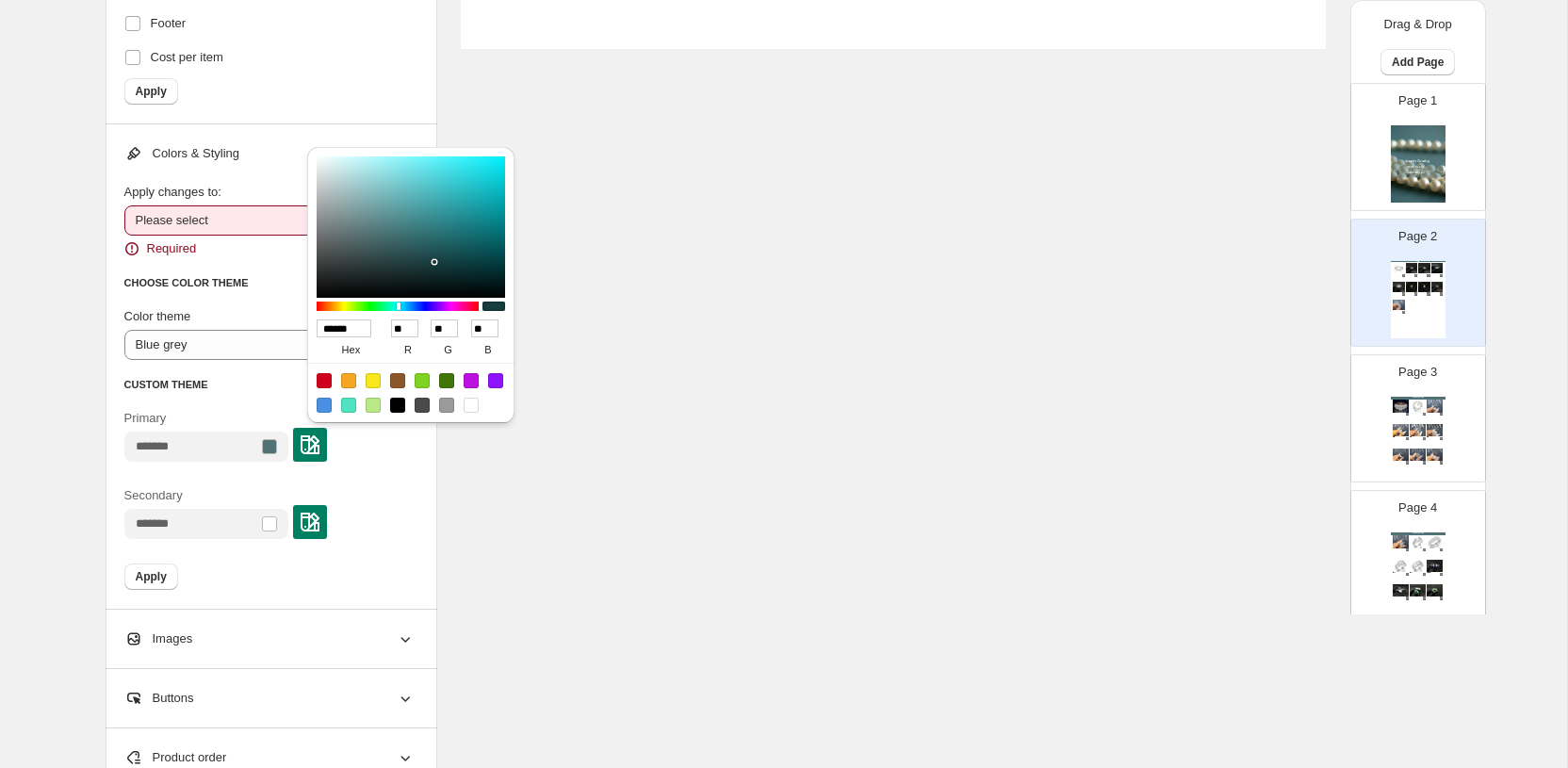 type on "******" 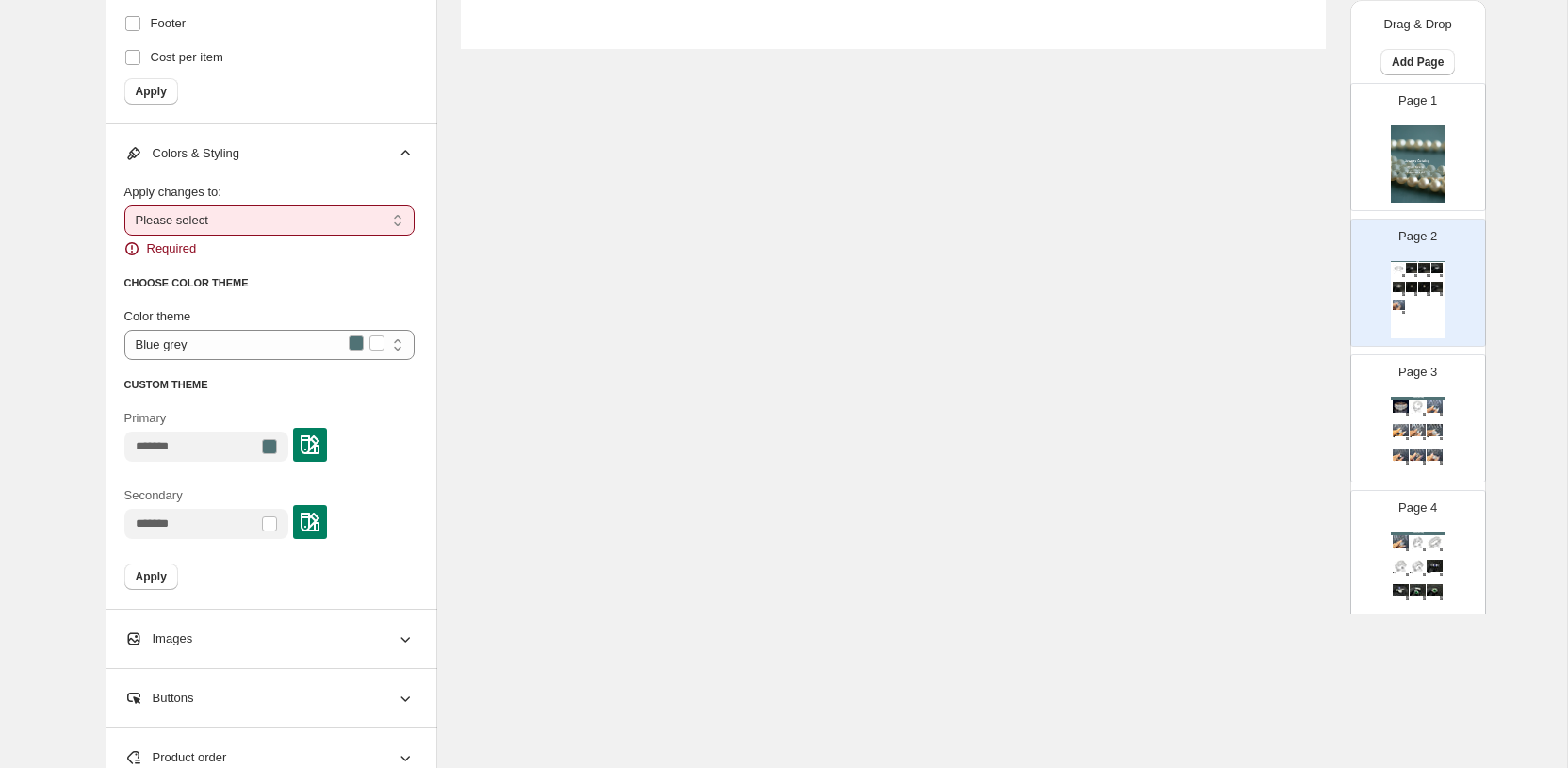 click on "**********" at bounding box center (270, 221) 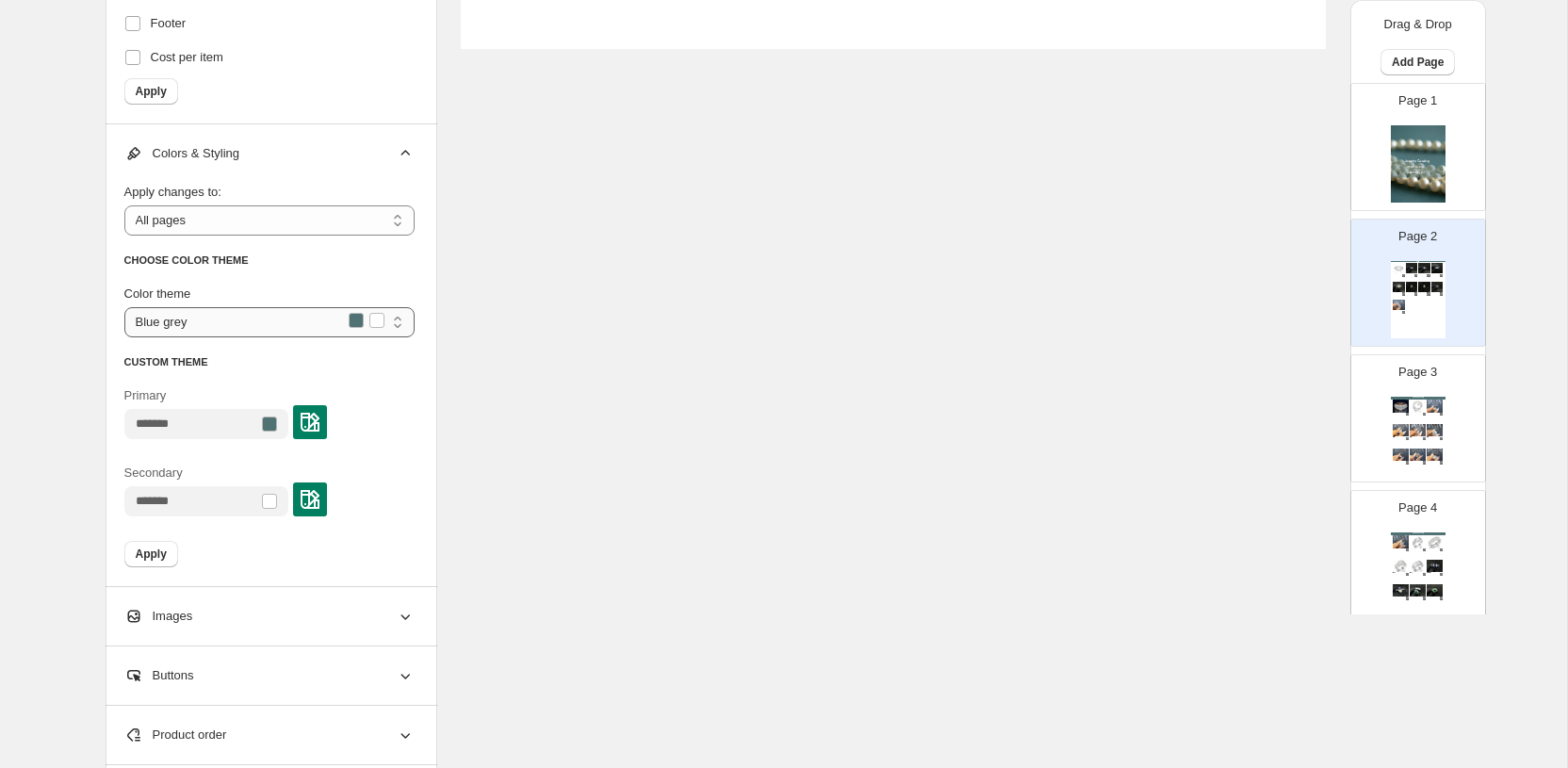 click on "**********" at bounding box center (270, 322) 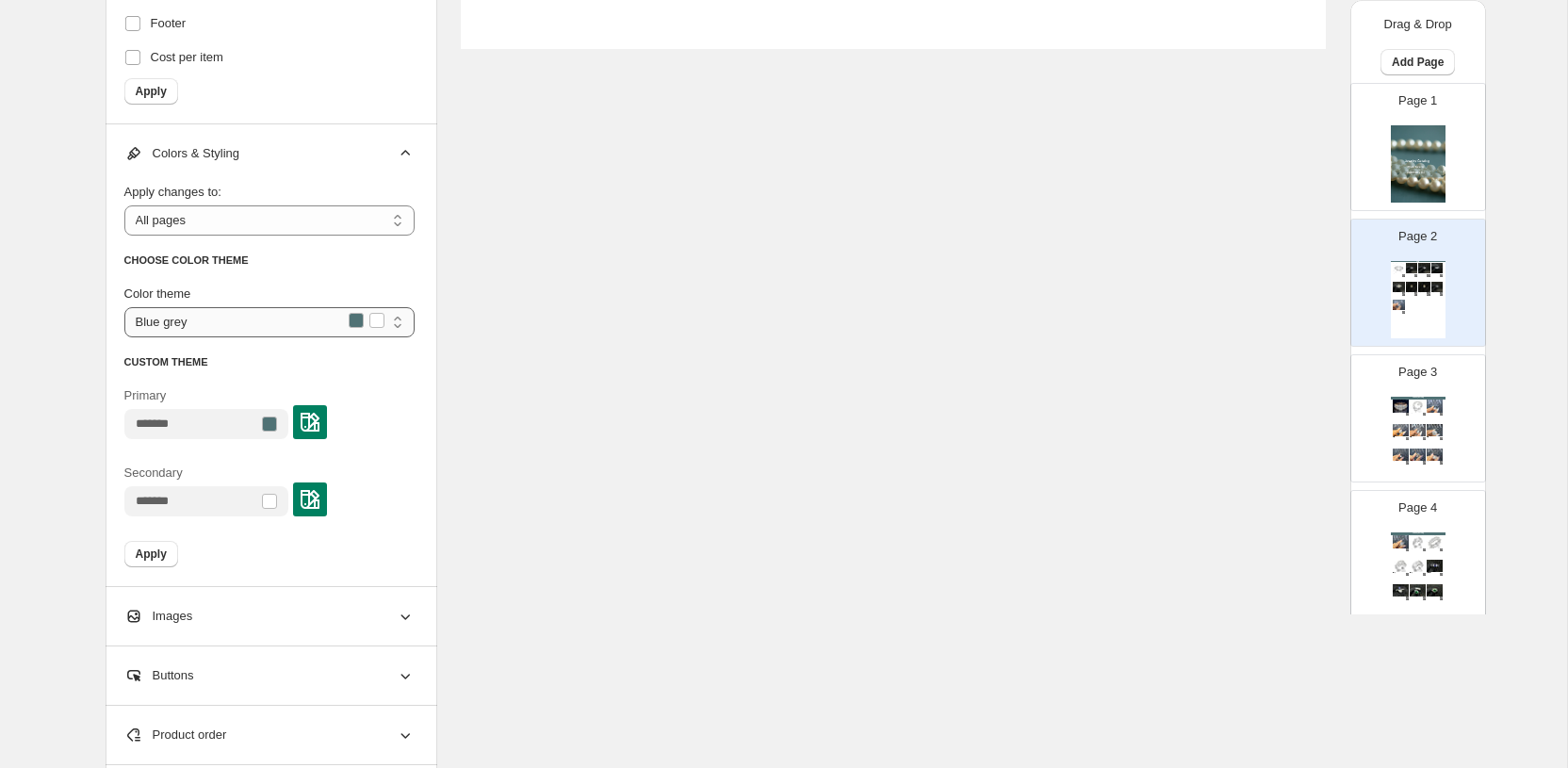 click on "**********" at bounding box center (270, 322) 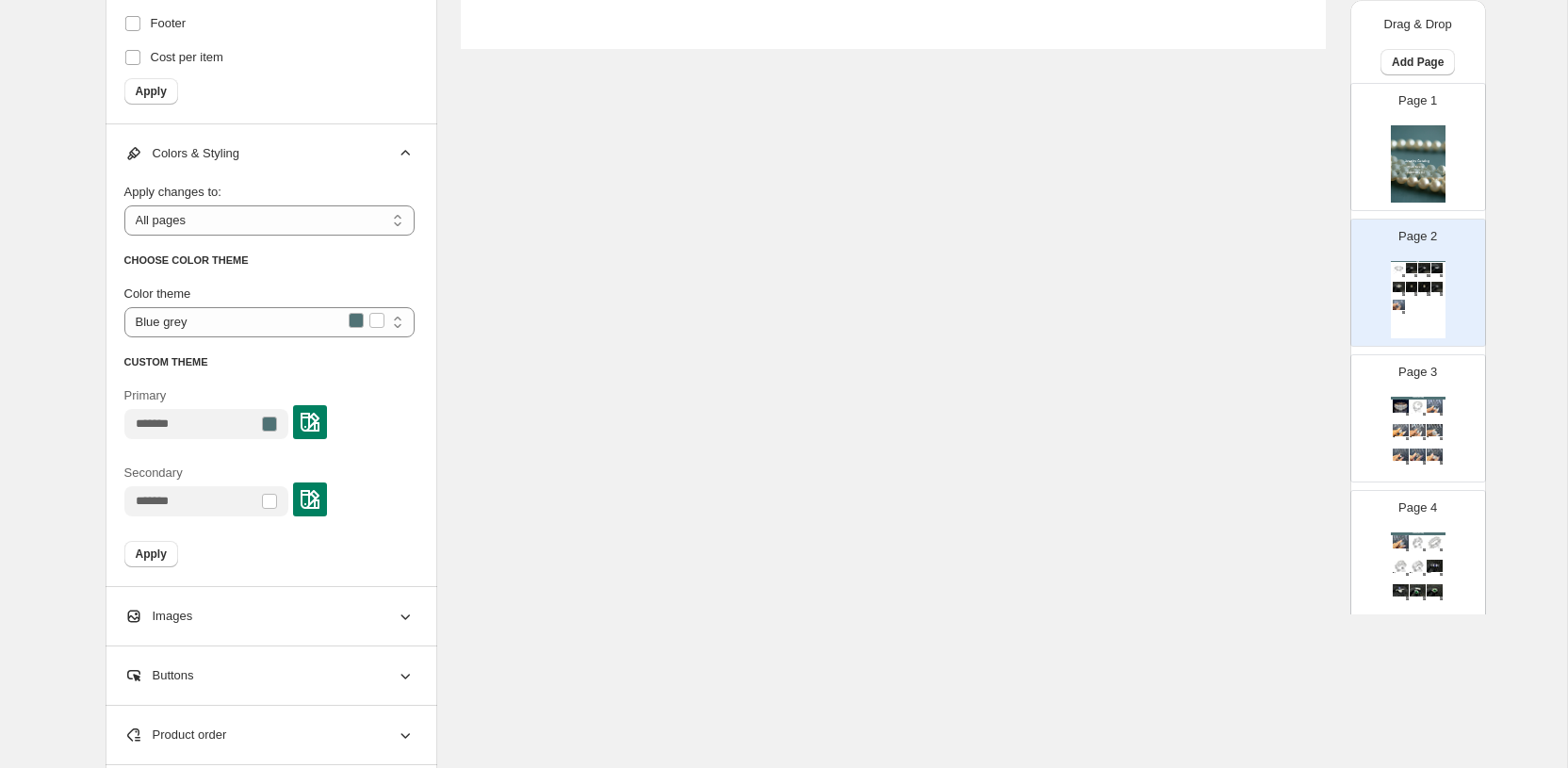 click at bounding box center [310, 422] 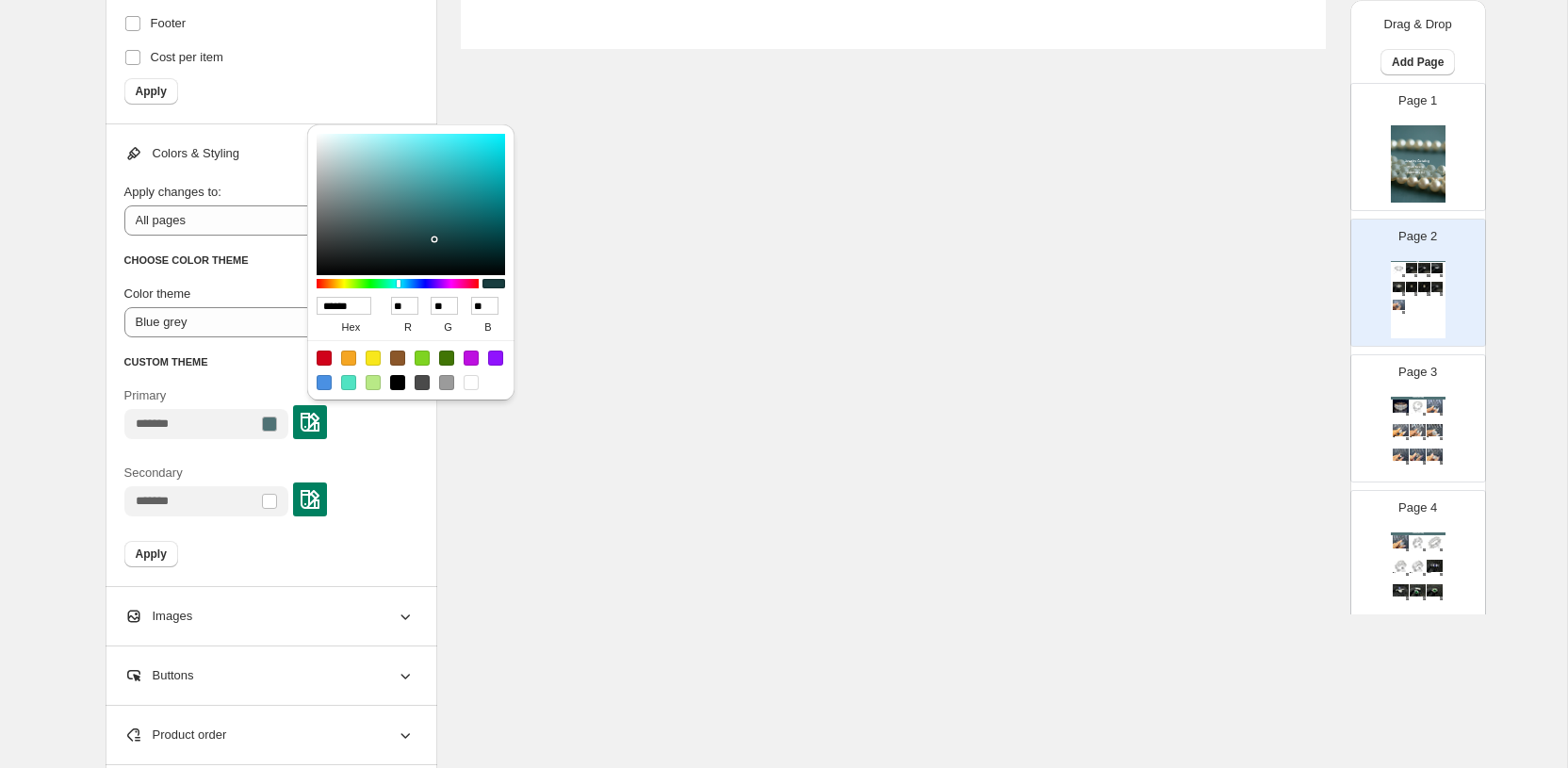 click on "****** hex" at bounding box center [351, 318] 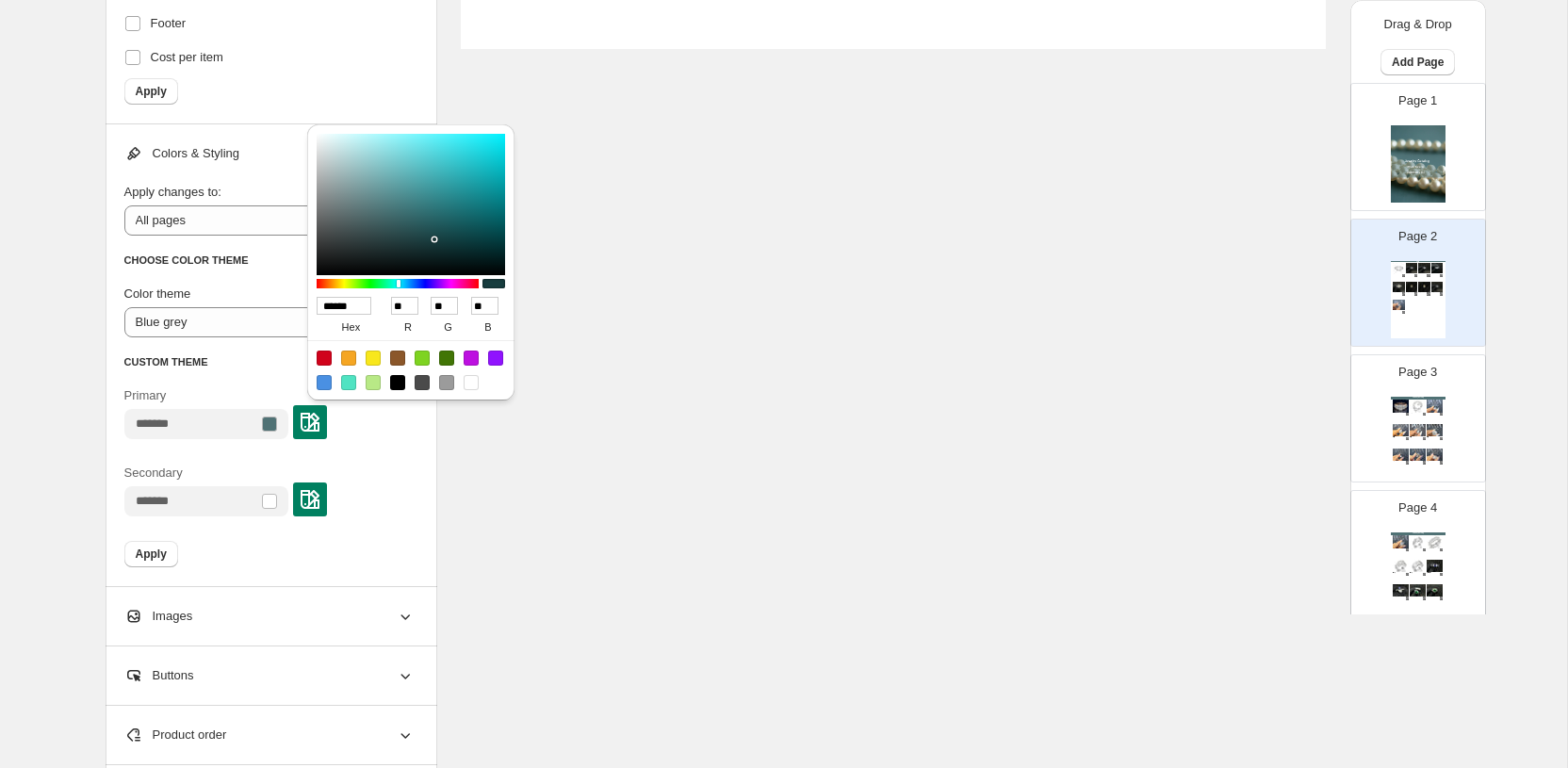 type on "******" 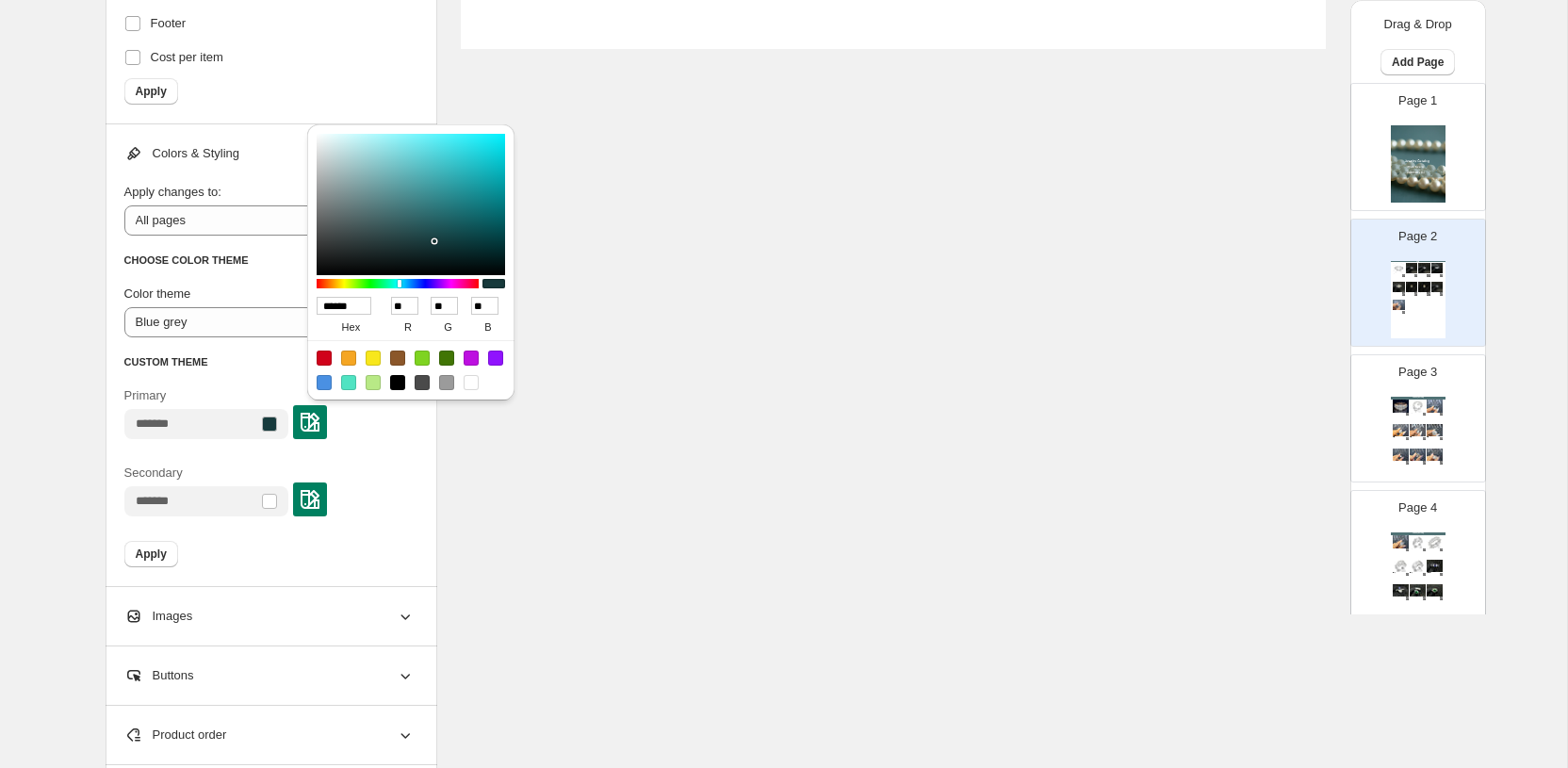 click on "Primary" at bounding box center (270, 413) 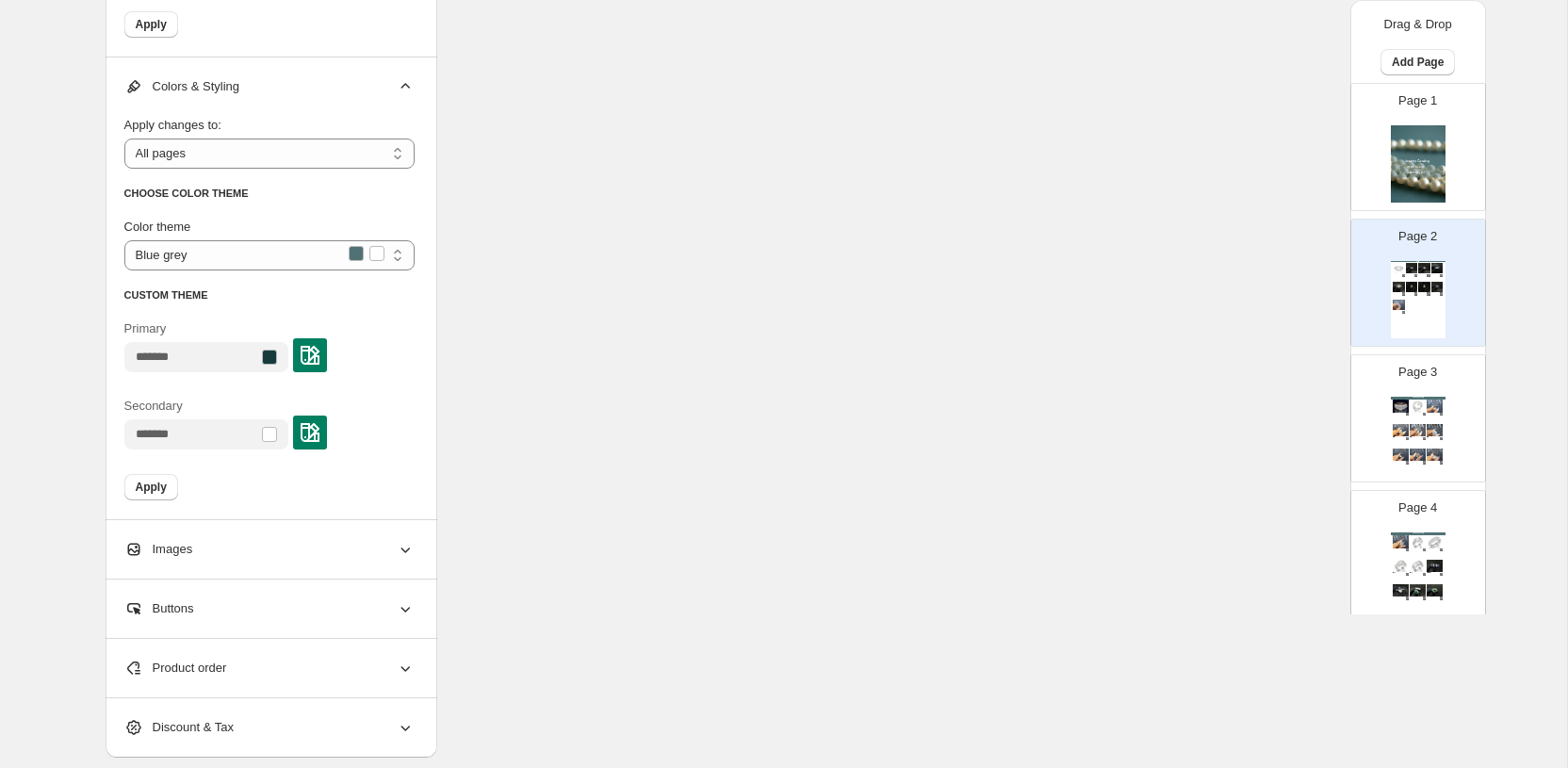 scroll, scrollTop: 1334, scrollLeft: 0, axis: vertical 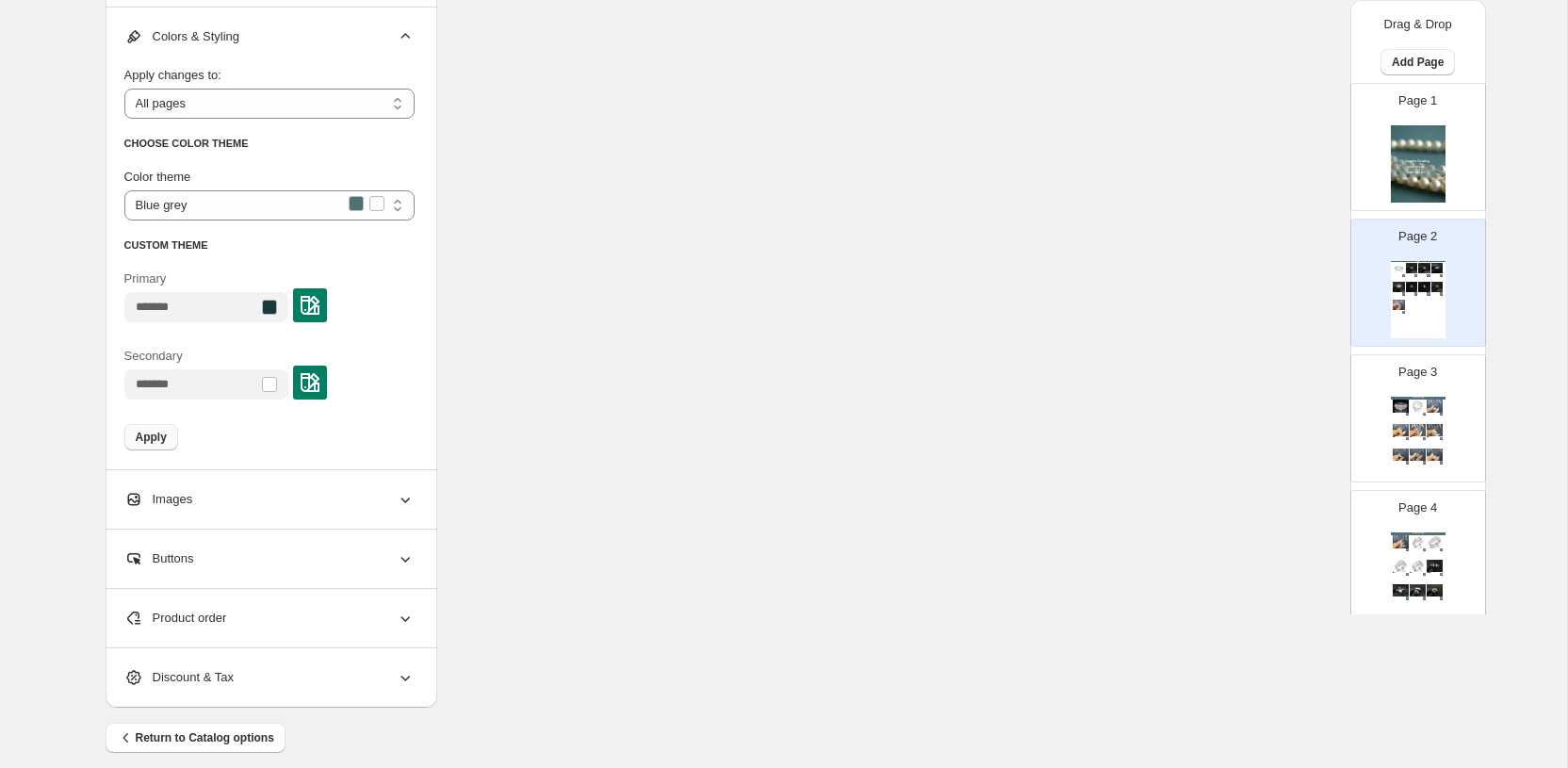 click on "Apply" at bounding box center (151, 437) 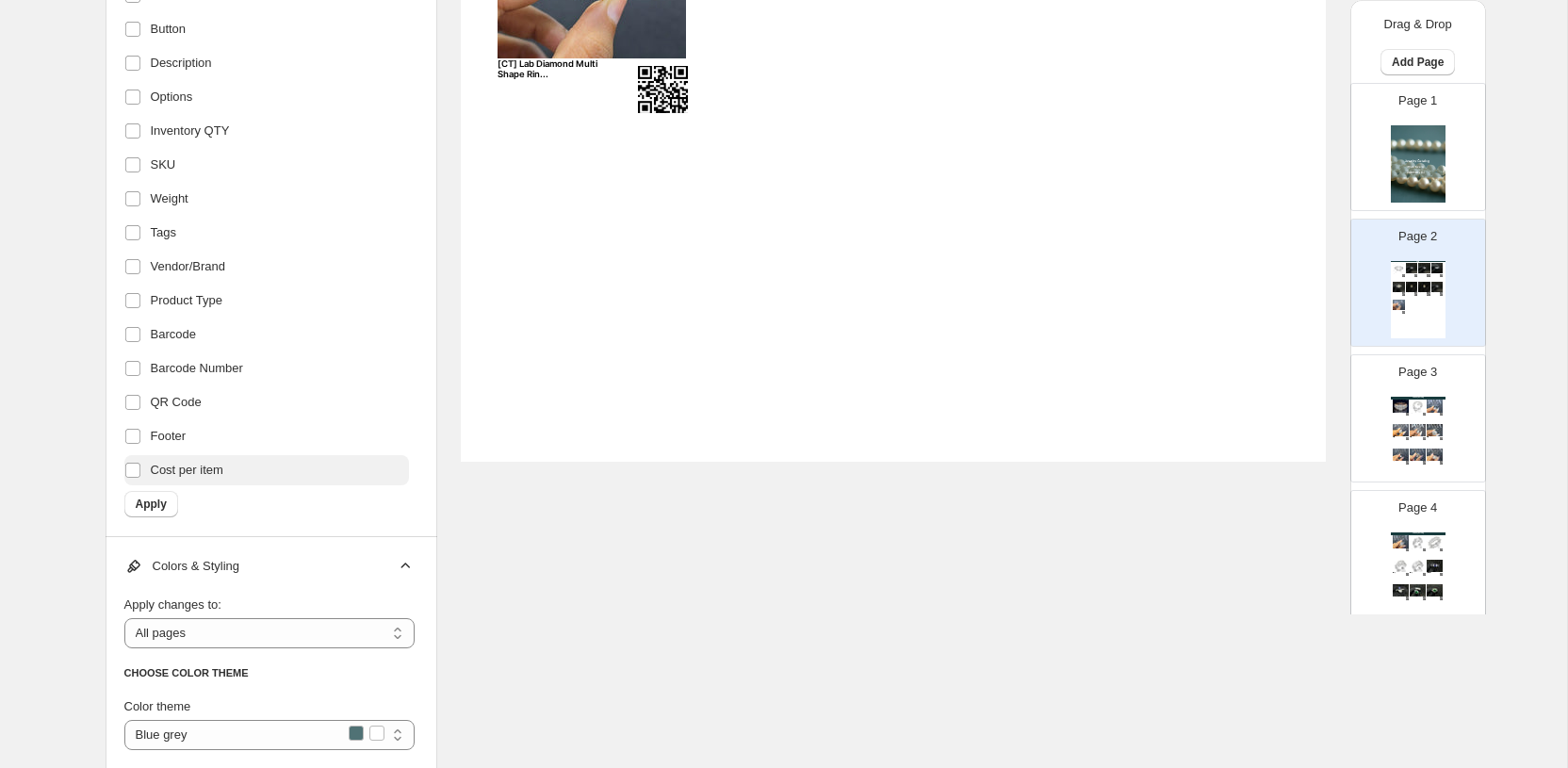 scroll, scrollTop: 802, scrollLeft: 0, axis: vertical 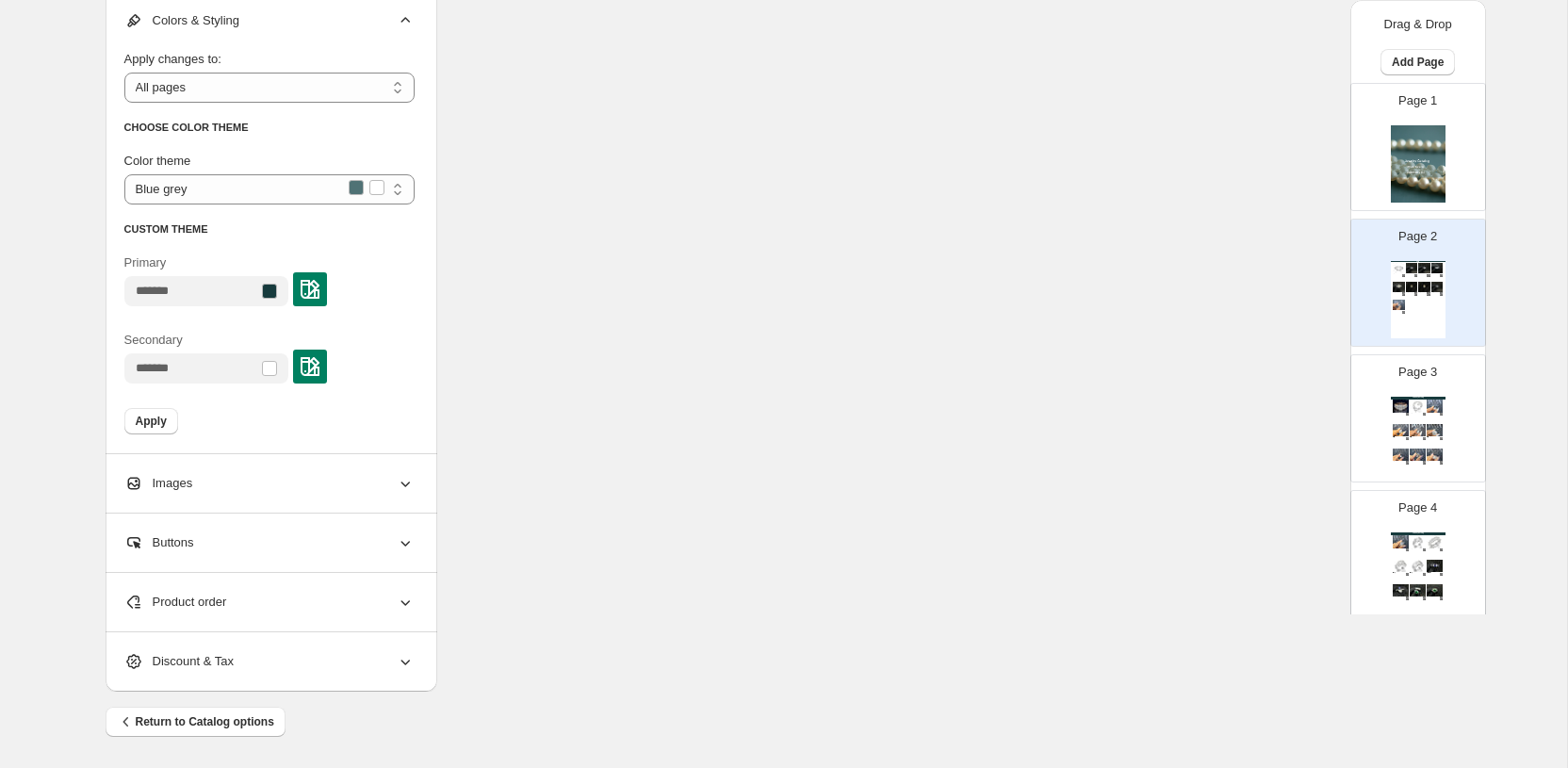 click 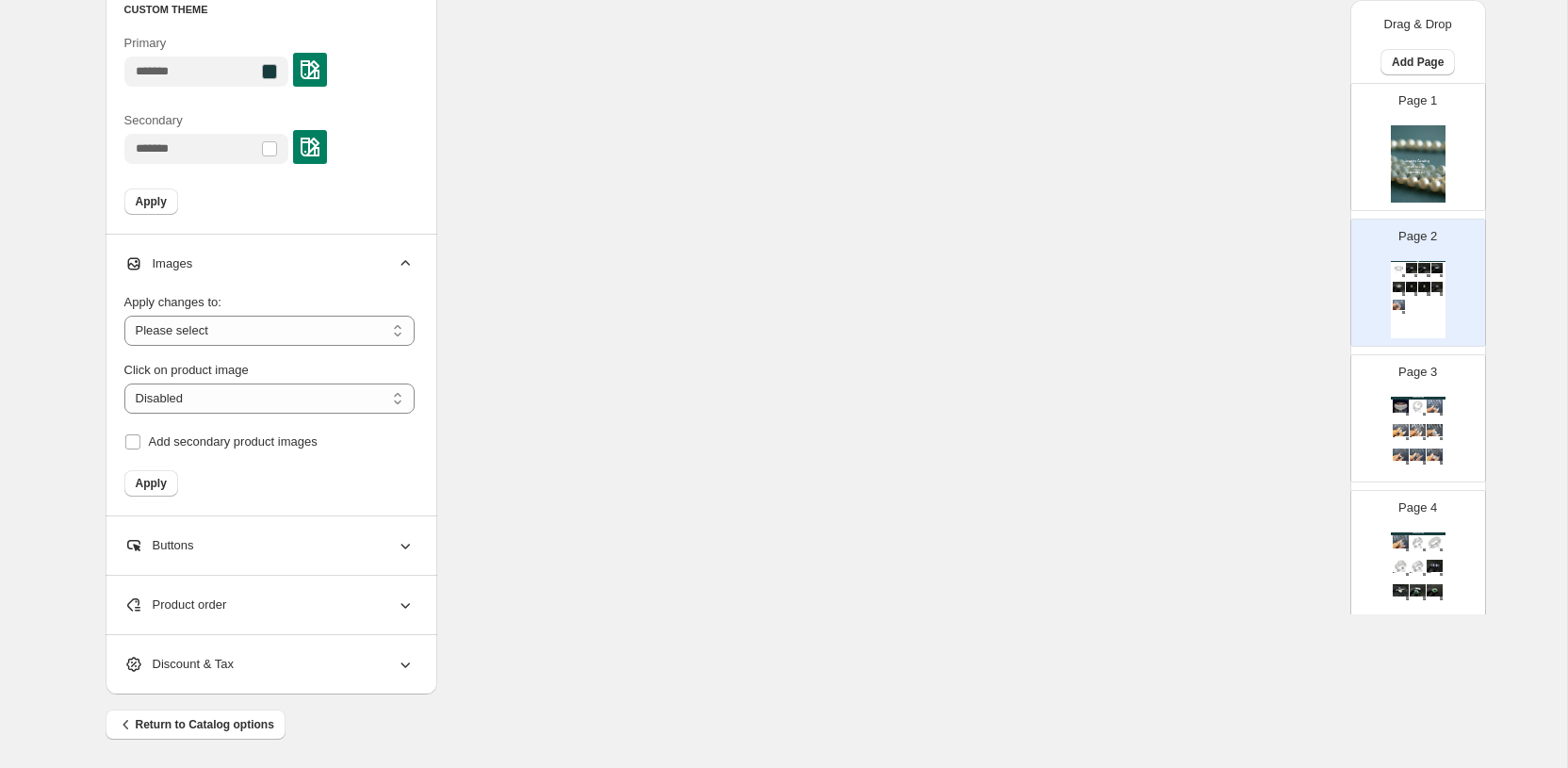 scroll, scrollTop: 1573, scrollLeft: 0, axis: vertical 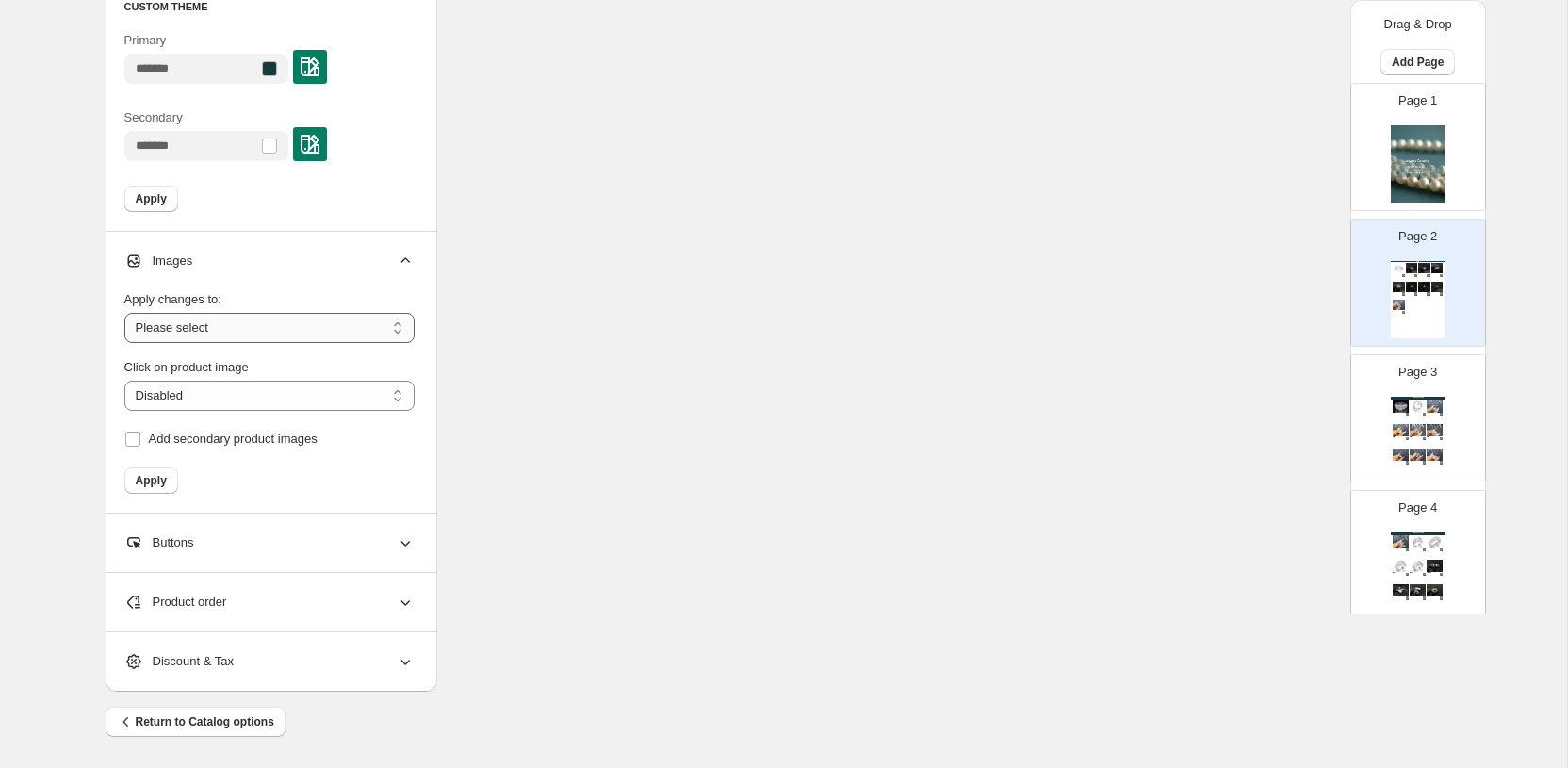 click on "**********" at bounding box center (270, 328) 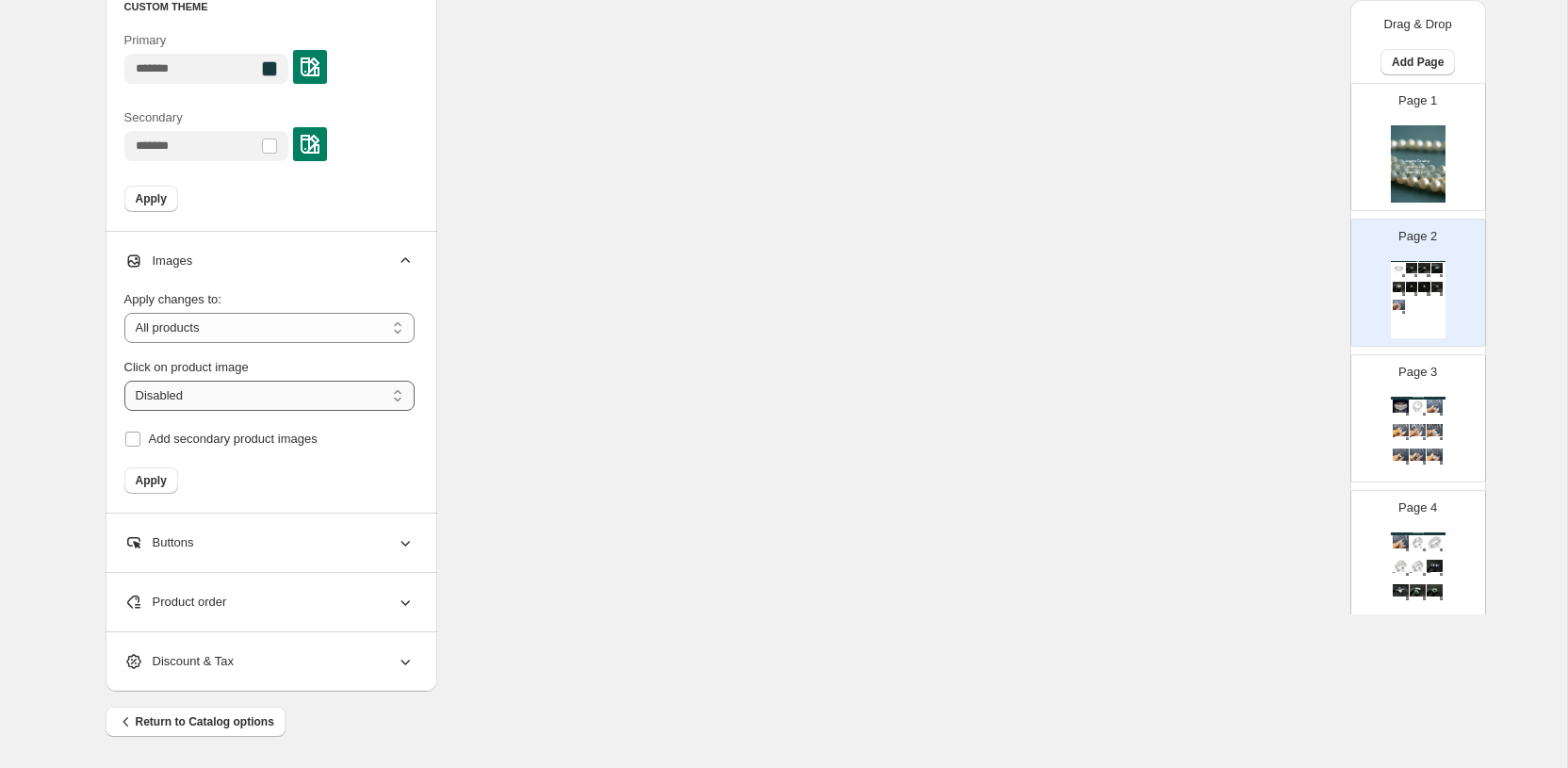 click on "**********" at bounding box center (270, 396) 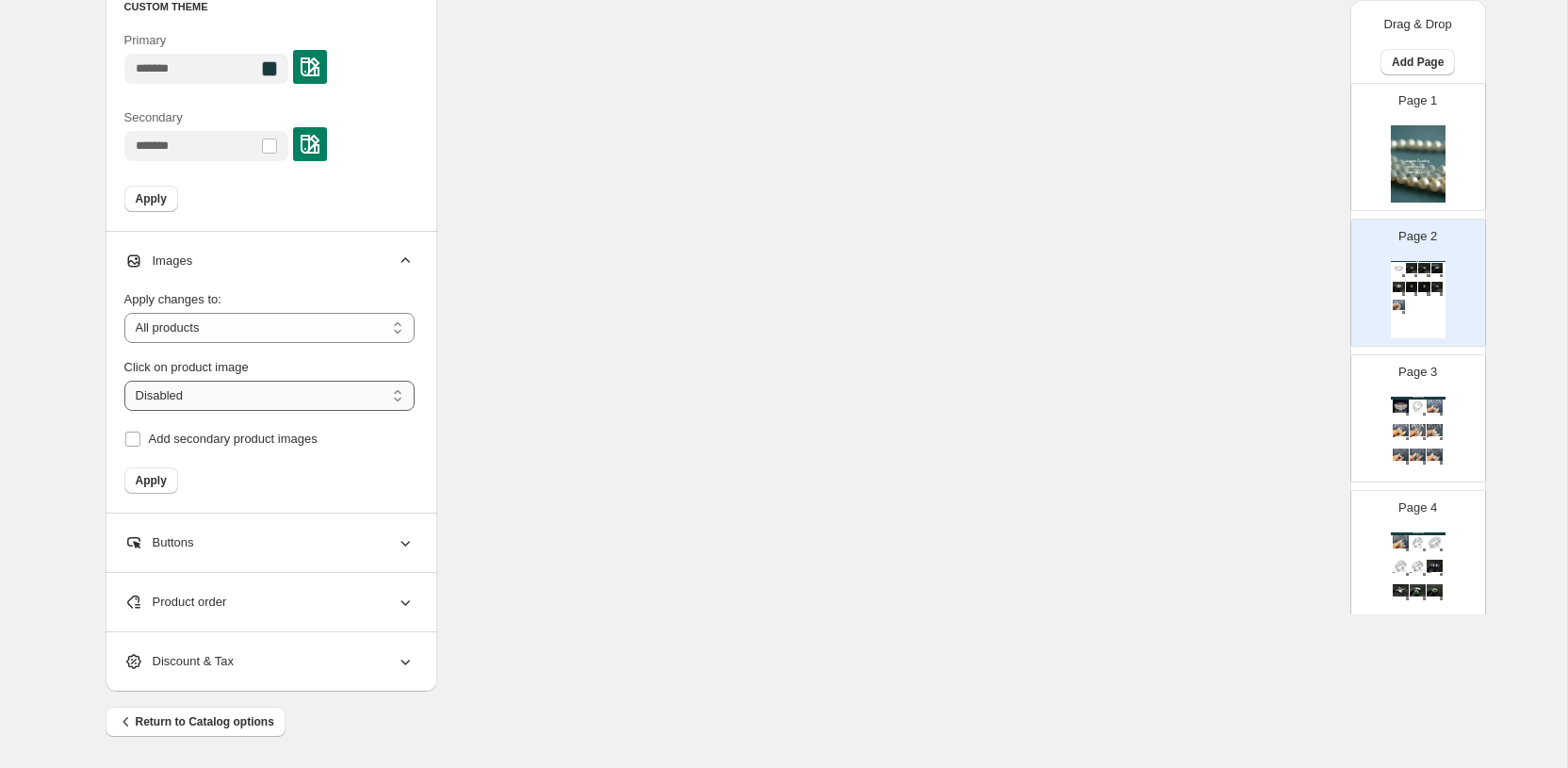 click on "**********" at bounding box center (270, 396) 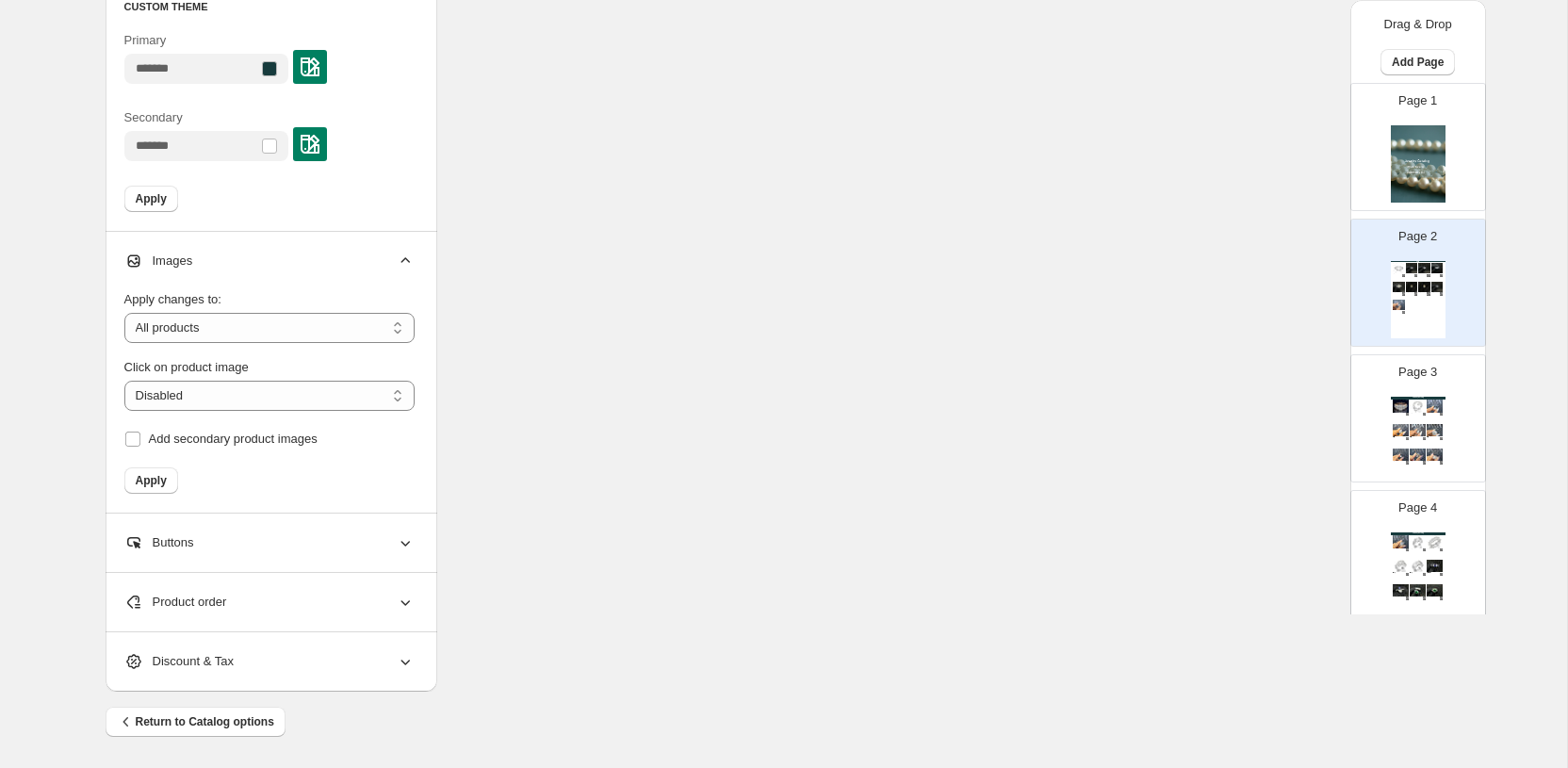 click 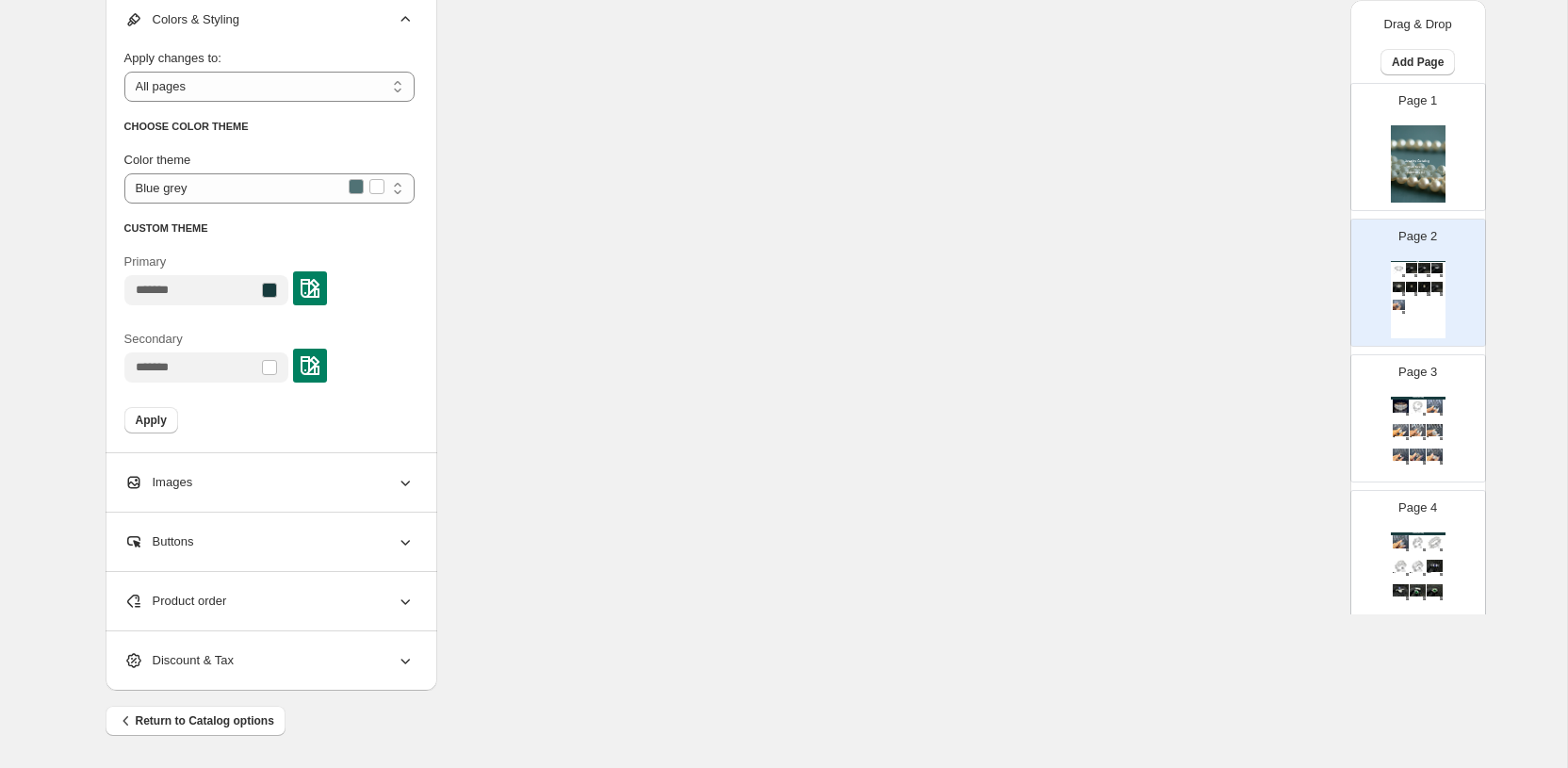 scroll, scrollTop: 1350, scrollLeft: 0, axis: vertical 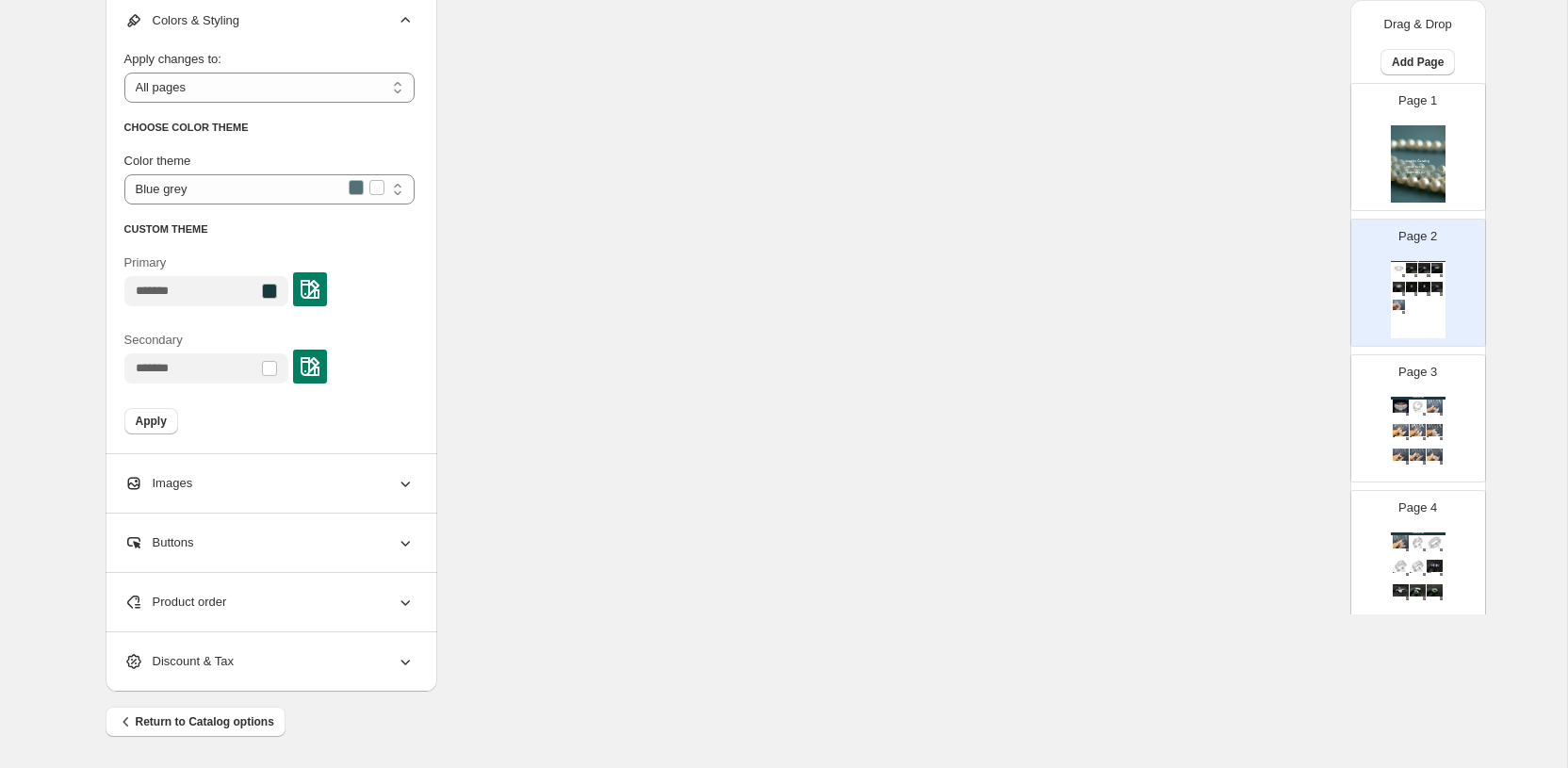 click 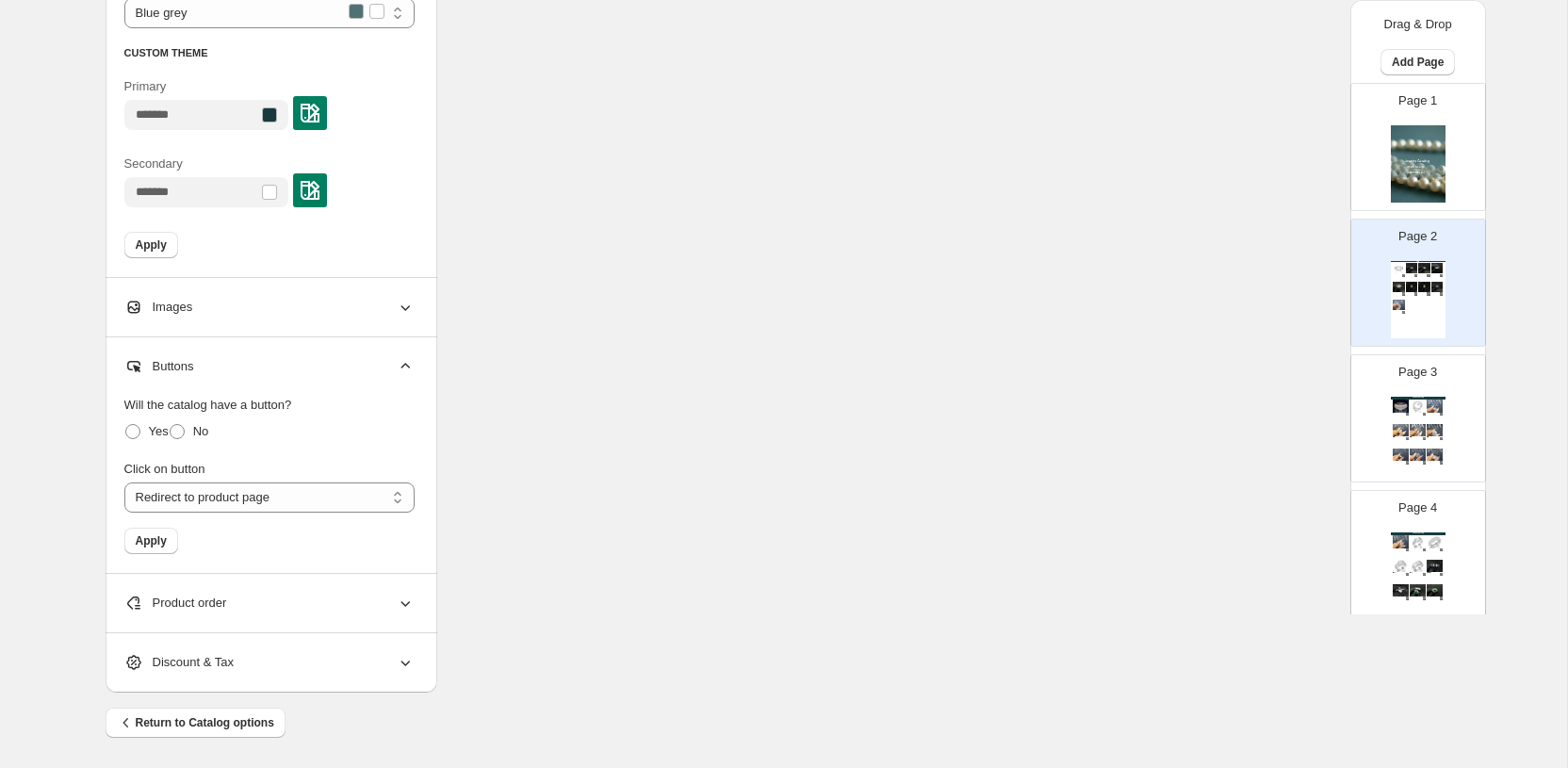 scroll, scrollTop: 1528, scrollLeft: 0, axis: vertical 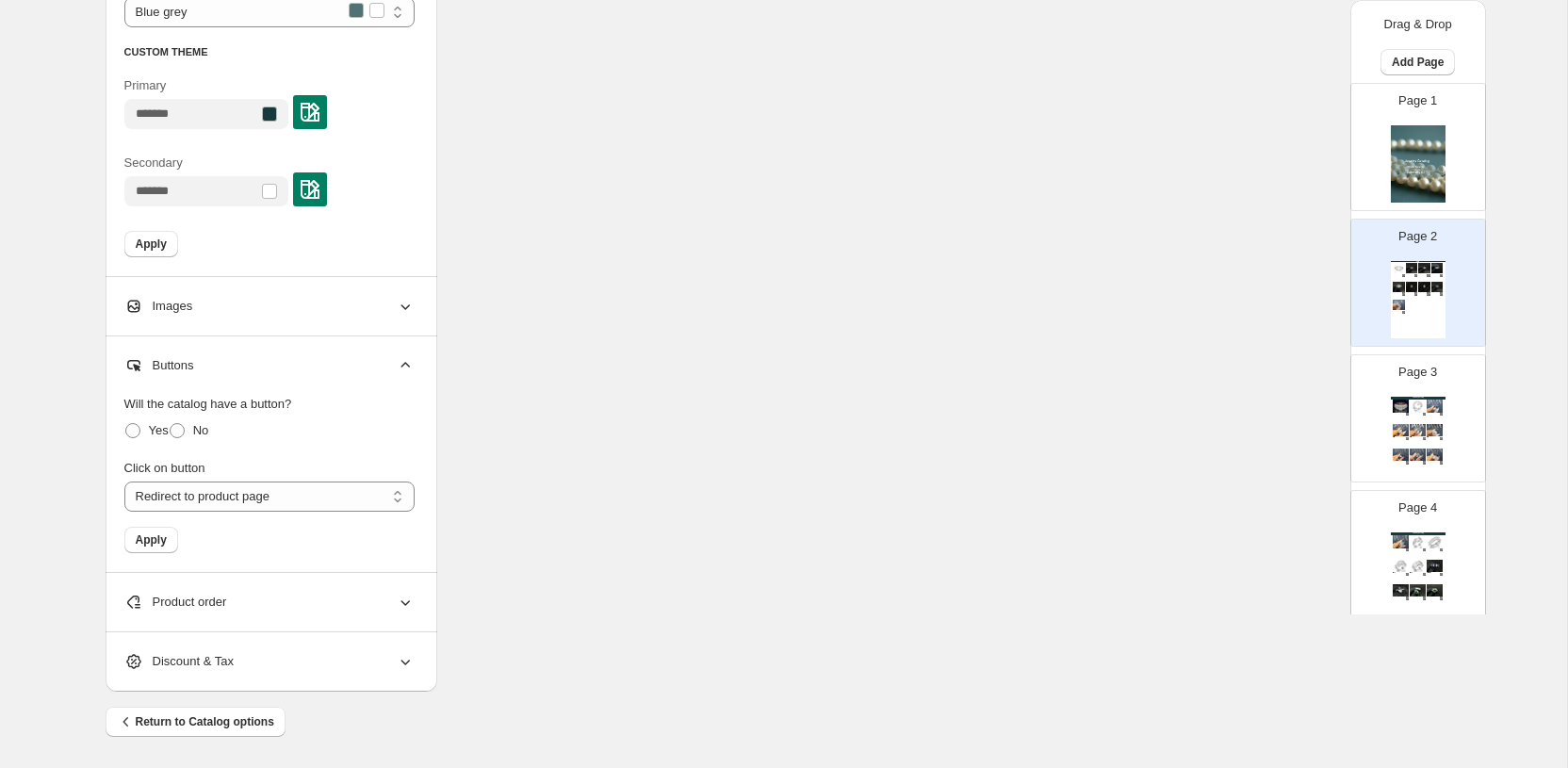click 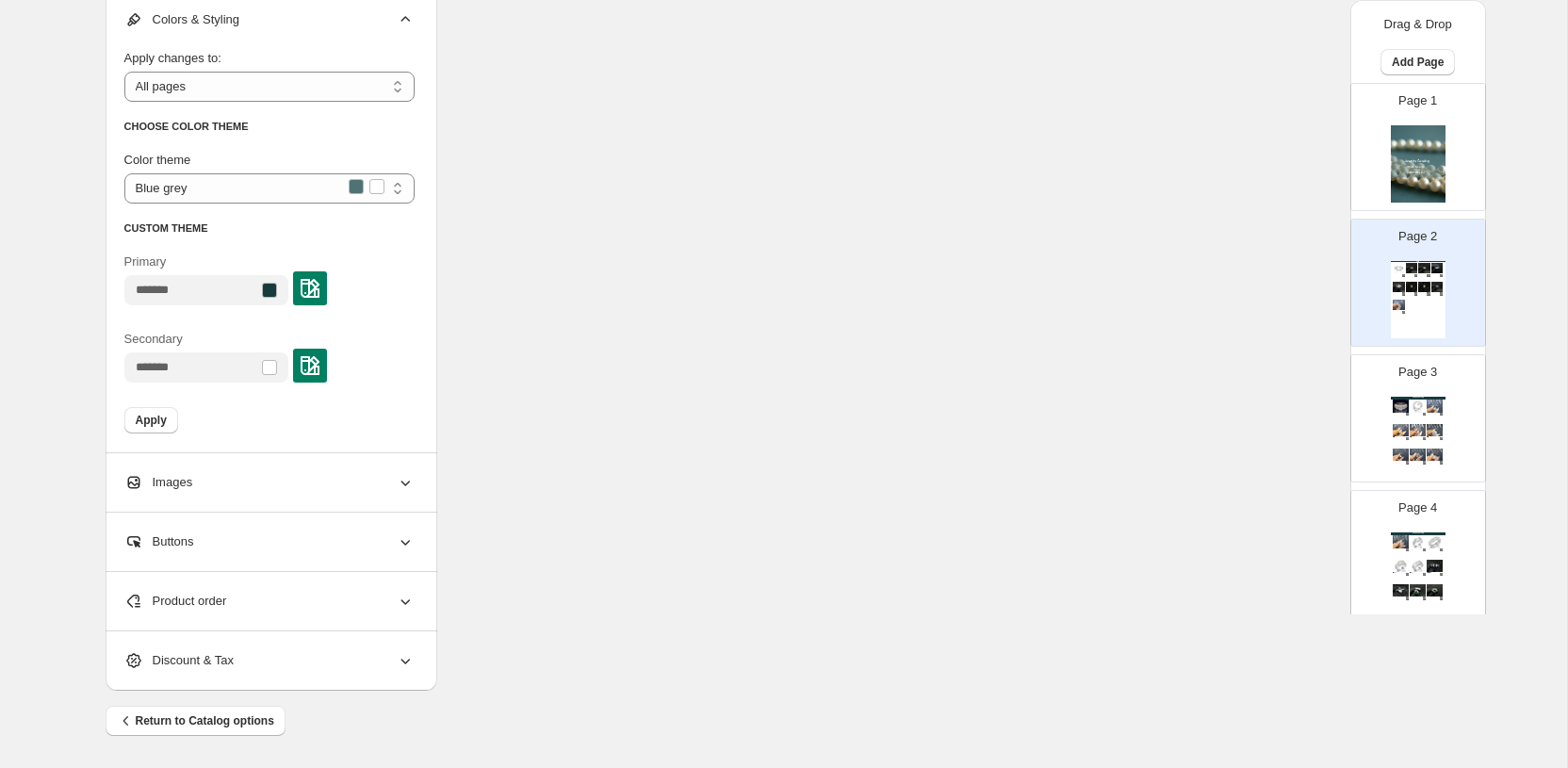 scroll, scrollTop: 1350, scrollLeft: 0, axis: vertical 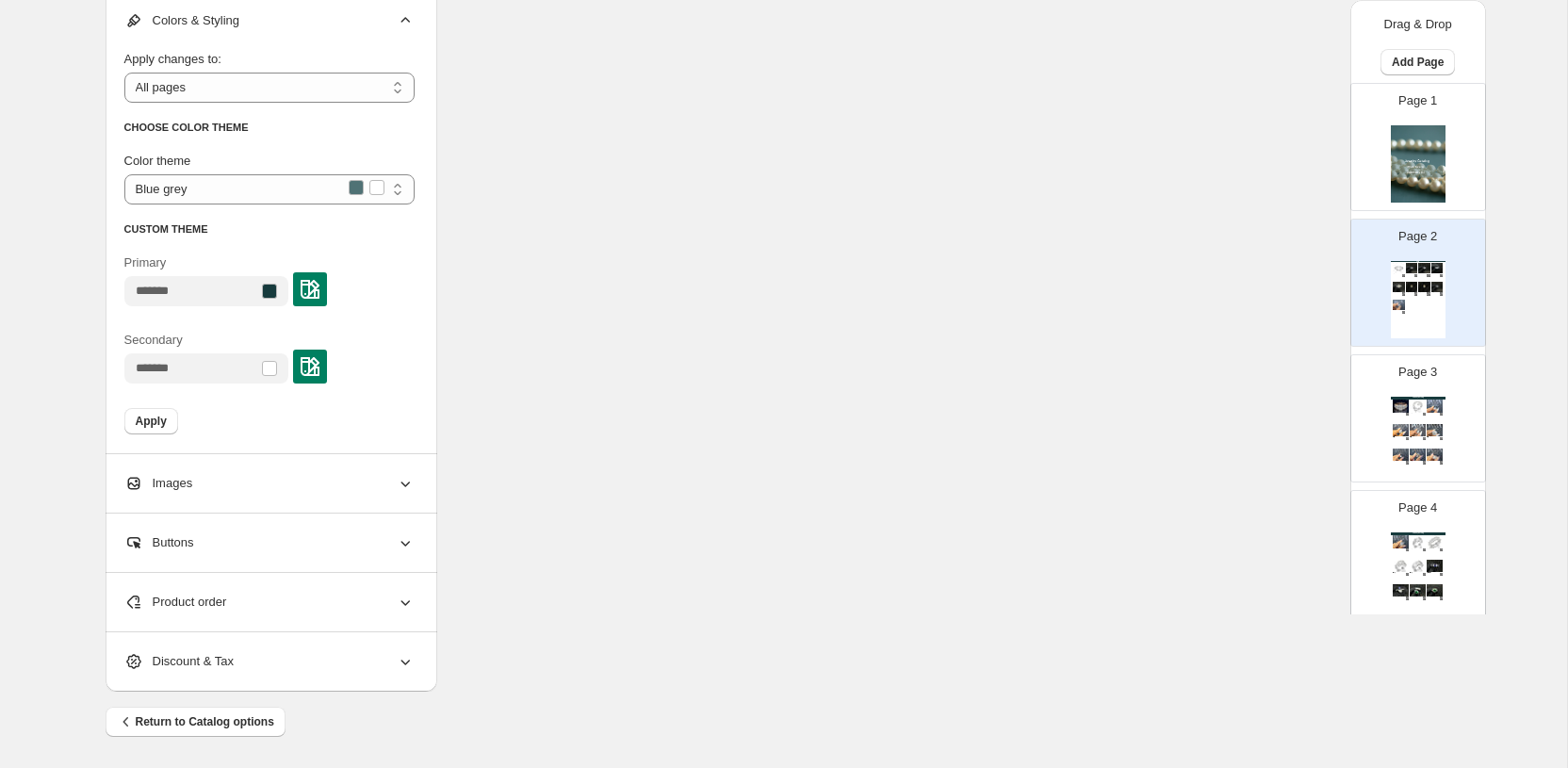 click 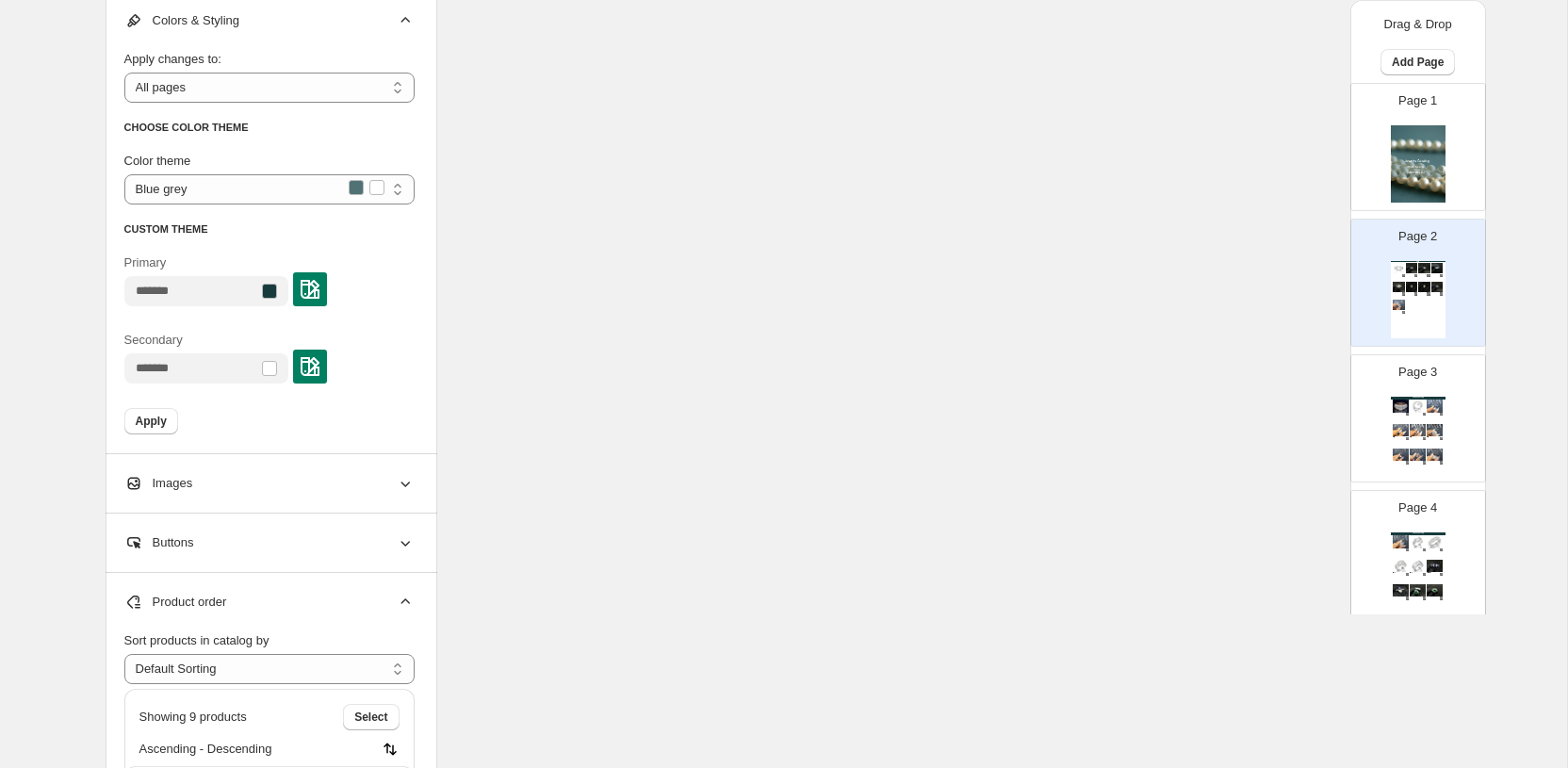 scroll, scrollTop: 1573, scrollLeft: 0, axis: vertical 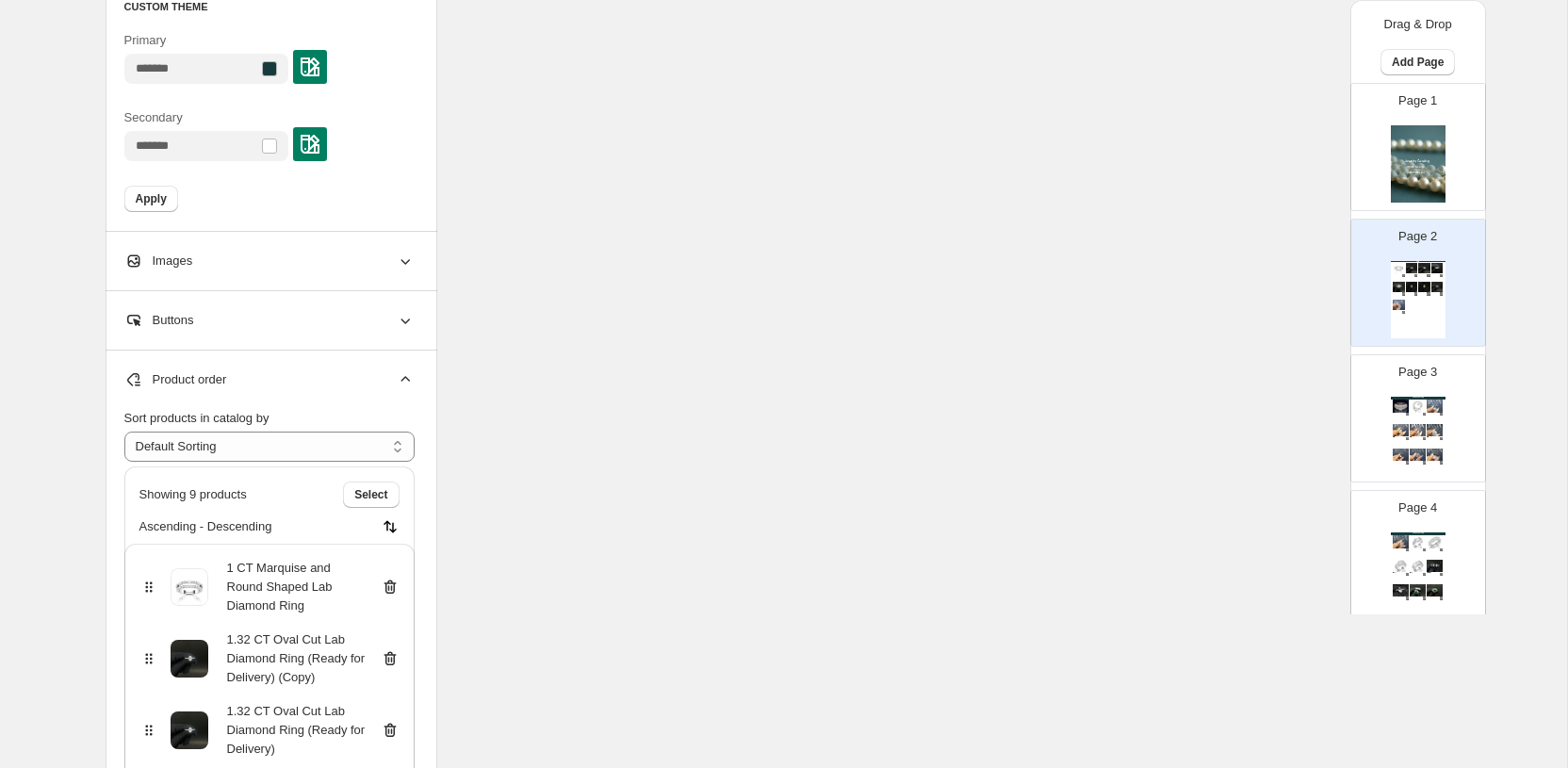 click 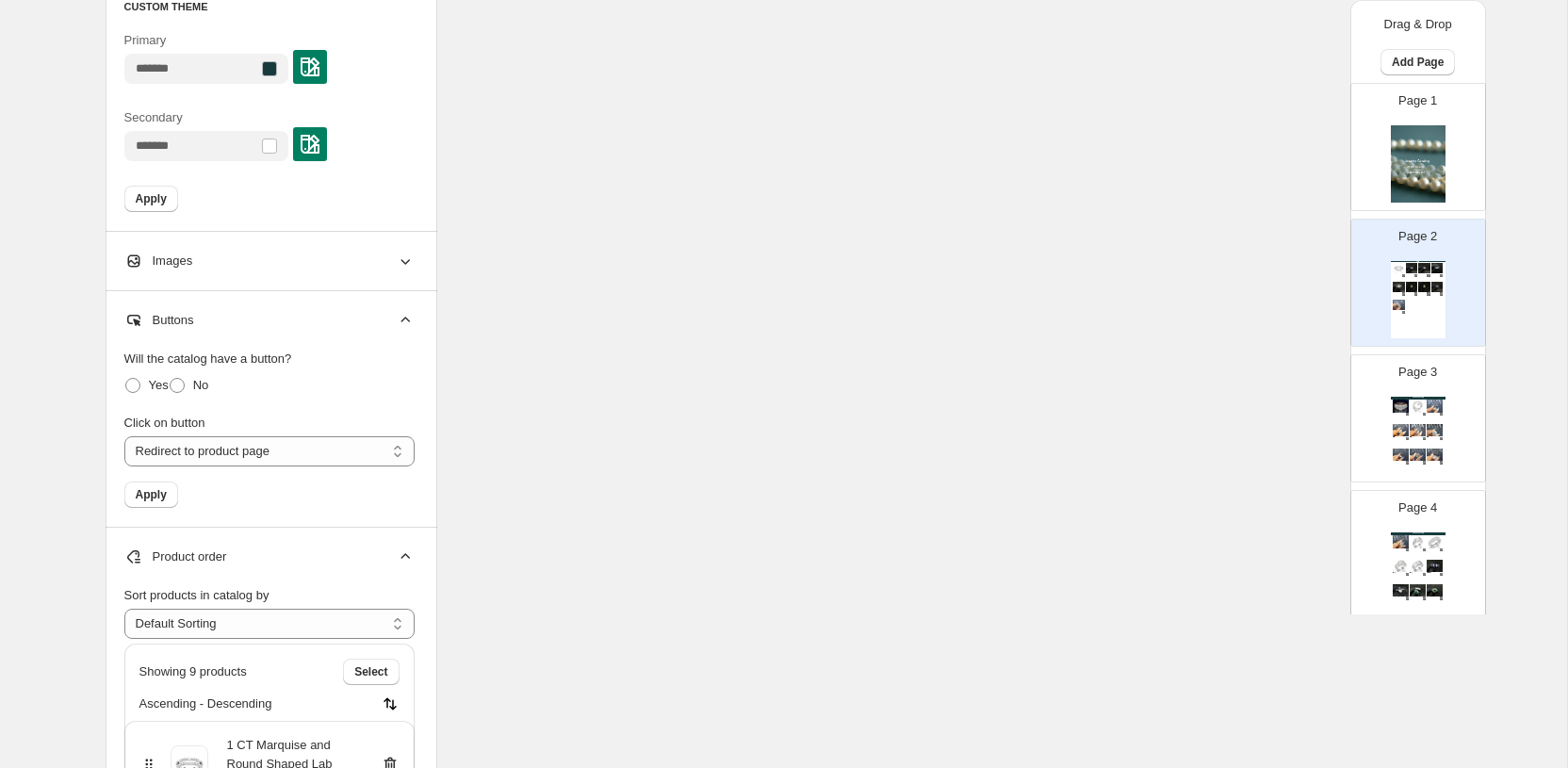 click 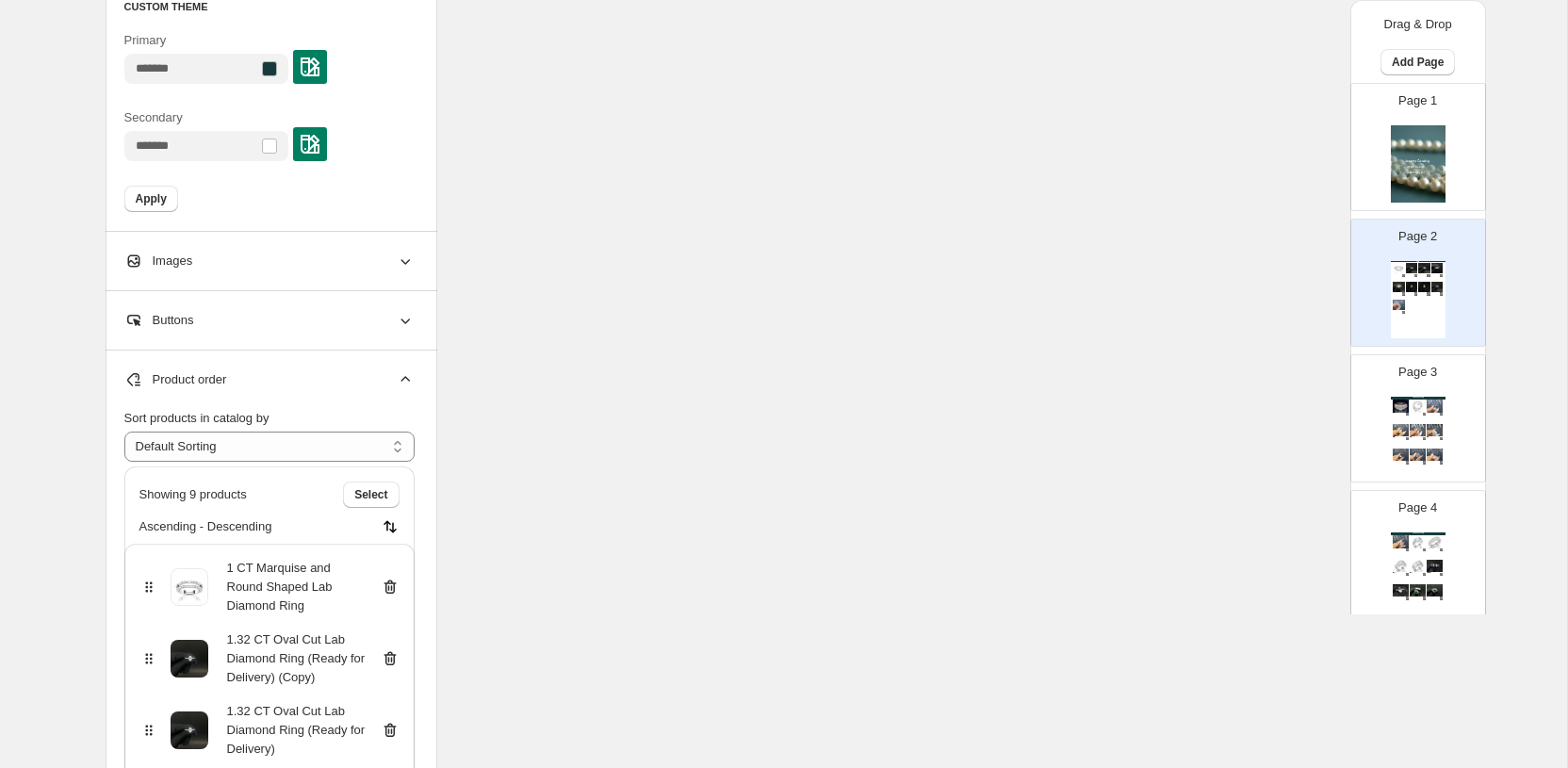 click 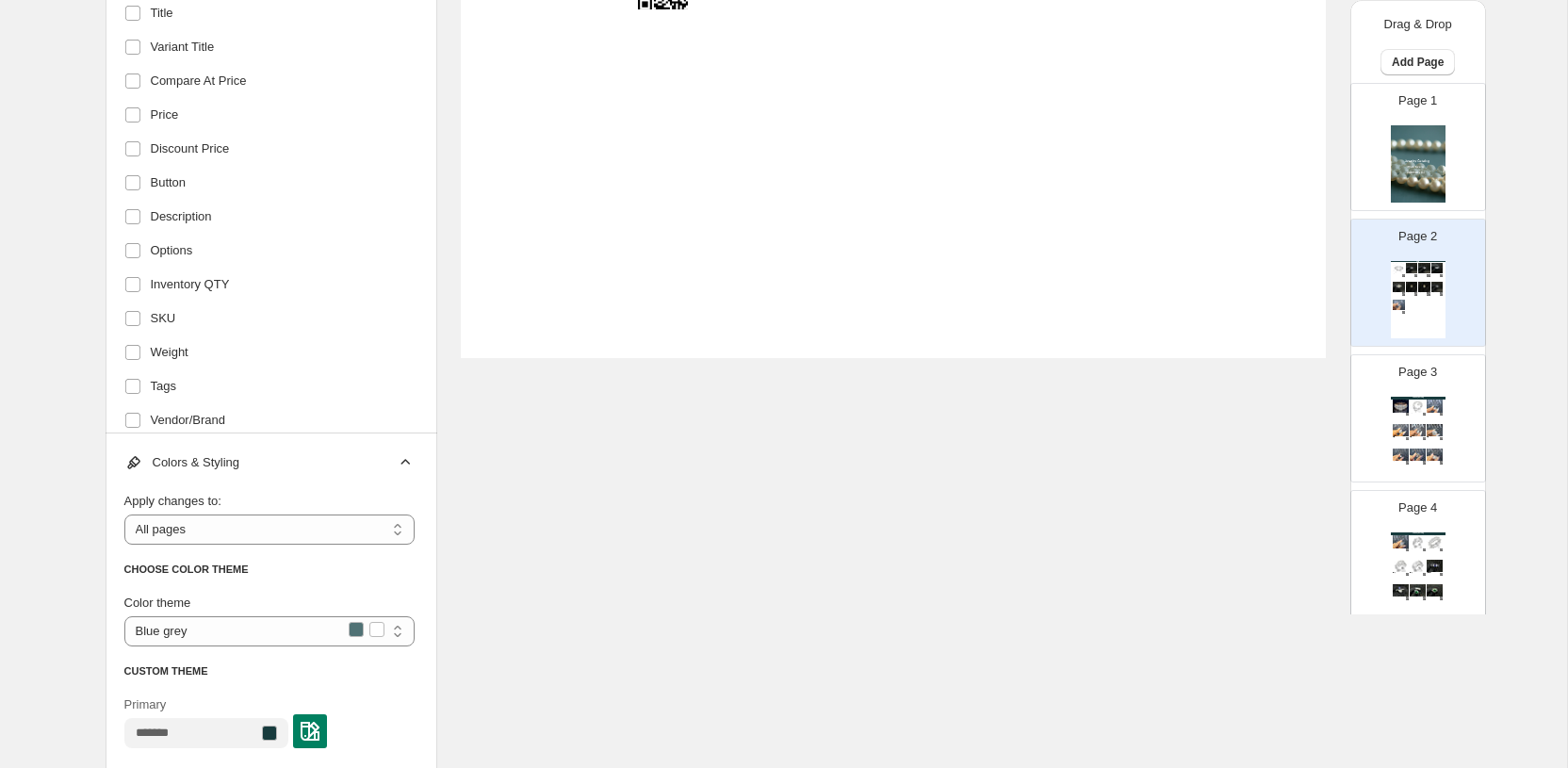 scroll, scrollTop: 907, scrollLeft: 0, axis: vertical 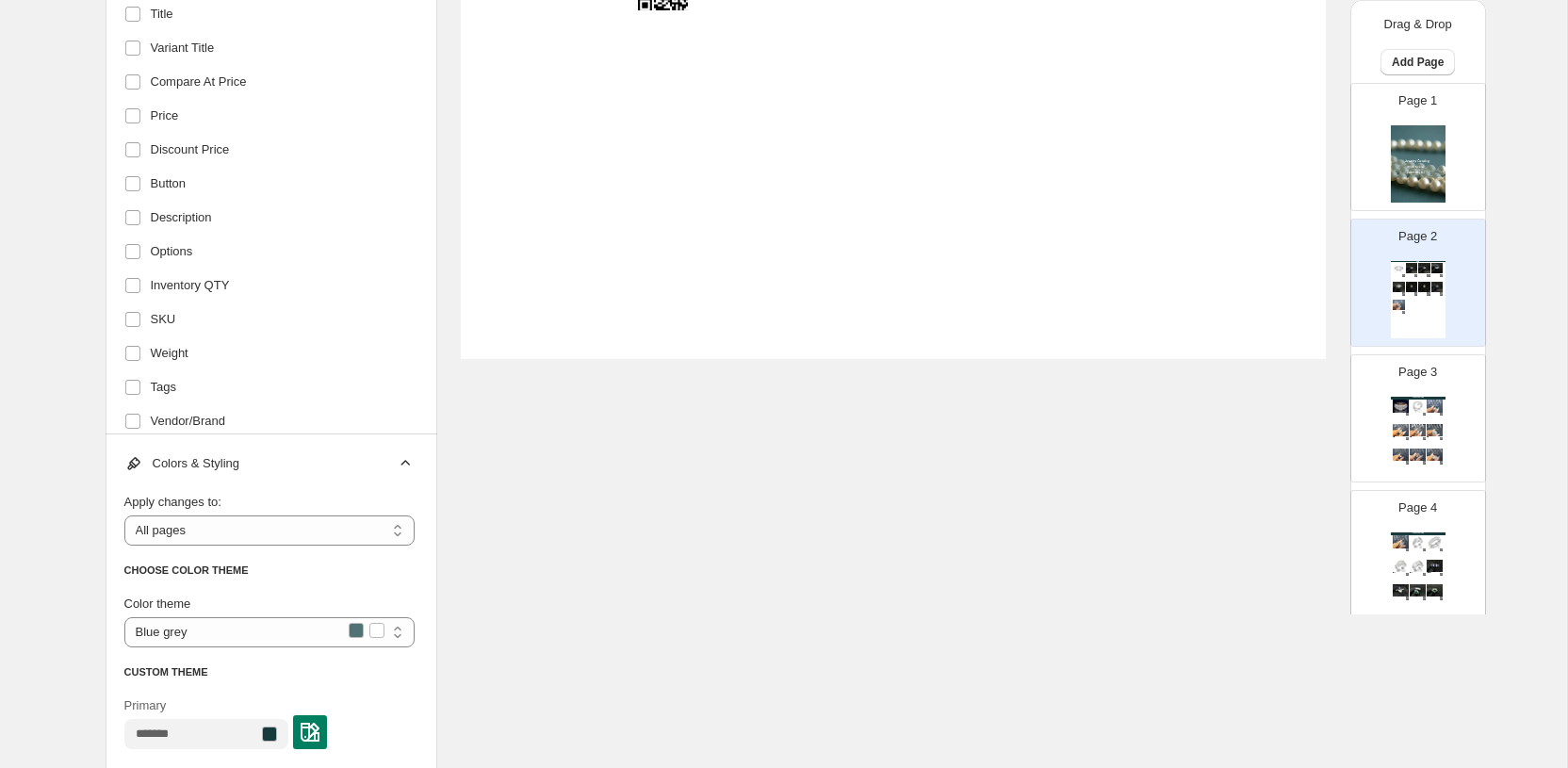 click 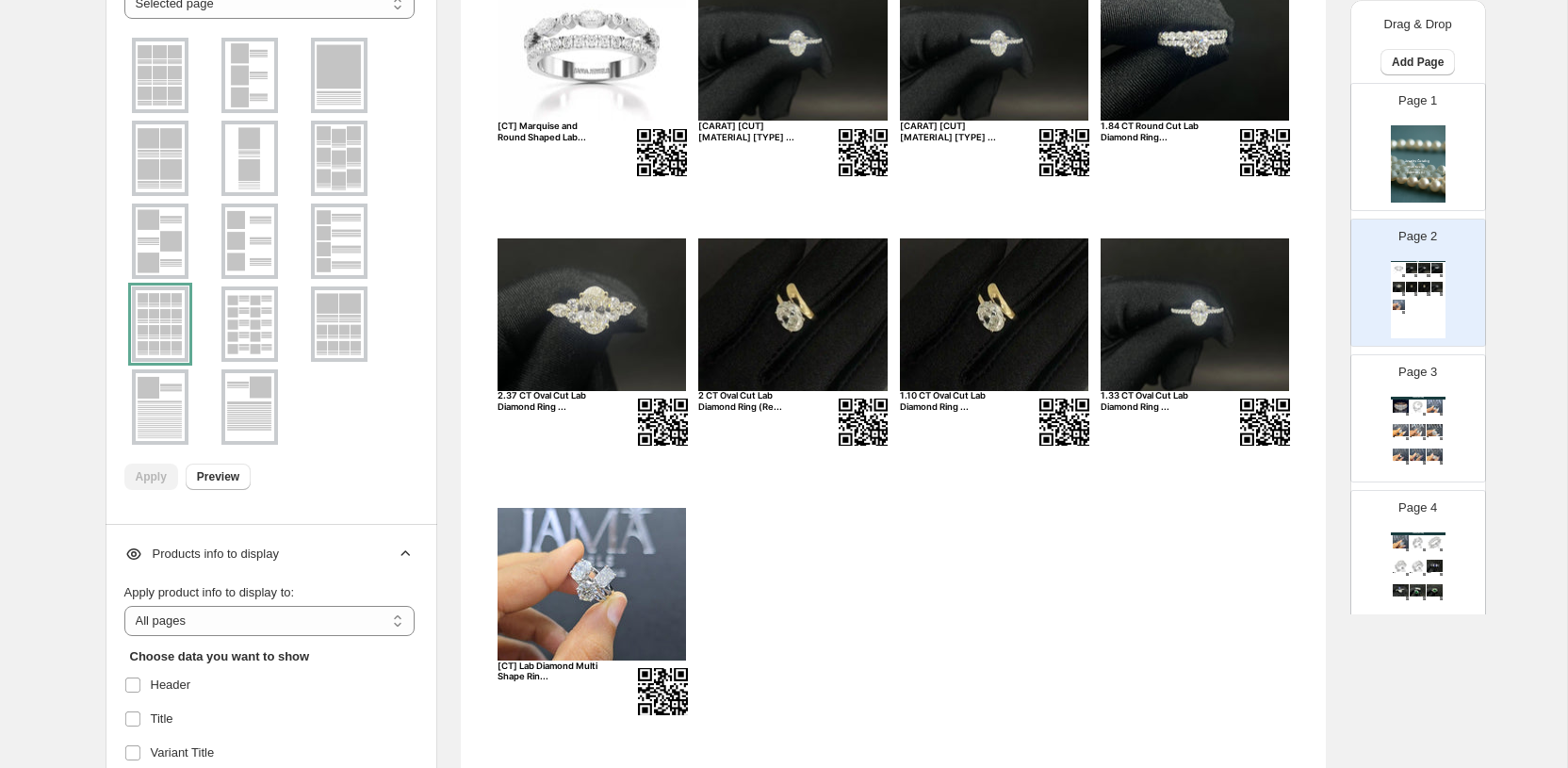 scroll, scrollTop: 209, scrollLeft: 0, axis: vertical 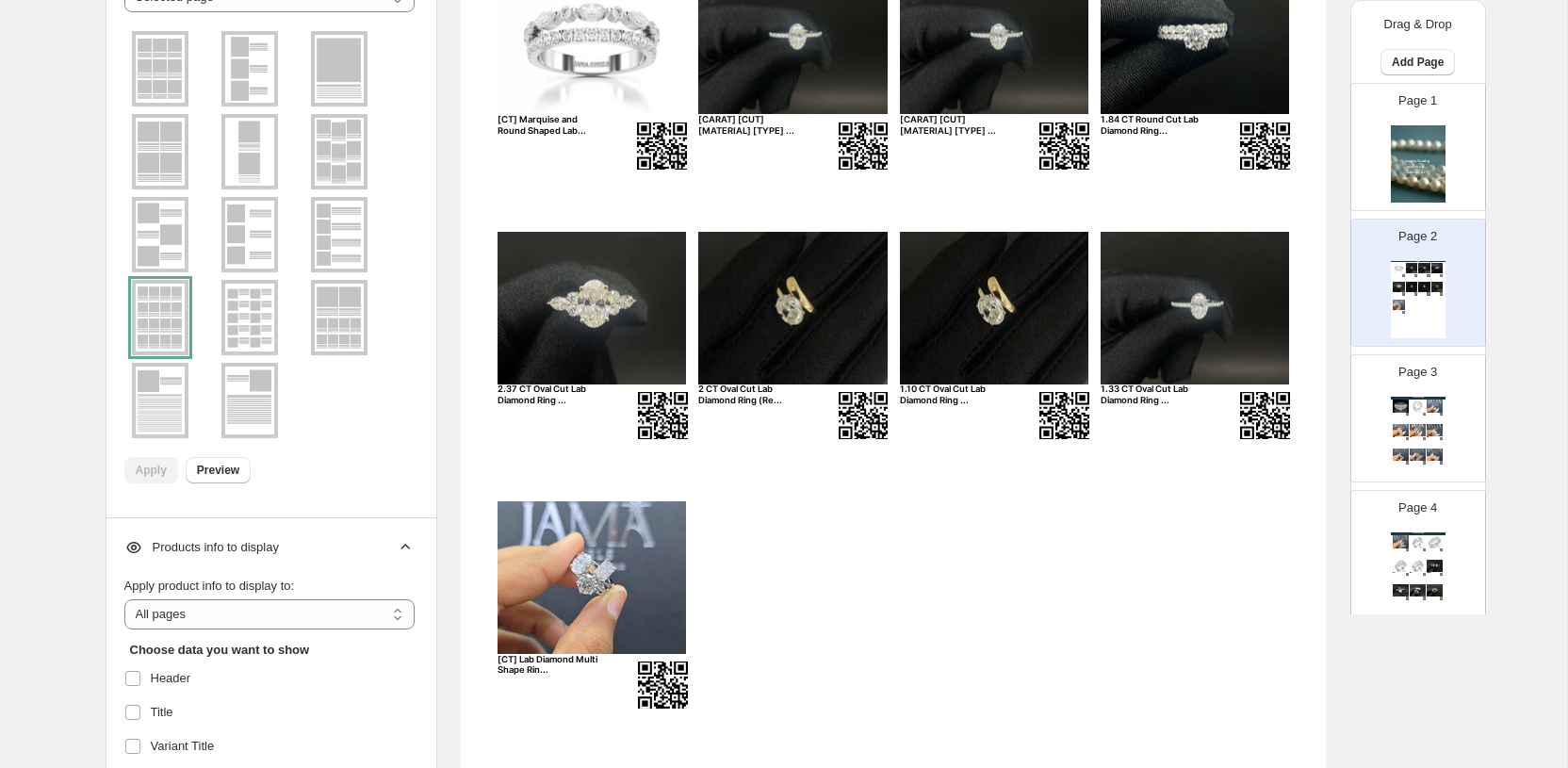 click 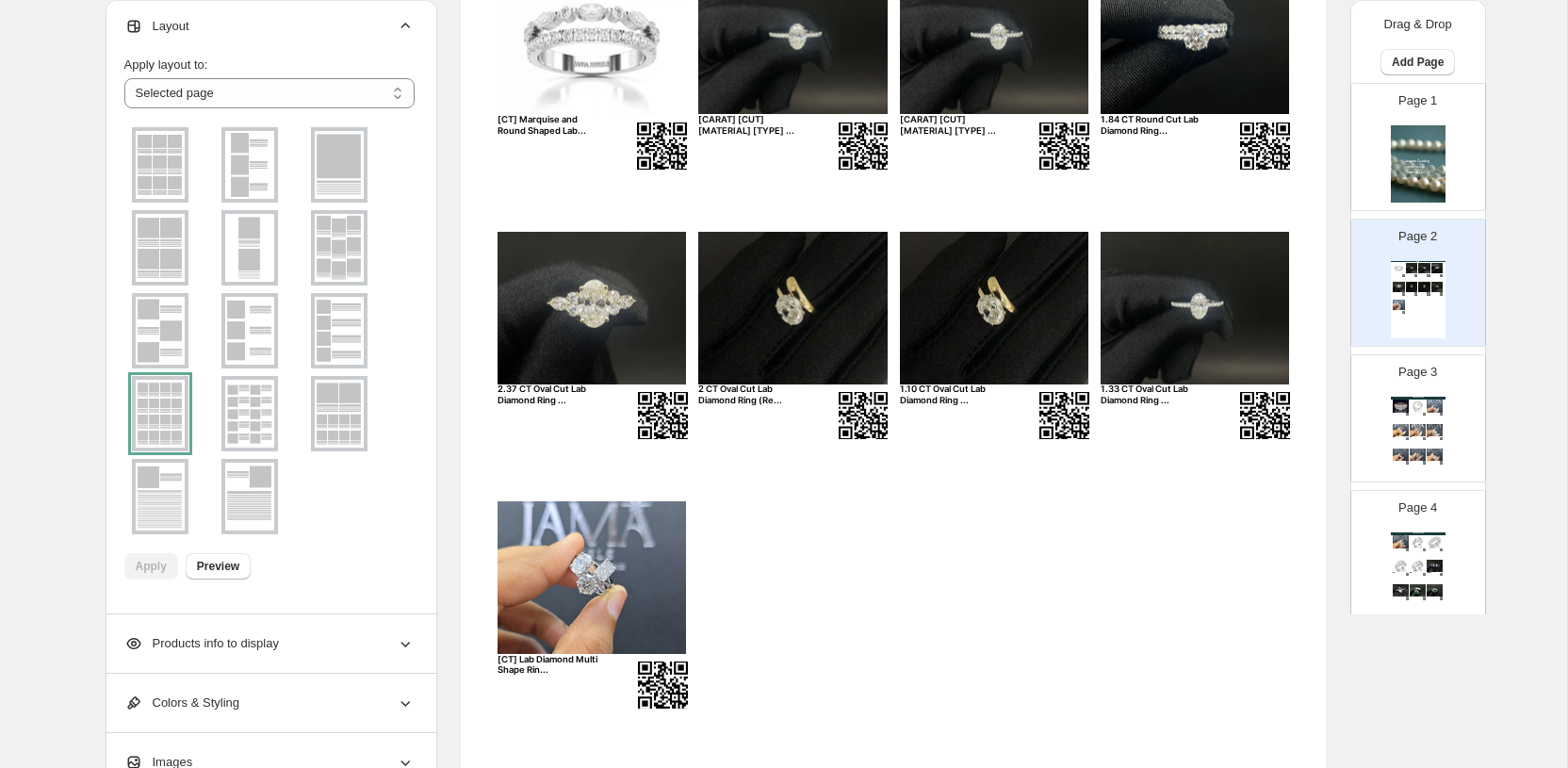 click at bounding box center (160, 165) 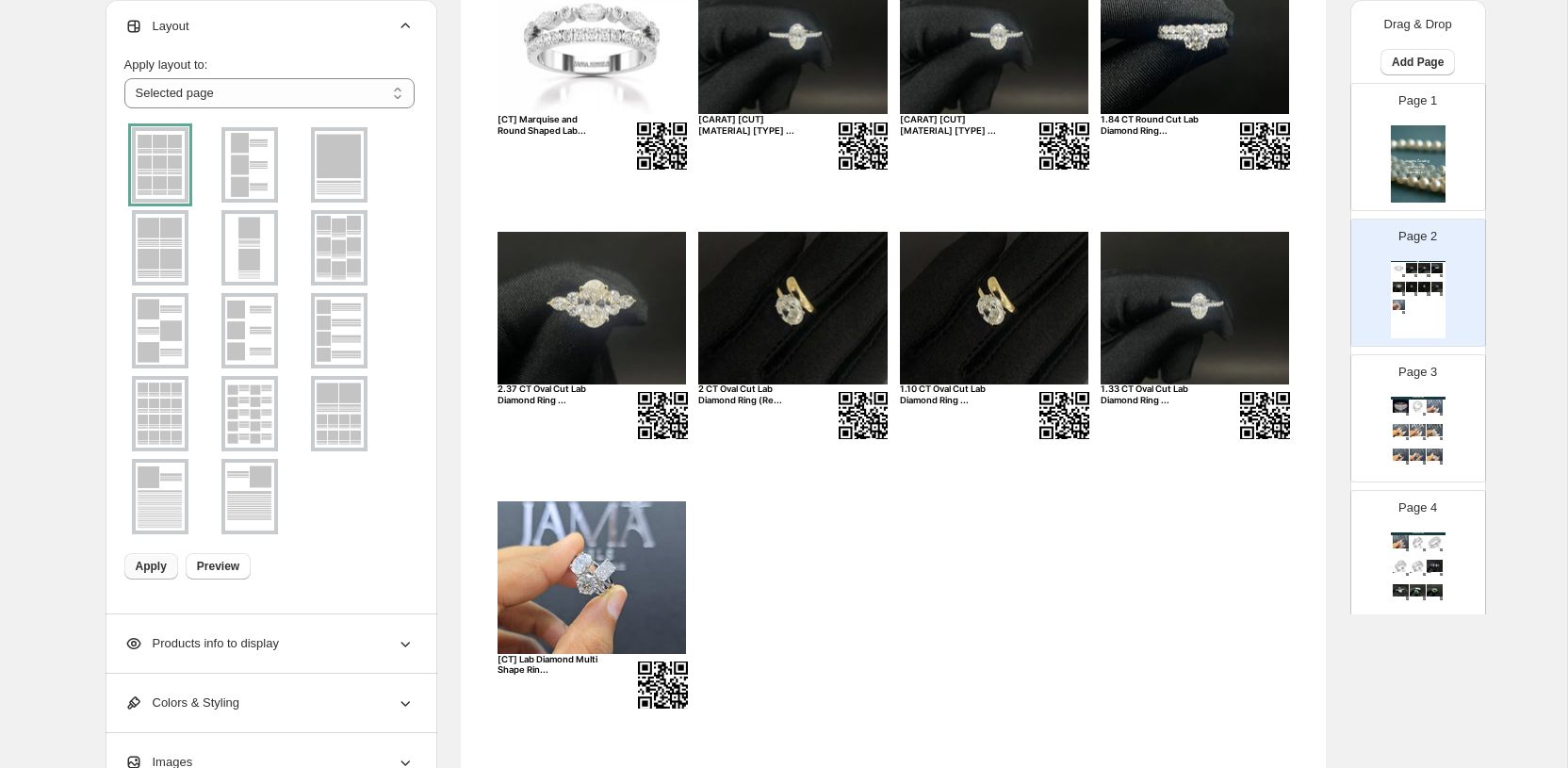 click on "Apply" at bounding box center [151, 566] 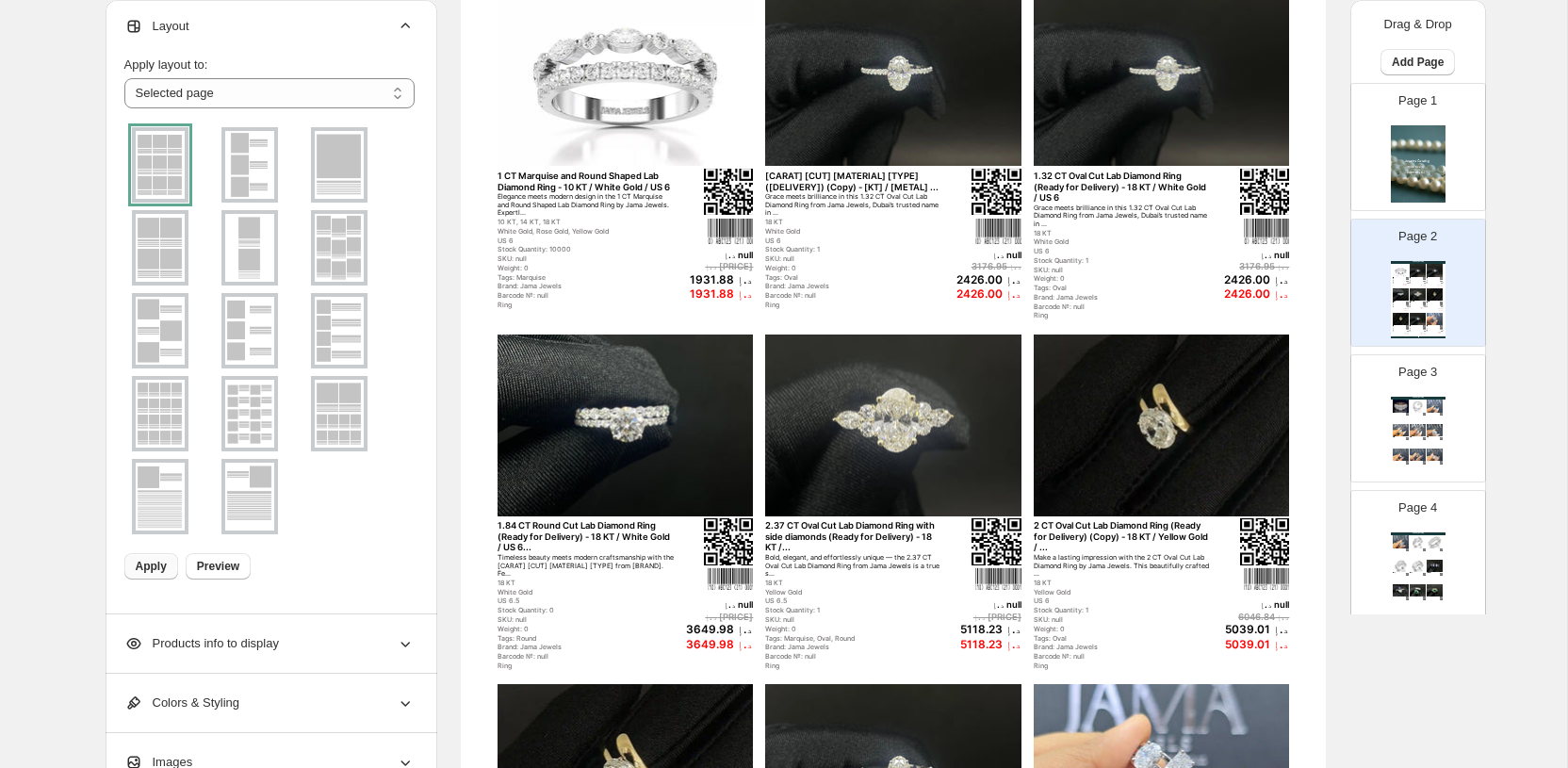 click 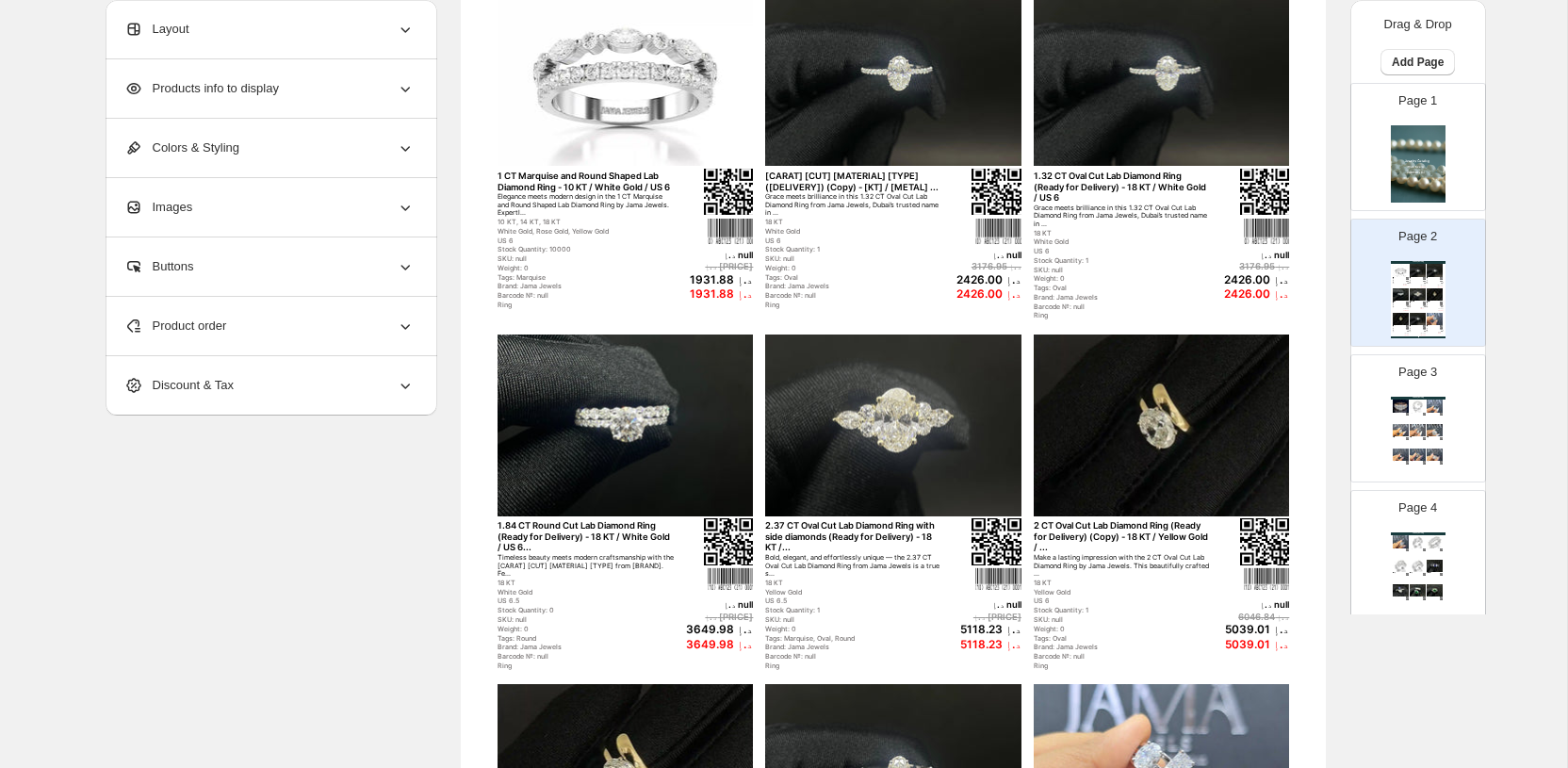 scroll, scrollTop: 0, scrollLeft: 0, axis: both 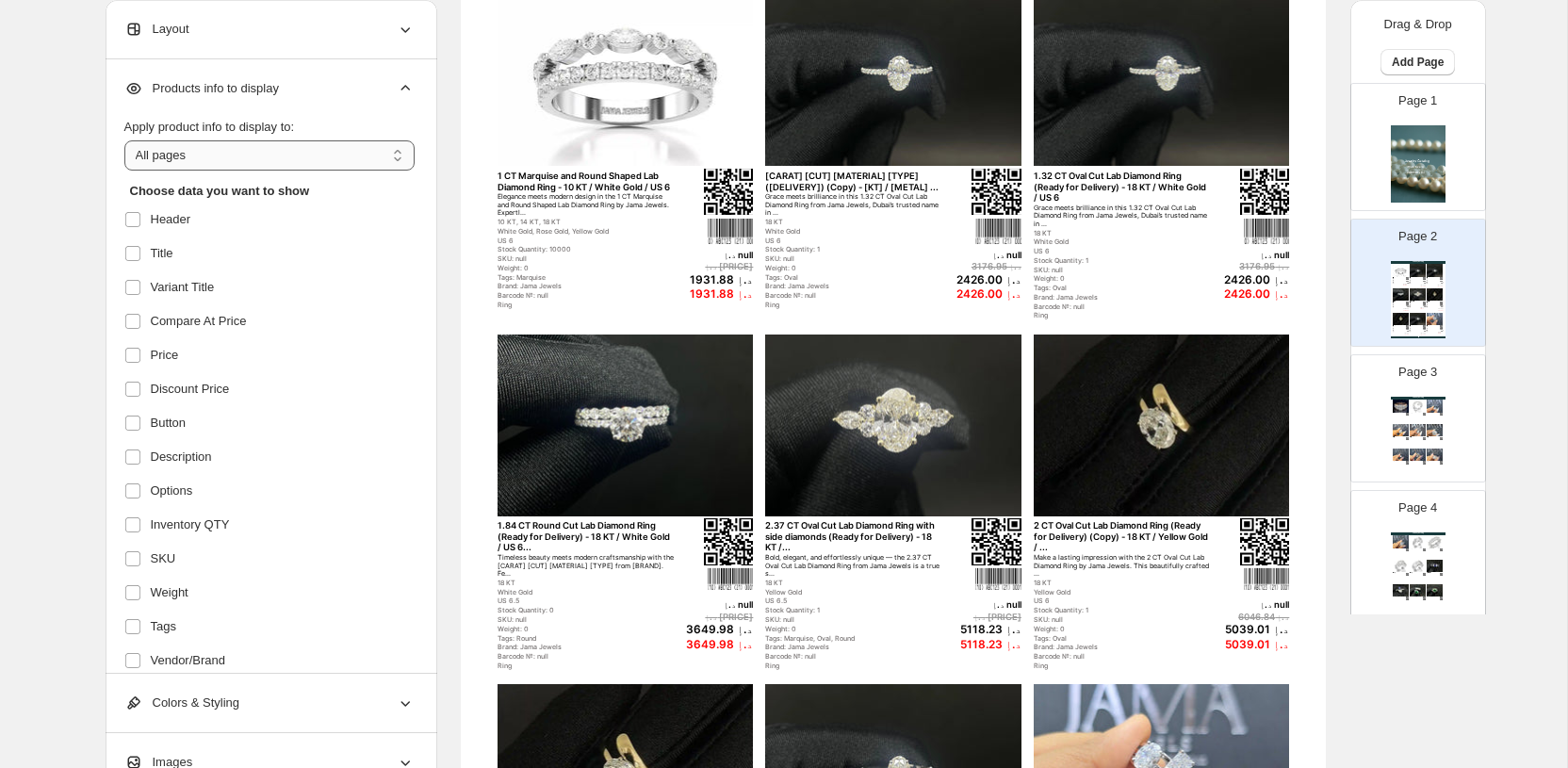 click on "**********" at bounding box center [270, 155] 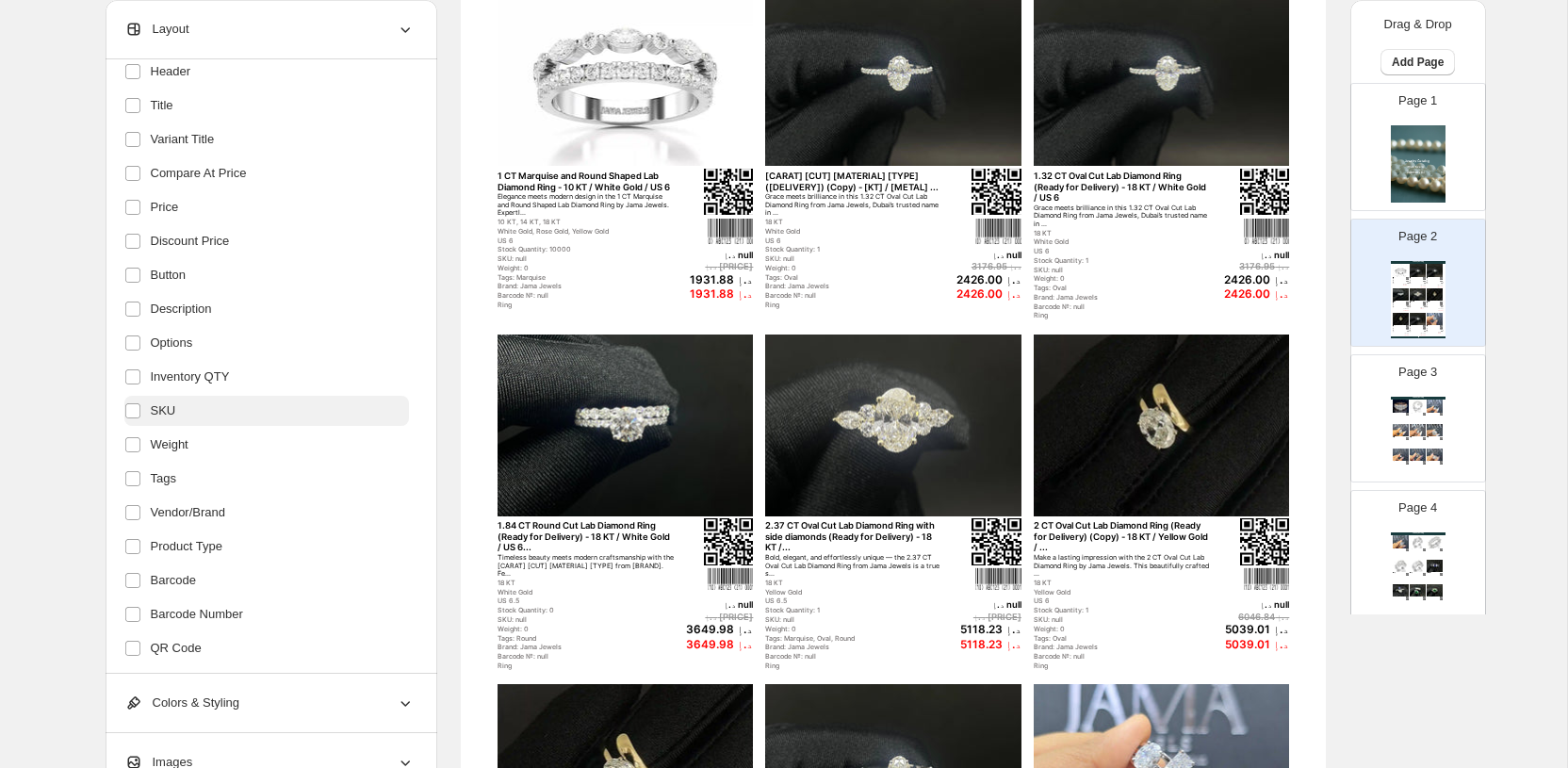 scroll, scrollTop: 257, scrollLeft: 0, axis: vertical 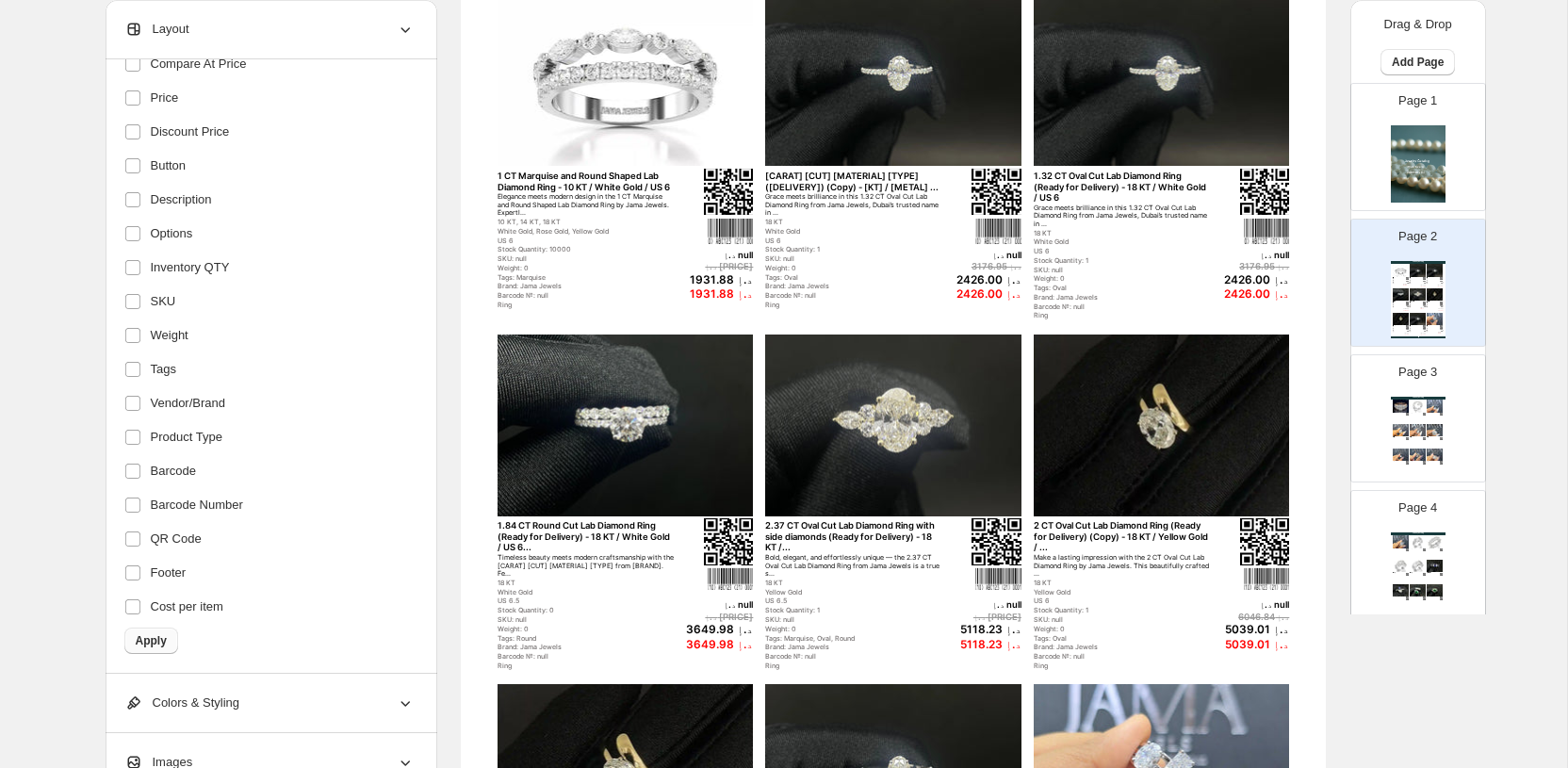 click on "Apply" at bounding box center (151, 641) 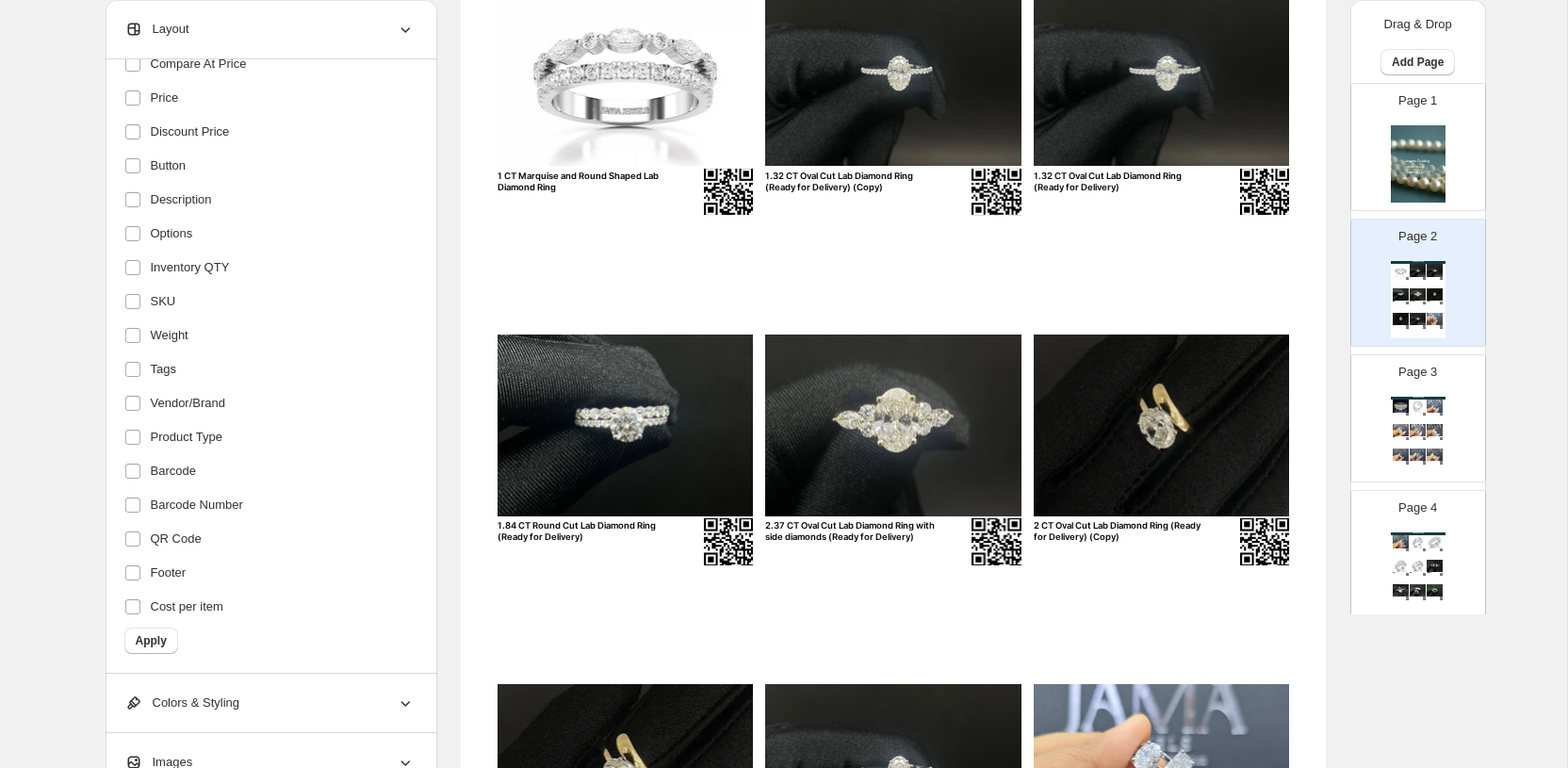 scroll, scrollTop: 0, scrollLeft: 0, axis: both 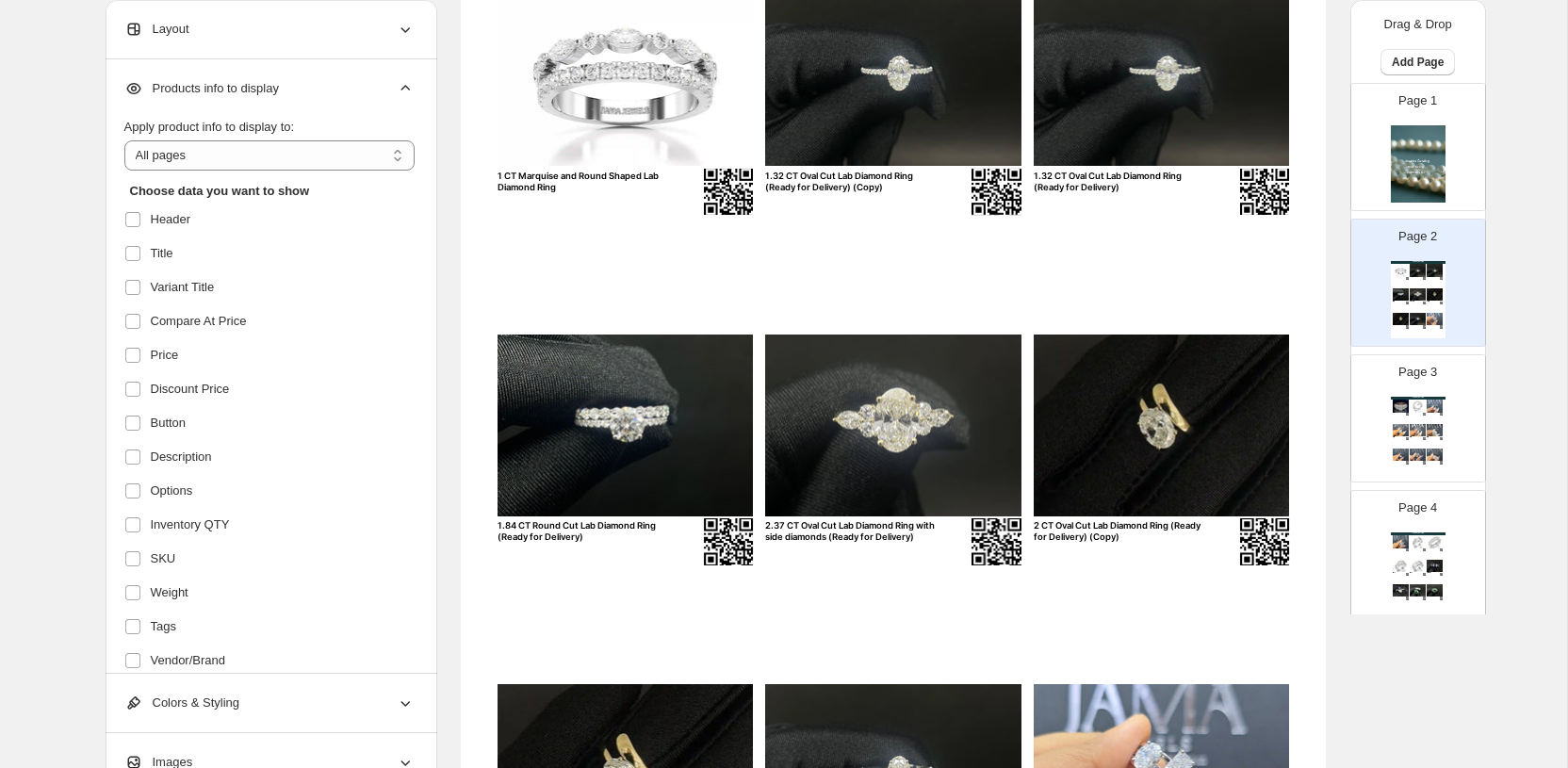 click 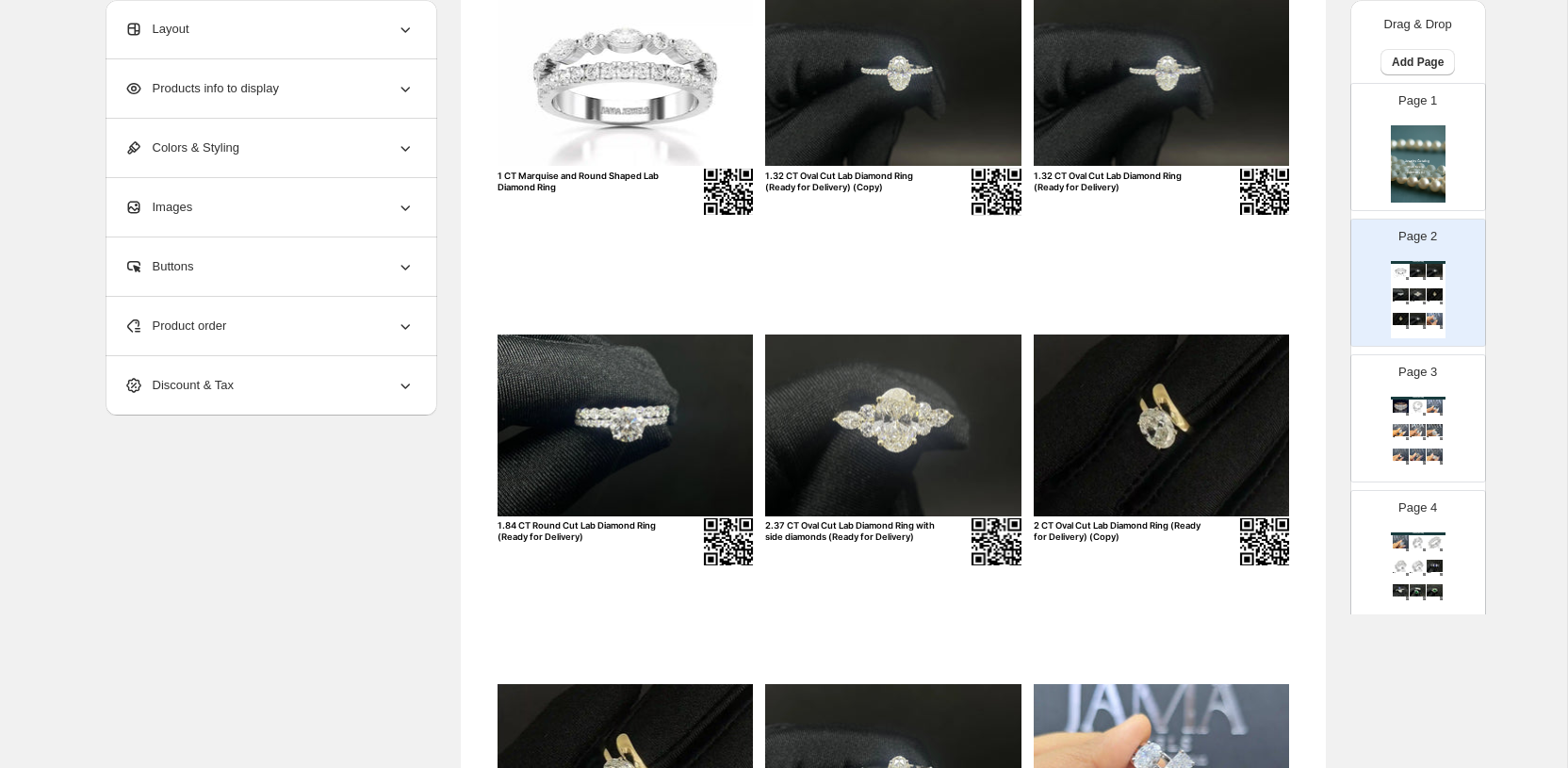 scroll, scrollTop: 216, scrollLeft: 0, axis: vertical 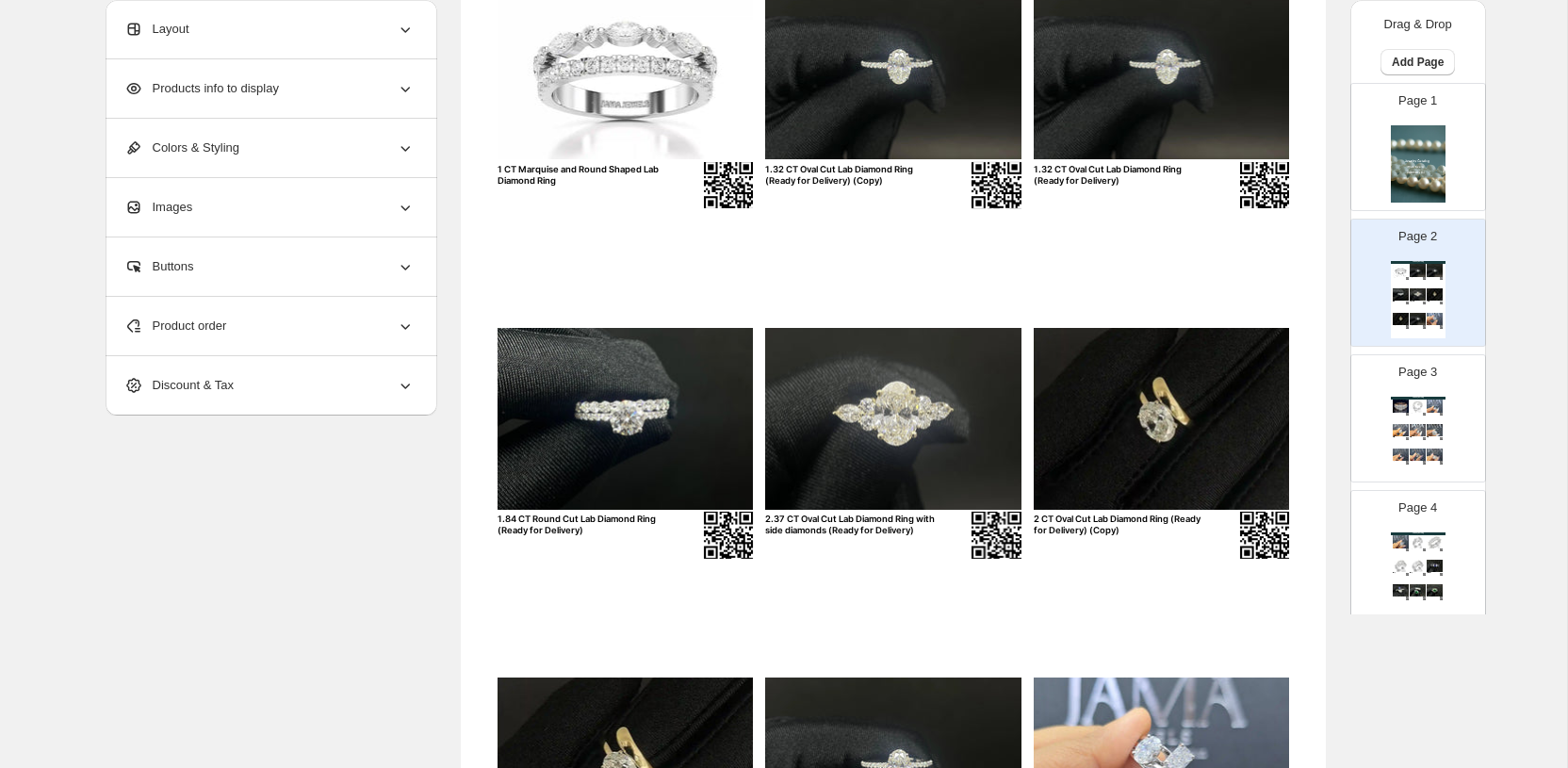 click 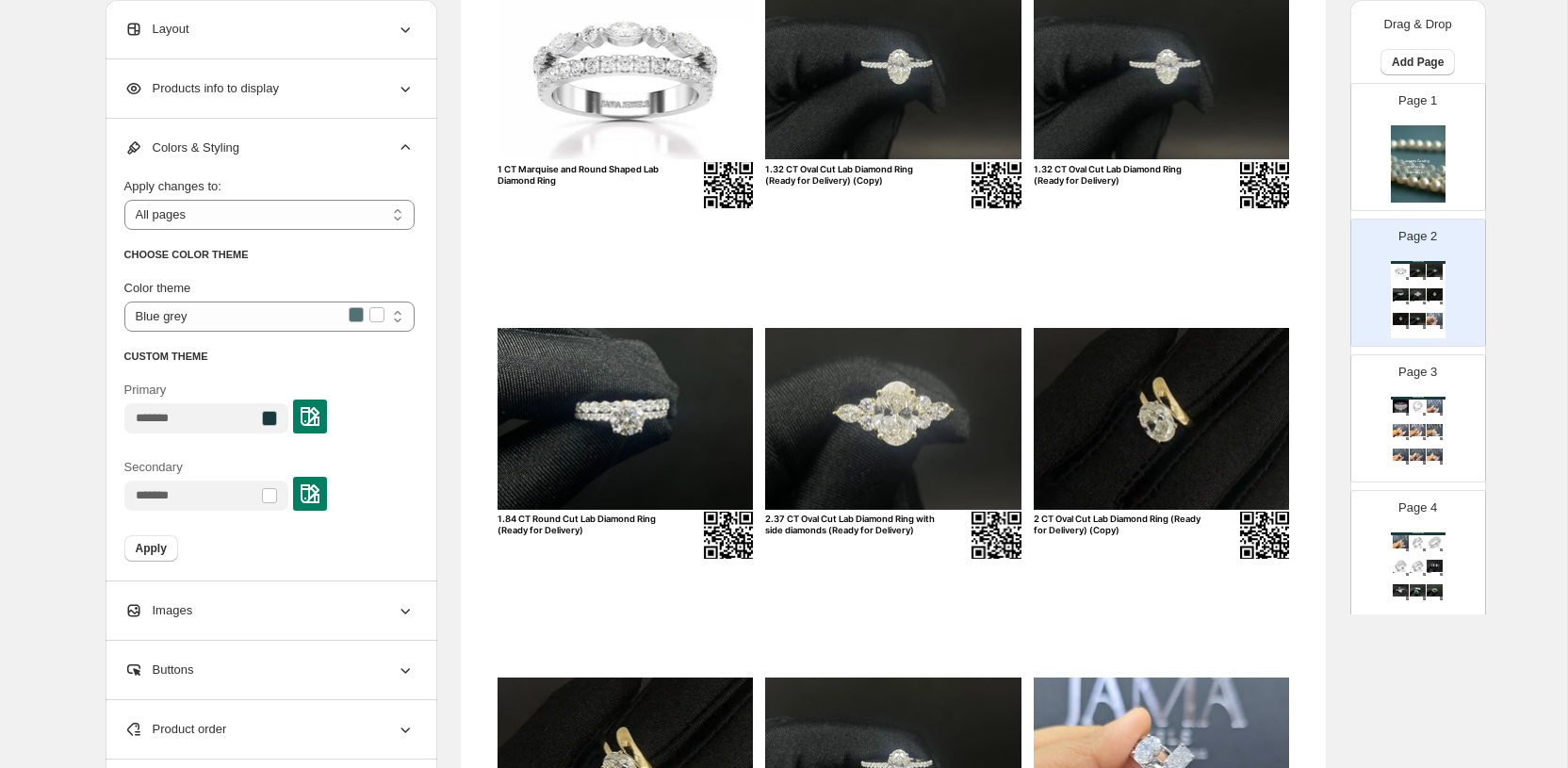 click 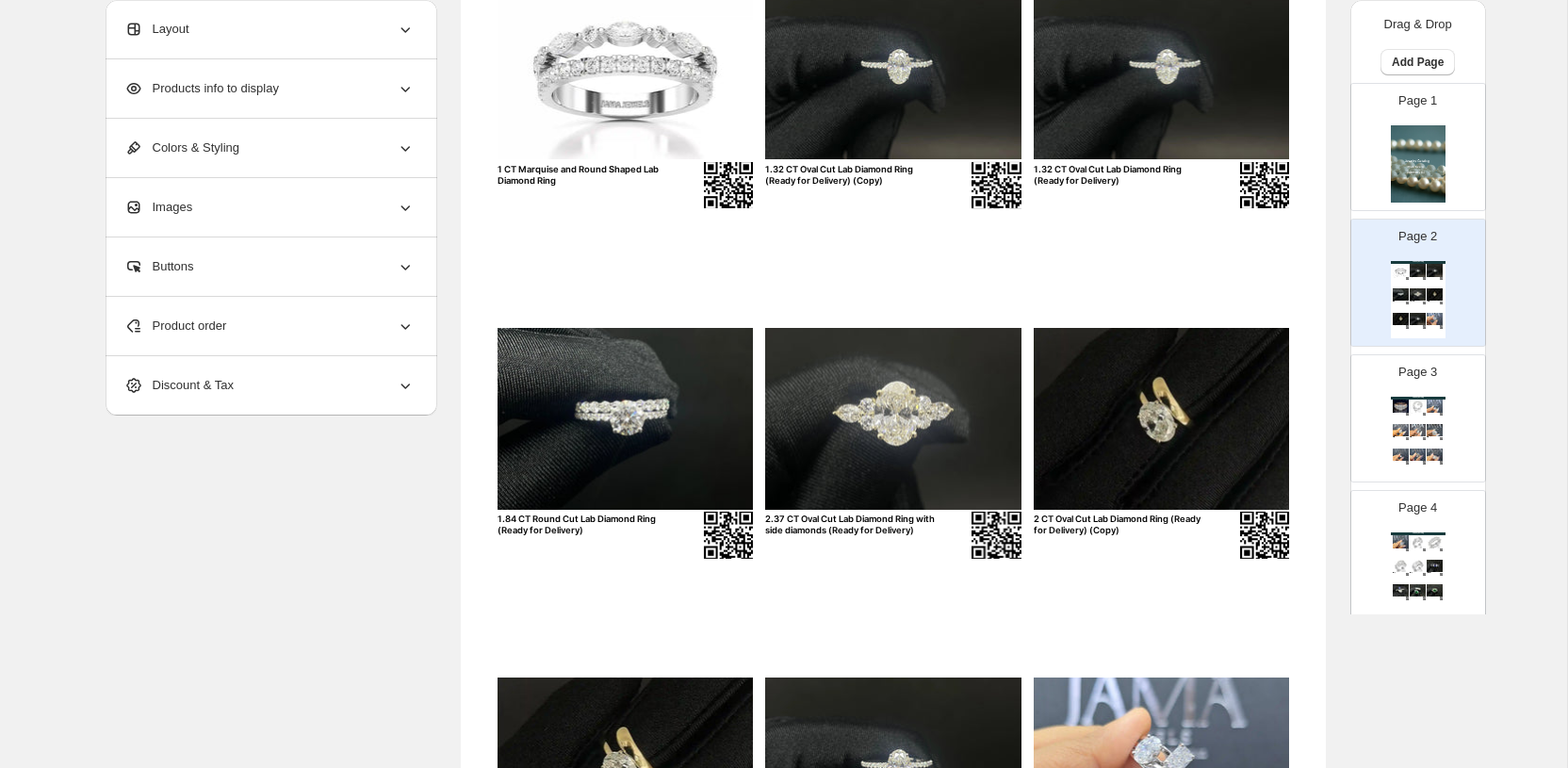 click 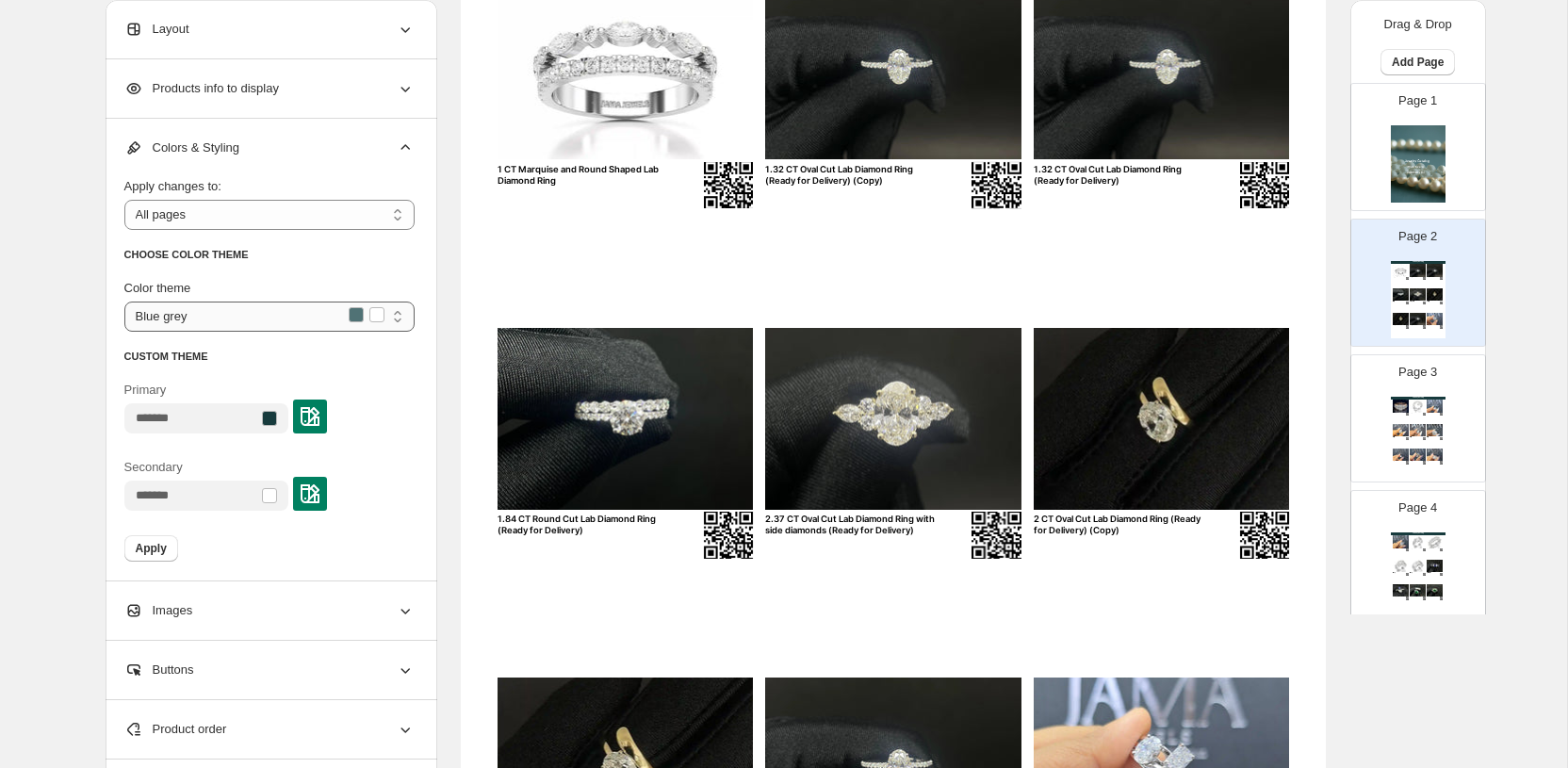 click on "**********" at bounding box center (270, 317) 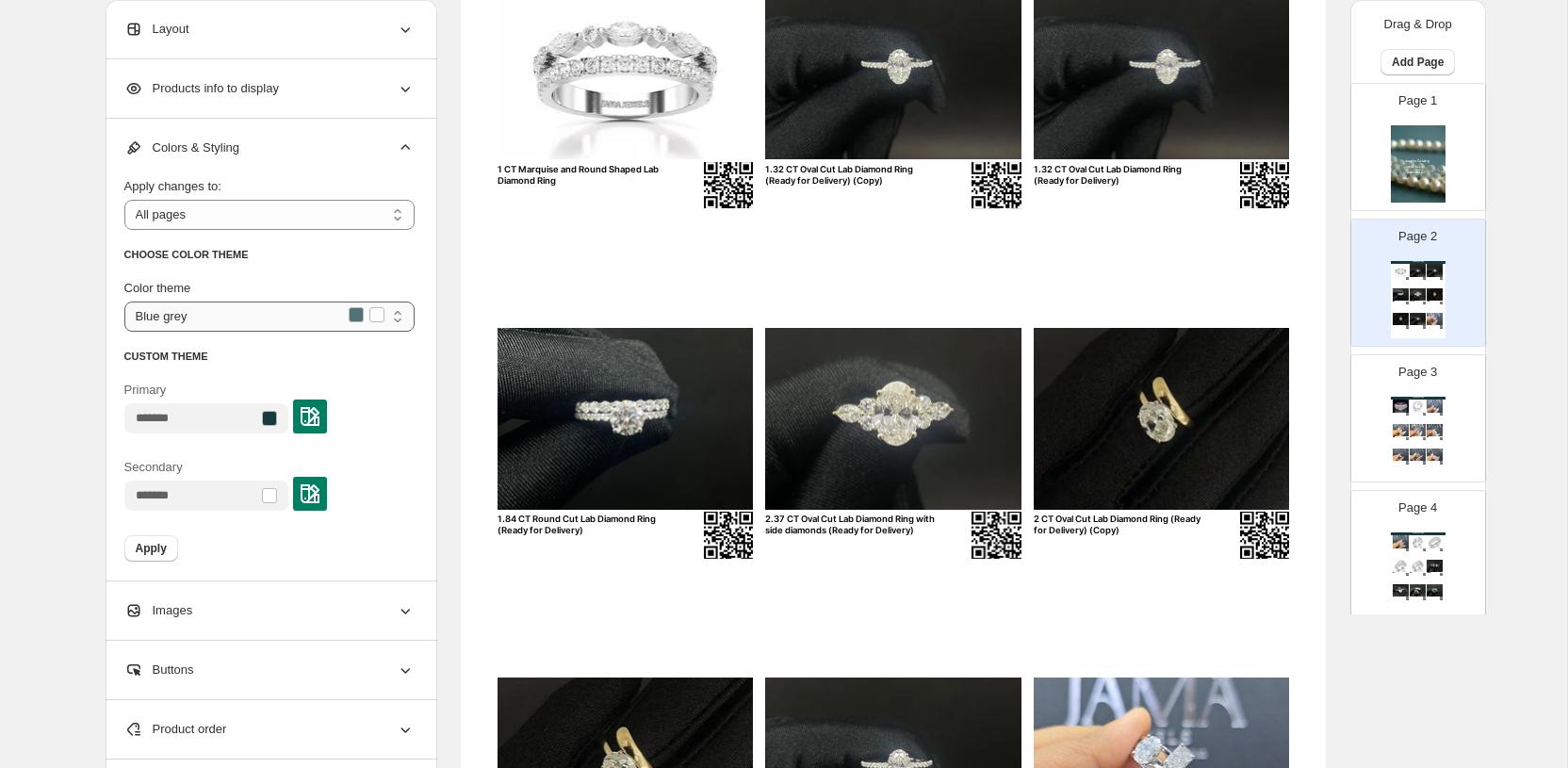 click on "**********" at bounding box center (270, 317) 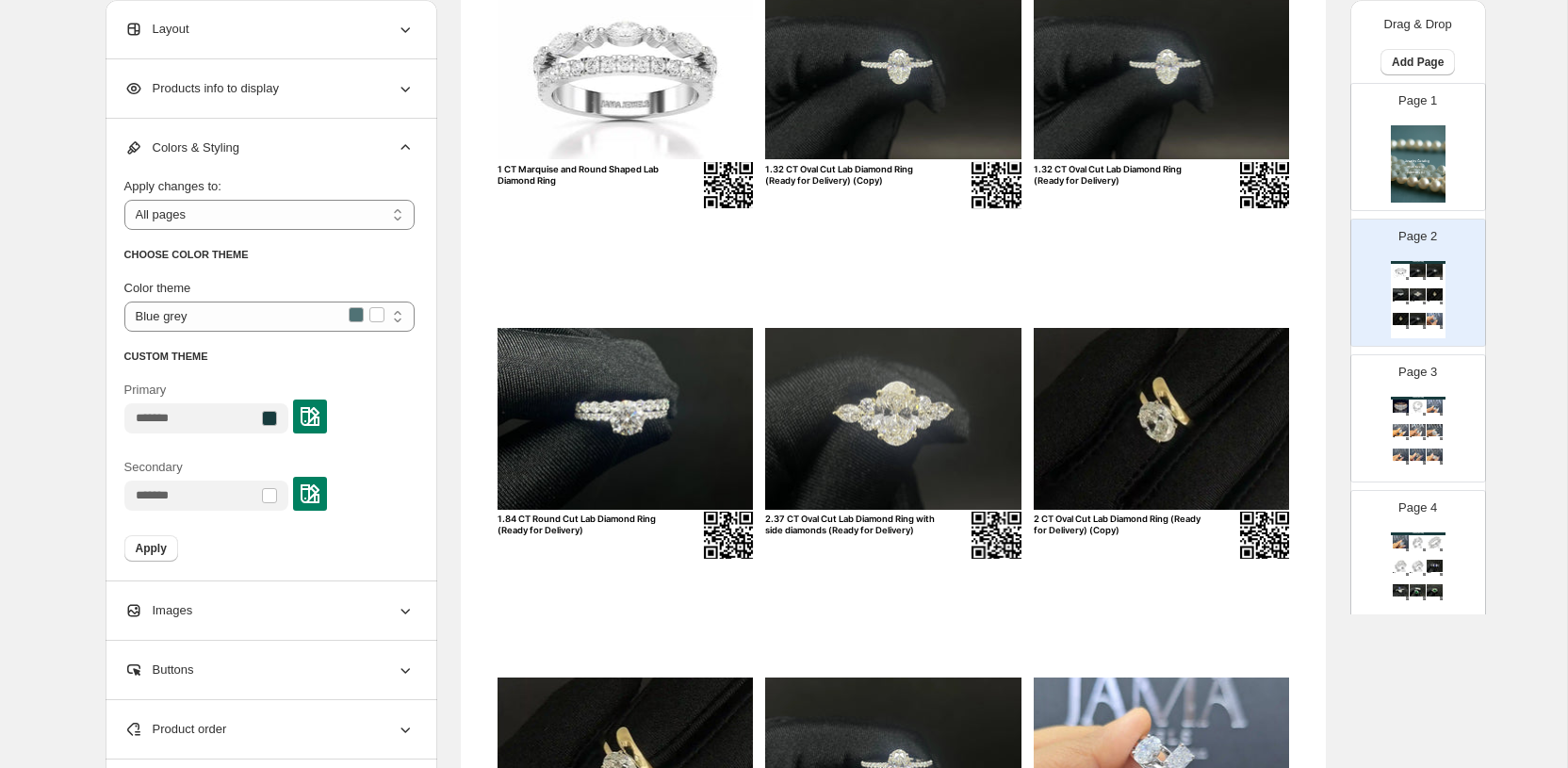 scroll, scrollTop: 0, scrollLeft: 0, axis: both 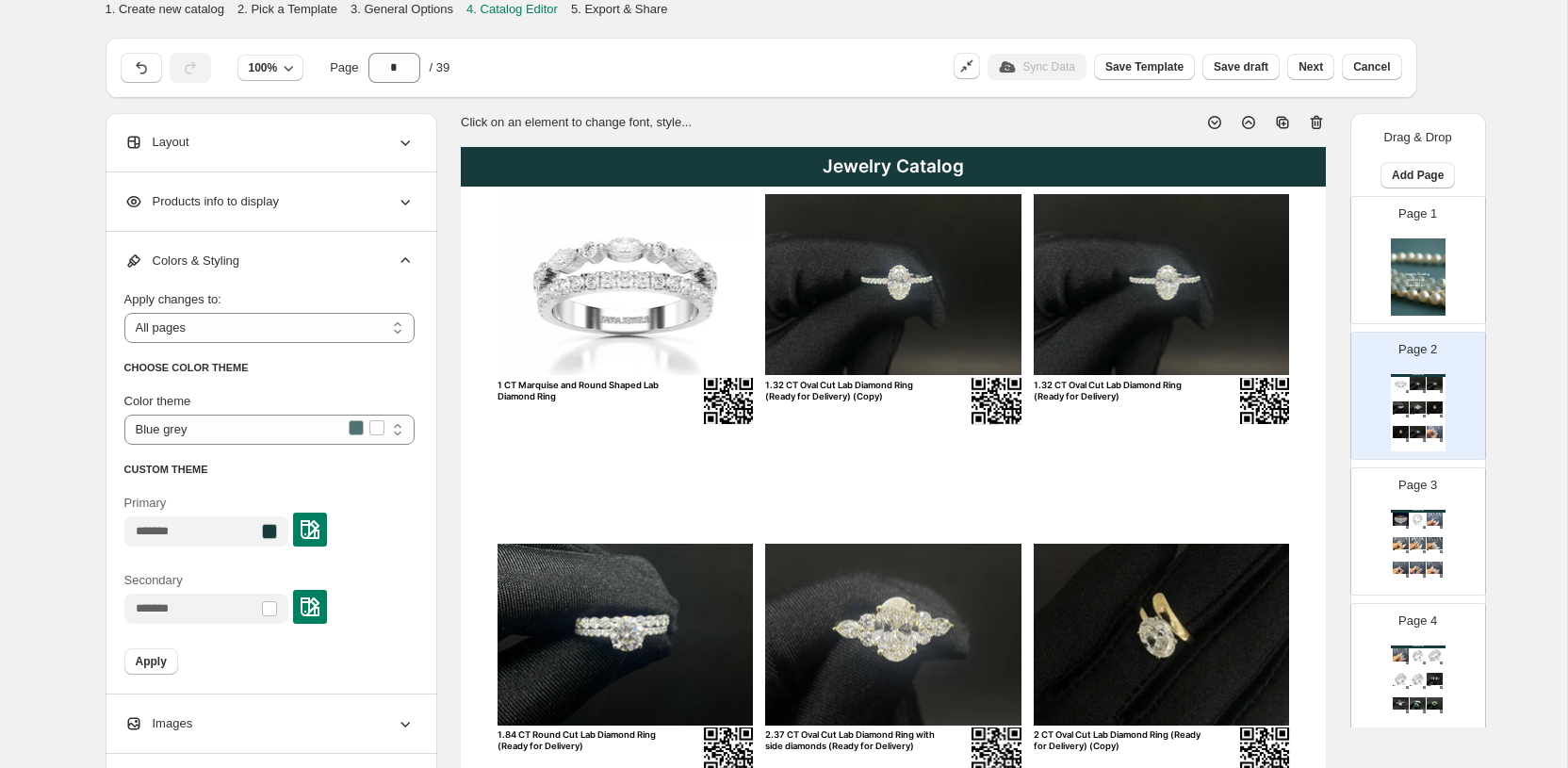 click 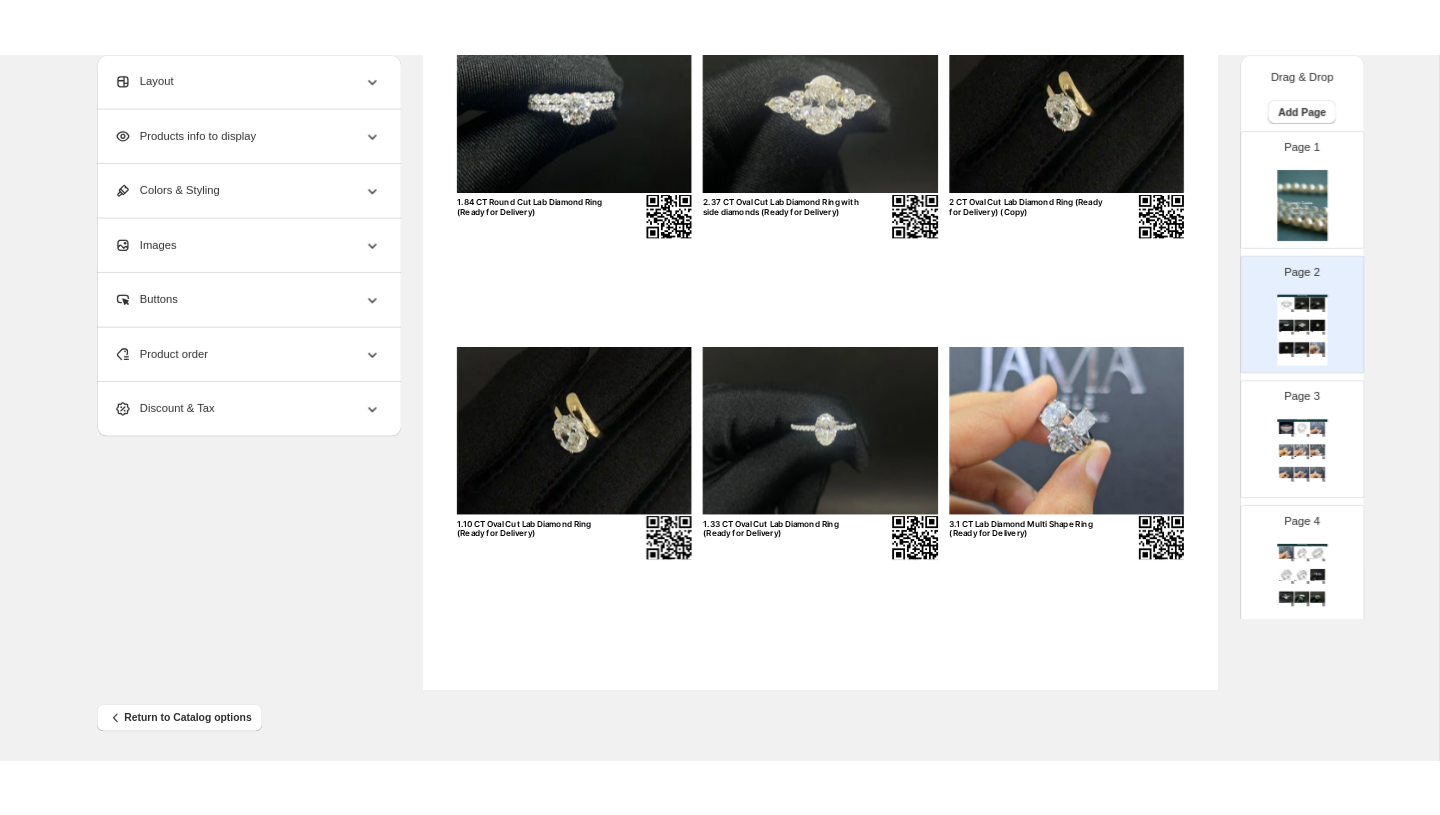scroll, scrollTop: 0, scrollLeft: 0, axis: both 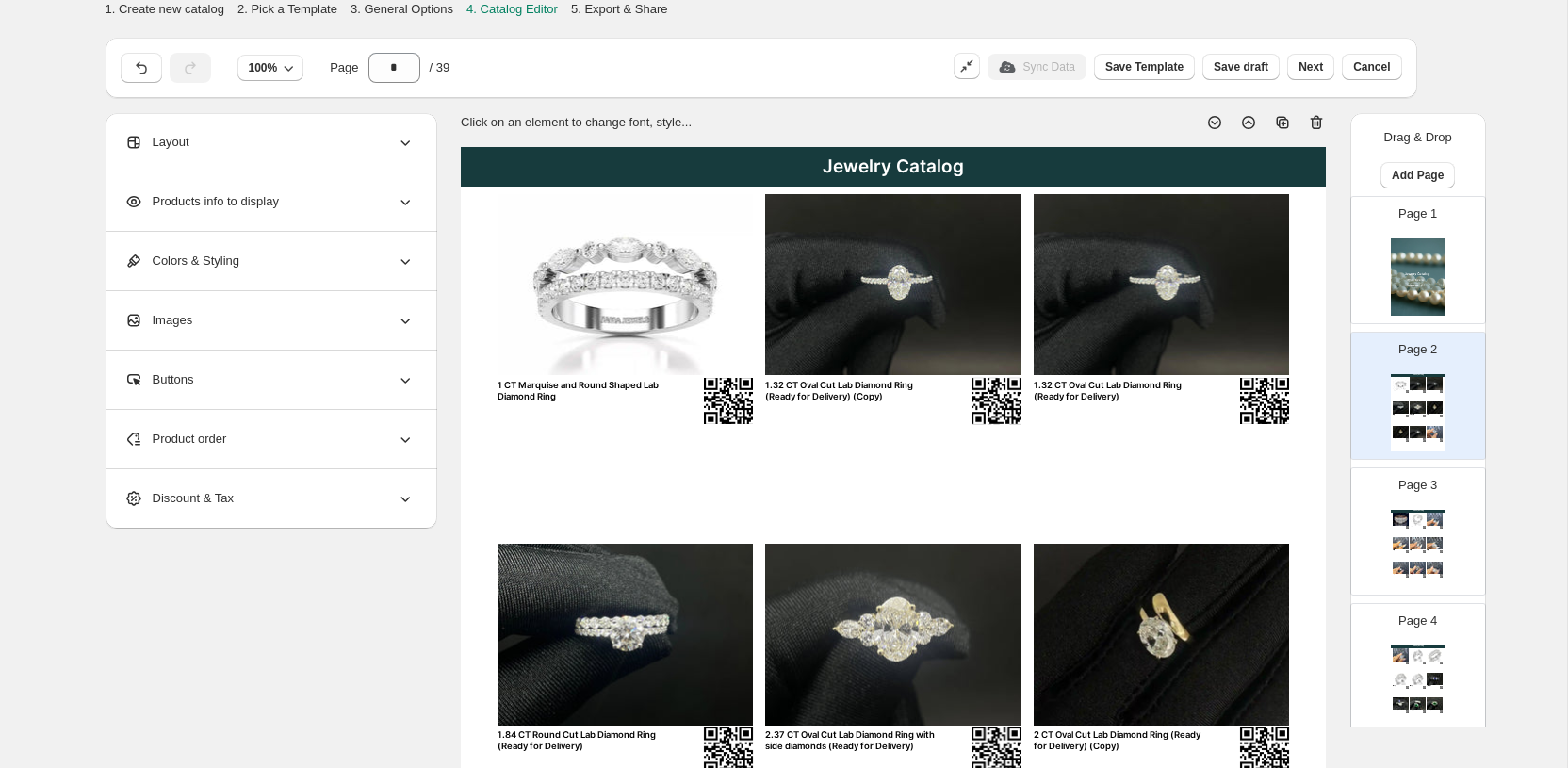 click on "Jewelry Catalog" at bounding box center (893, 167) 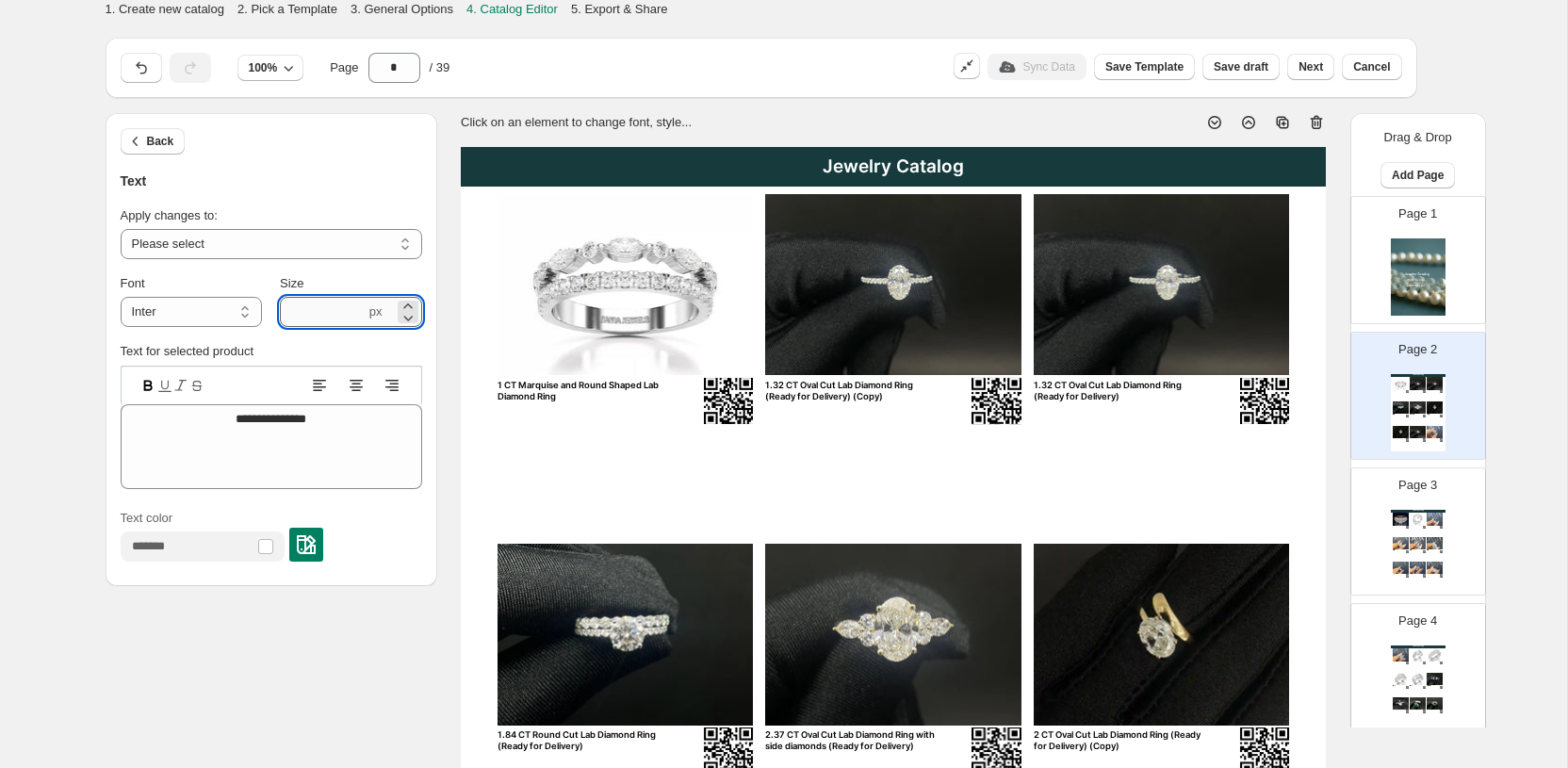 drag, startPoint x: 322, startPoint y: 316, endPoint x: 290, endPoint y: 314, distance: 32.062439 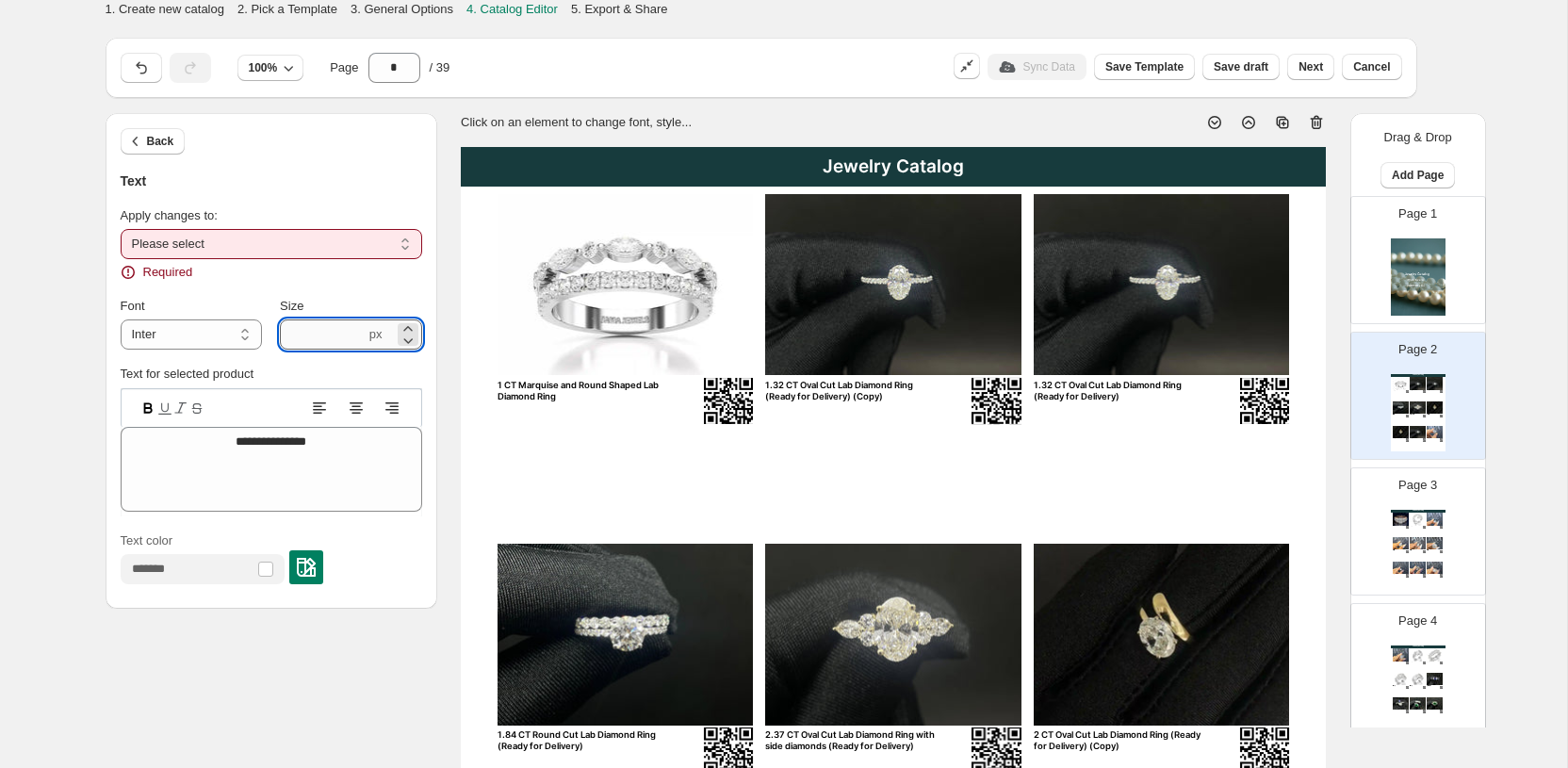 type on "****" 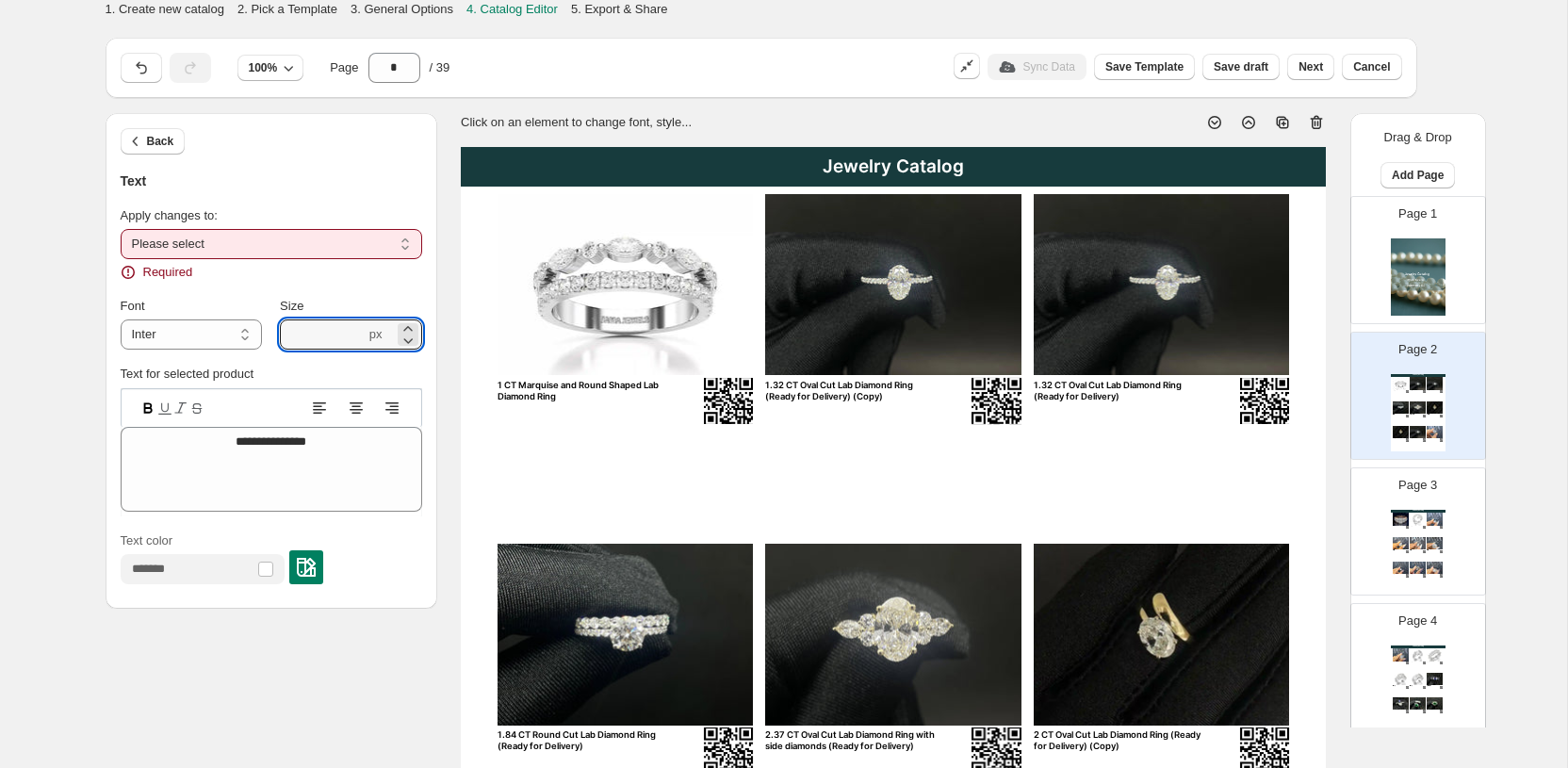 click on "**********" at bounding box center [271, 244] 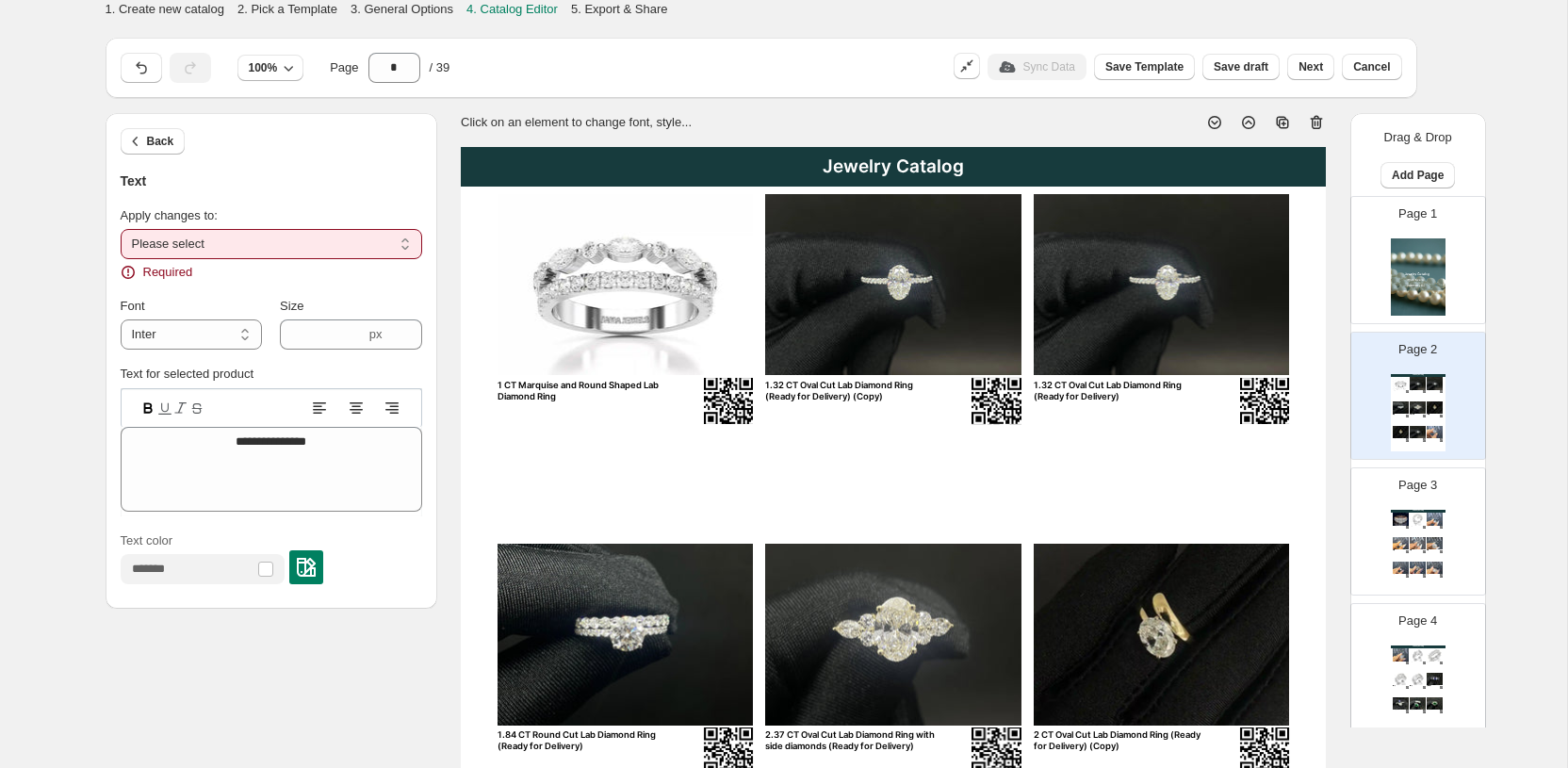 select on "**********" 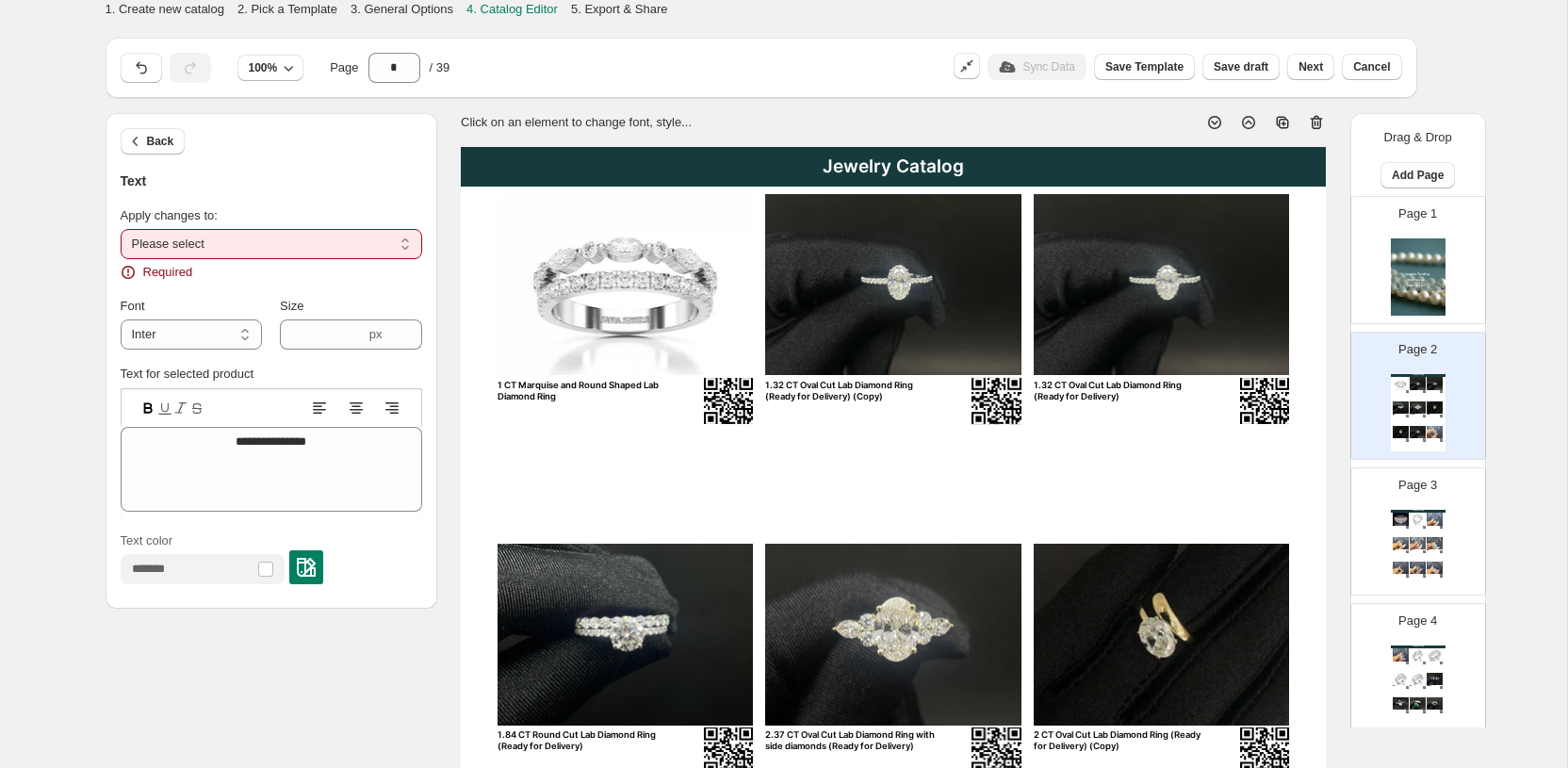 click on "**********" at bounding box center (271, 244) 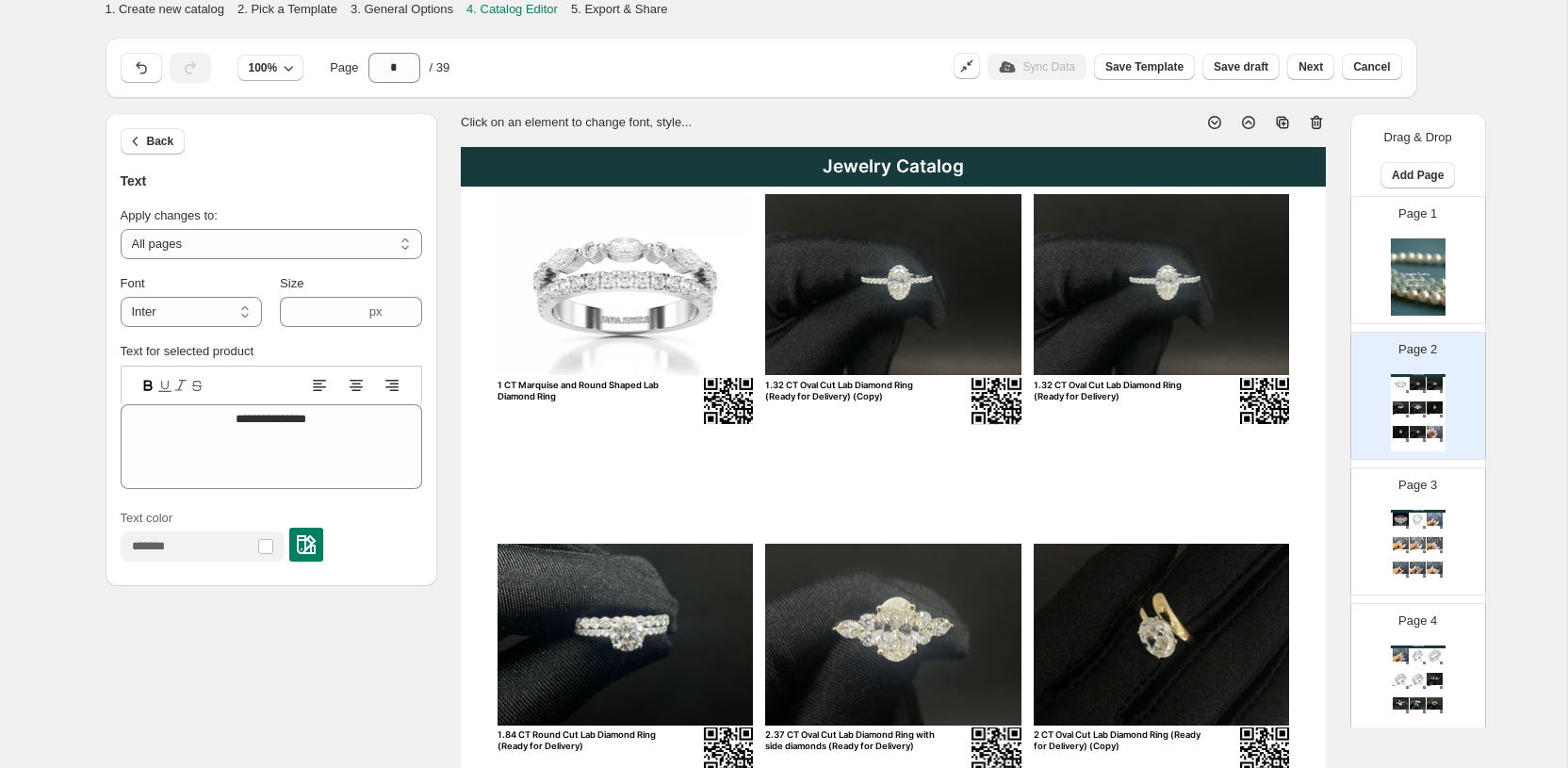 click on "Text color" at bounding box center (271, 535) 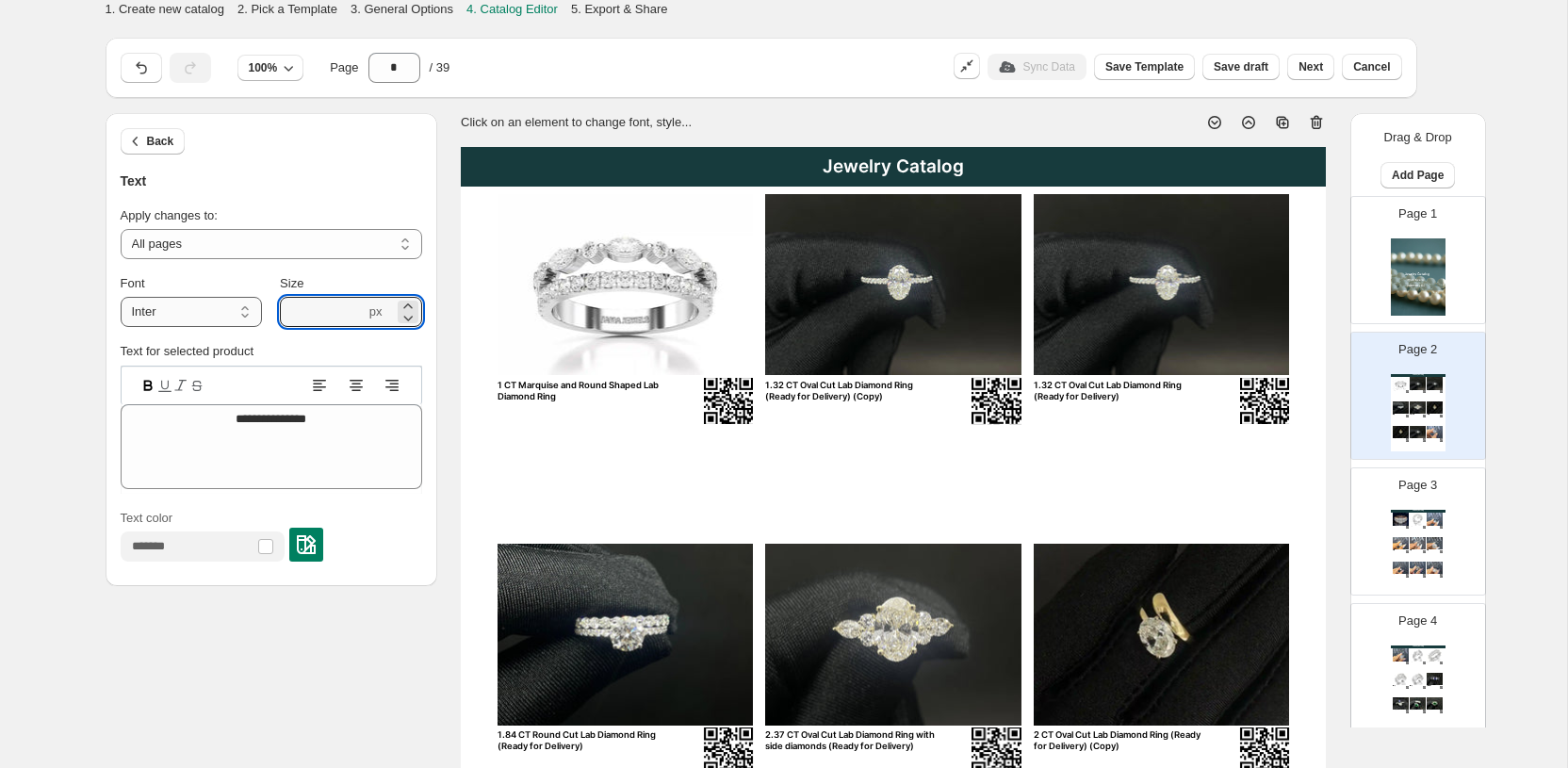 drag, startPoint x: 319, startPoint y: 311, endPoint x: 260, endPoint y: 301, distance: 59.841457 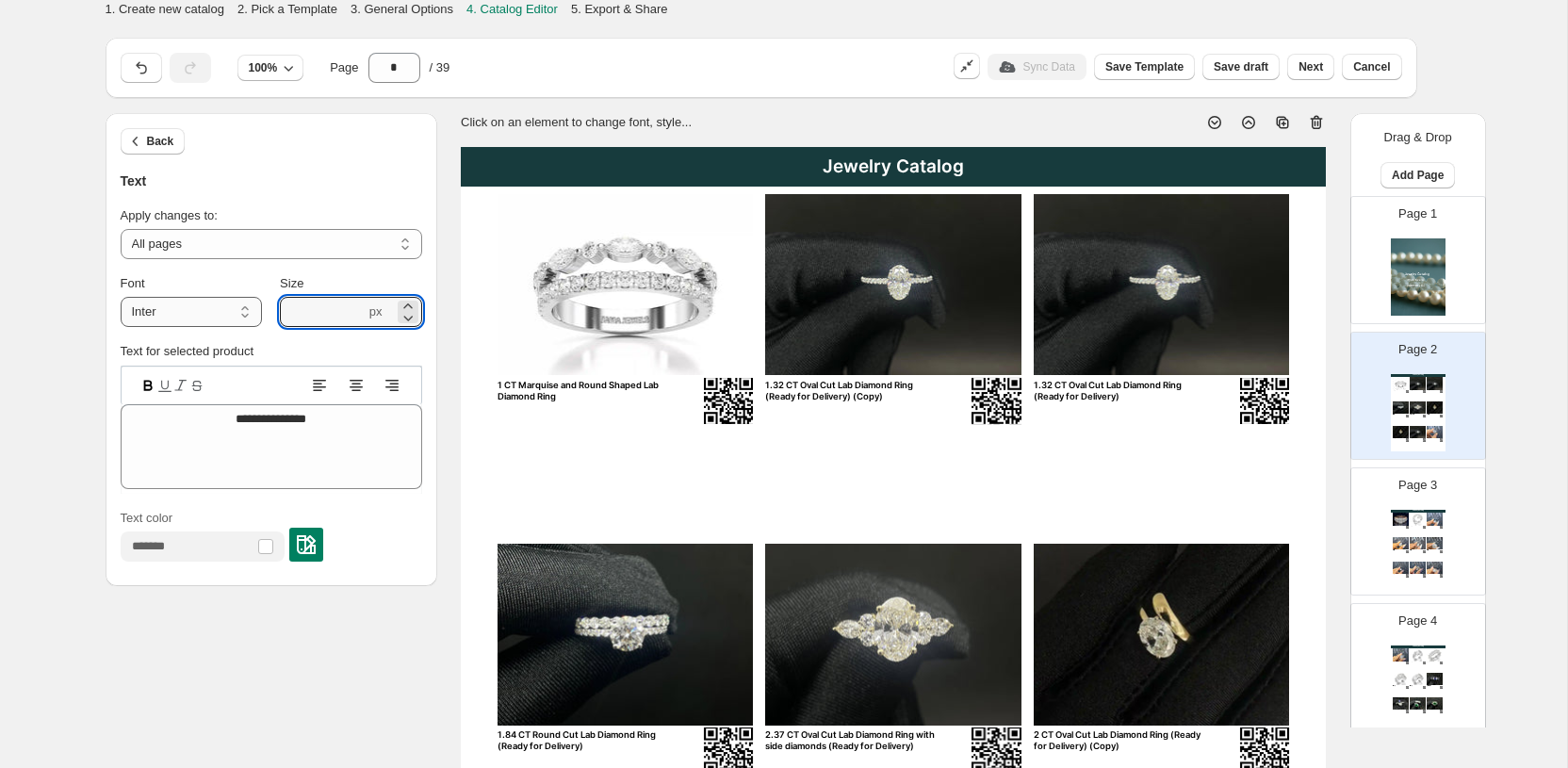 click on "**********" at bounding box center [271, 301] 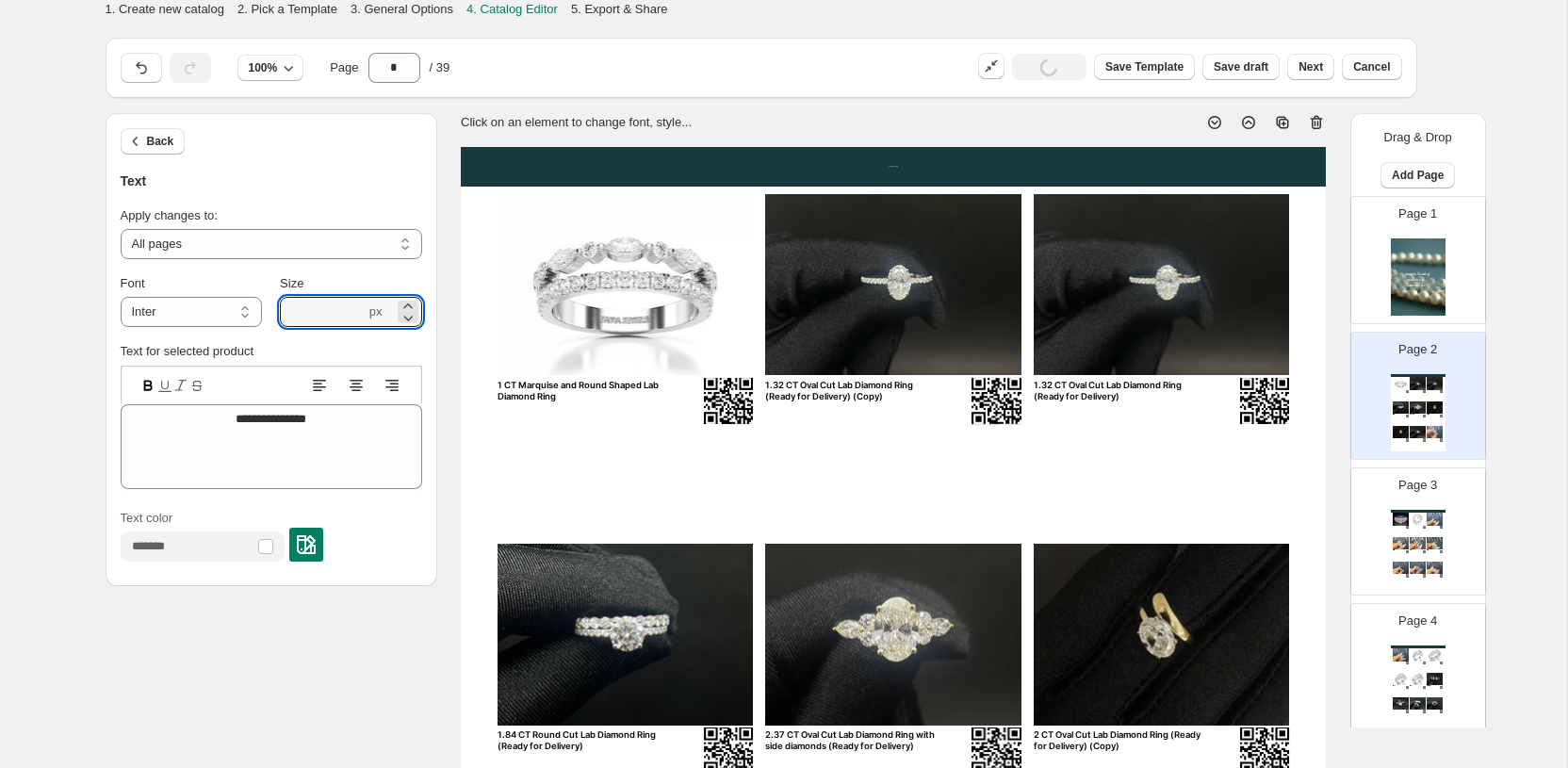 click on "Size" at bounding box center [351, 284] 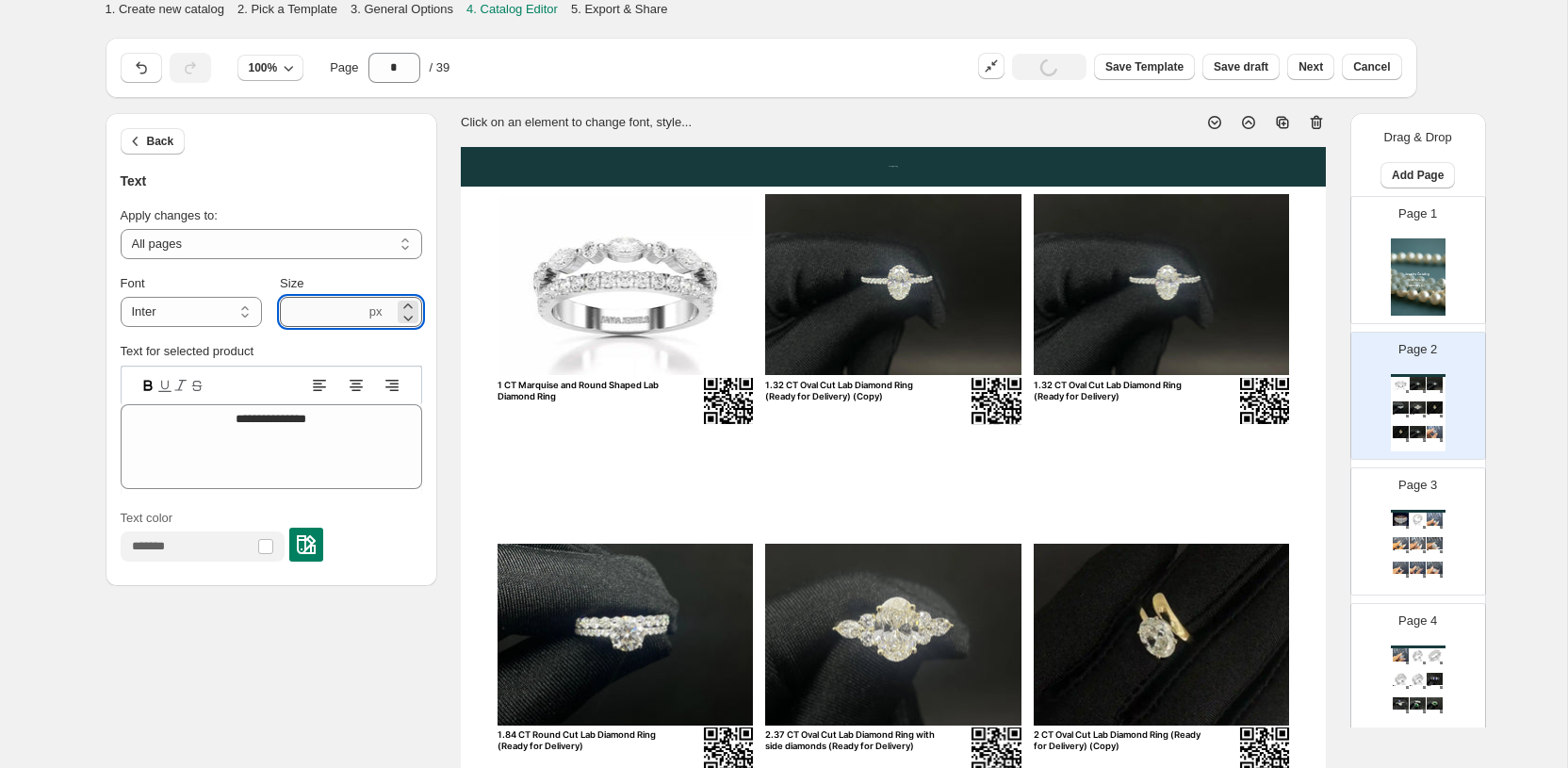 drag, startPoint x: 318, startPoint y: 304, endPoint x: 289, endPoint y: 304, distance: 29 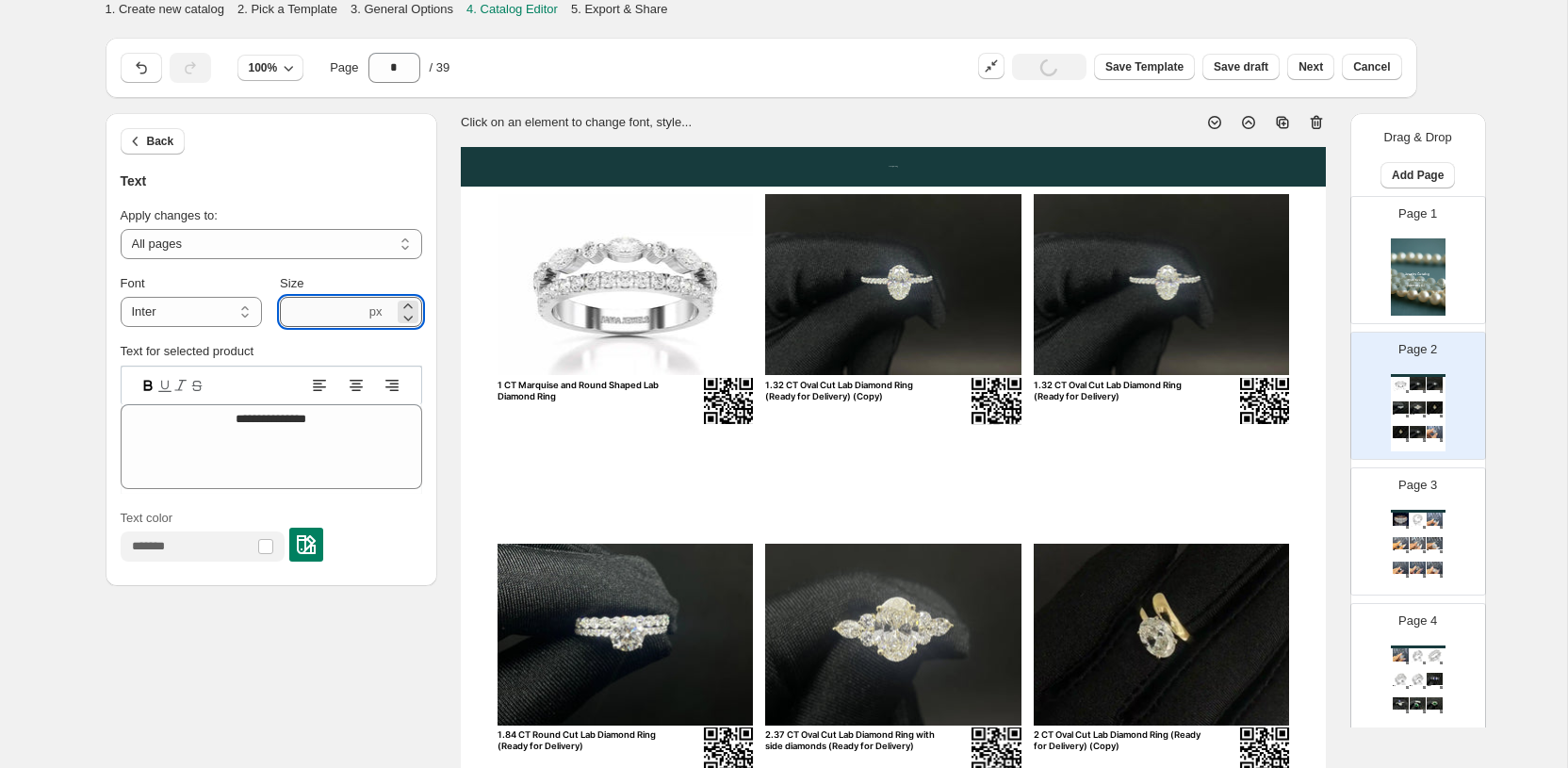 type on "***" 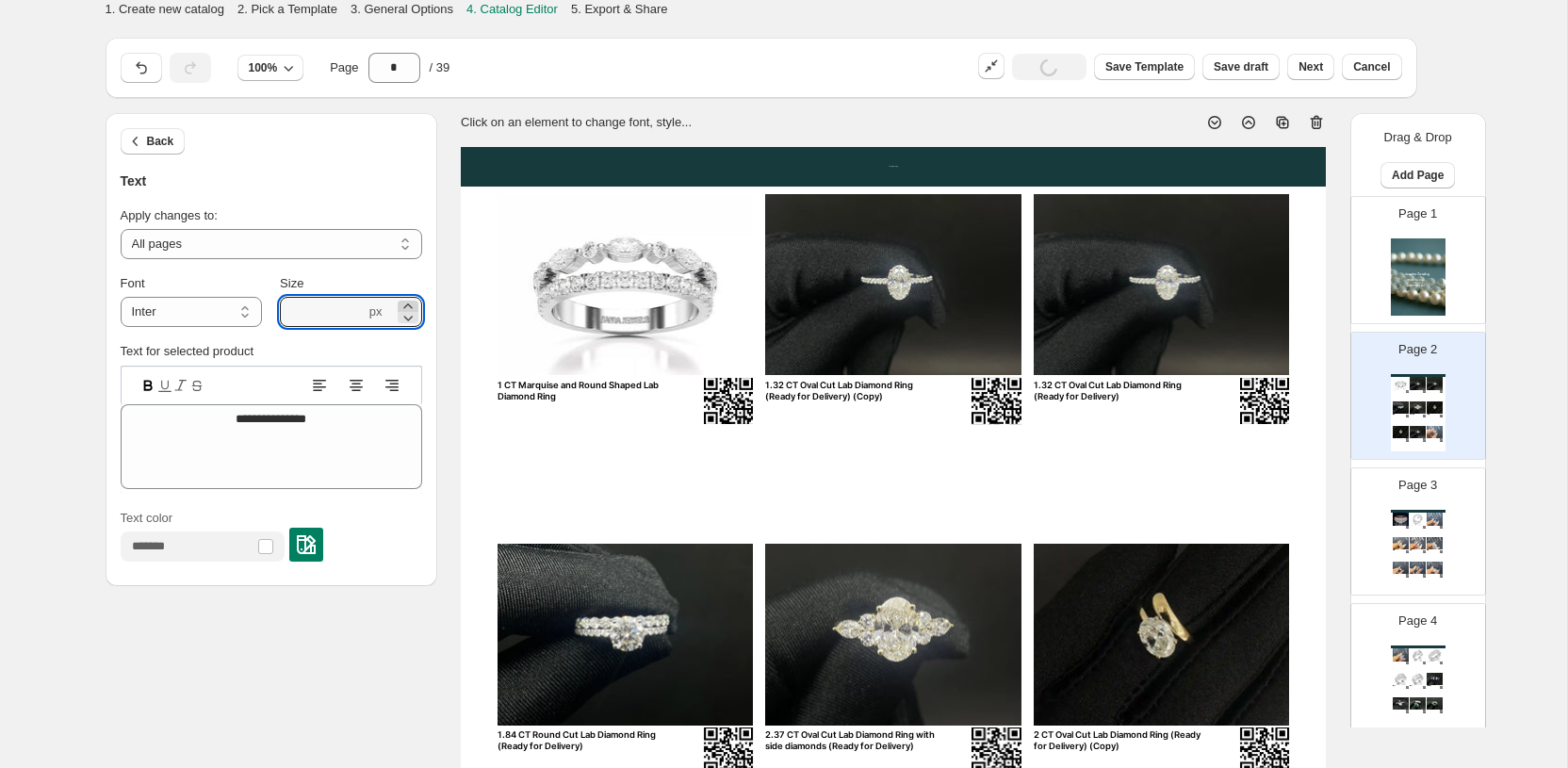 click 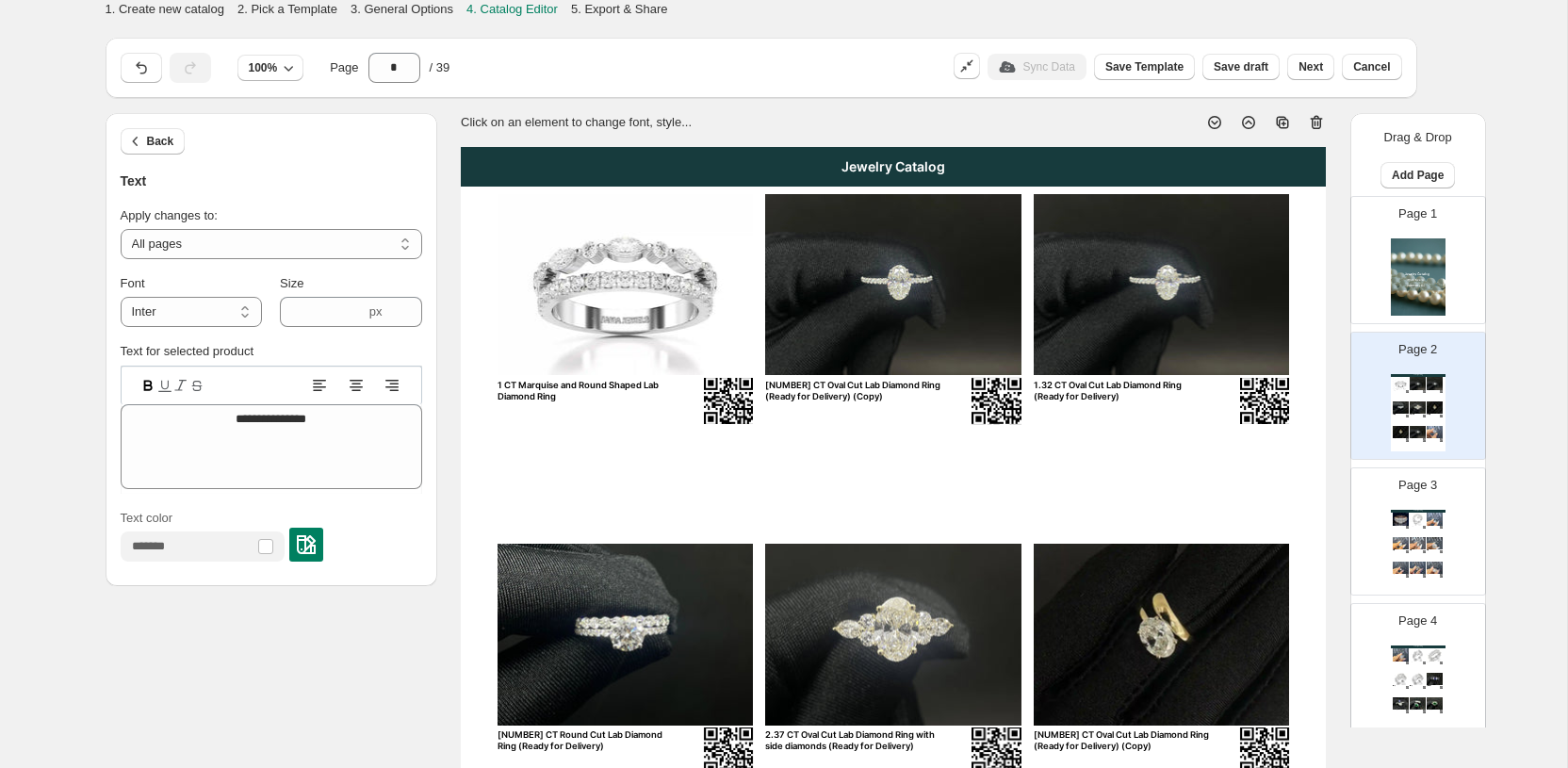 select on "**********" 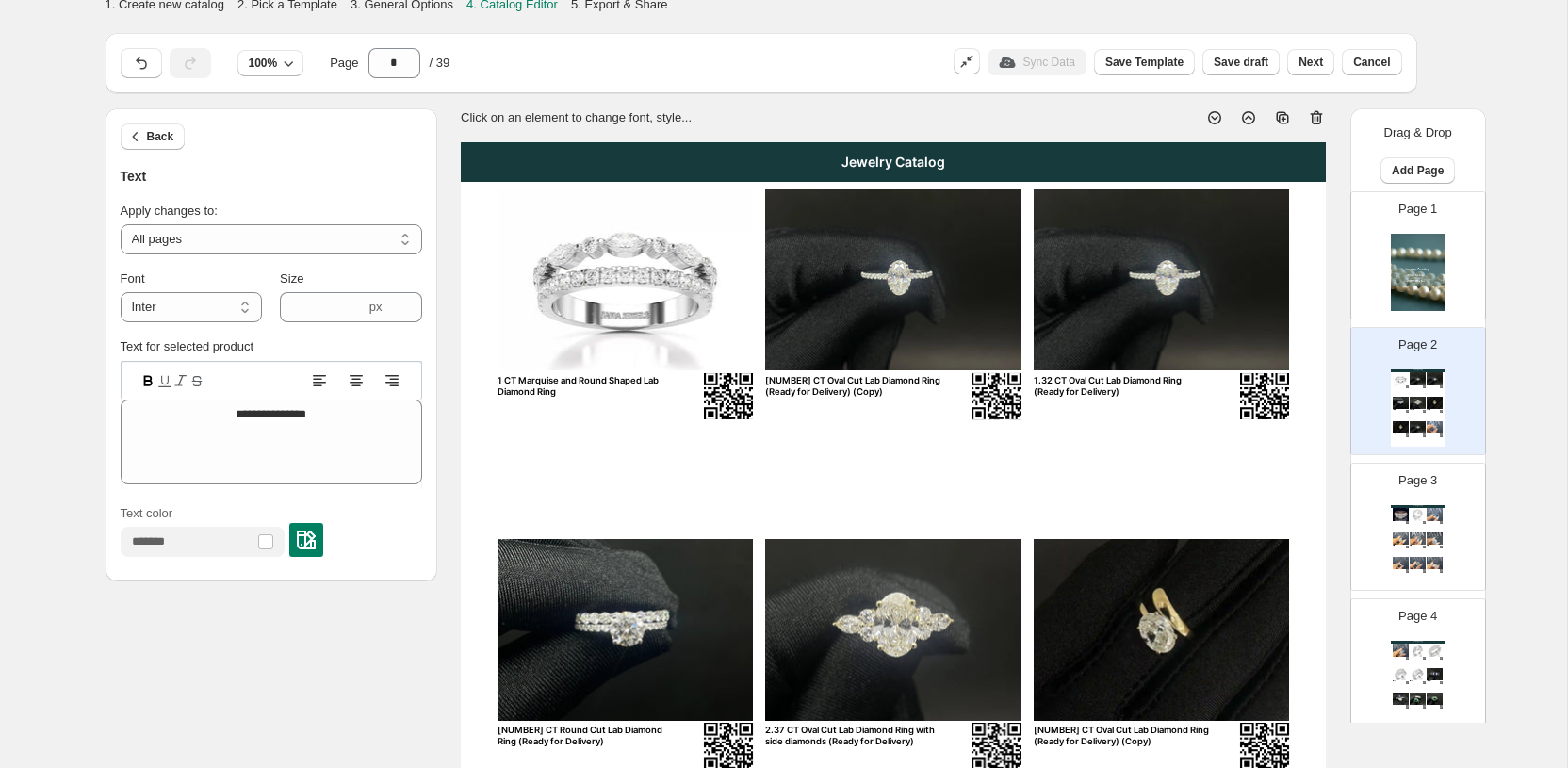 scroll, scrollTop: 0, scrollLeft: 0, axis: both 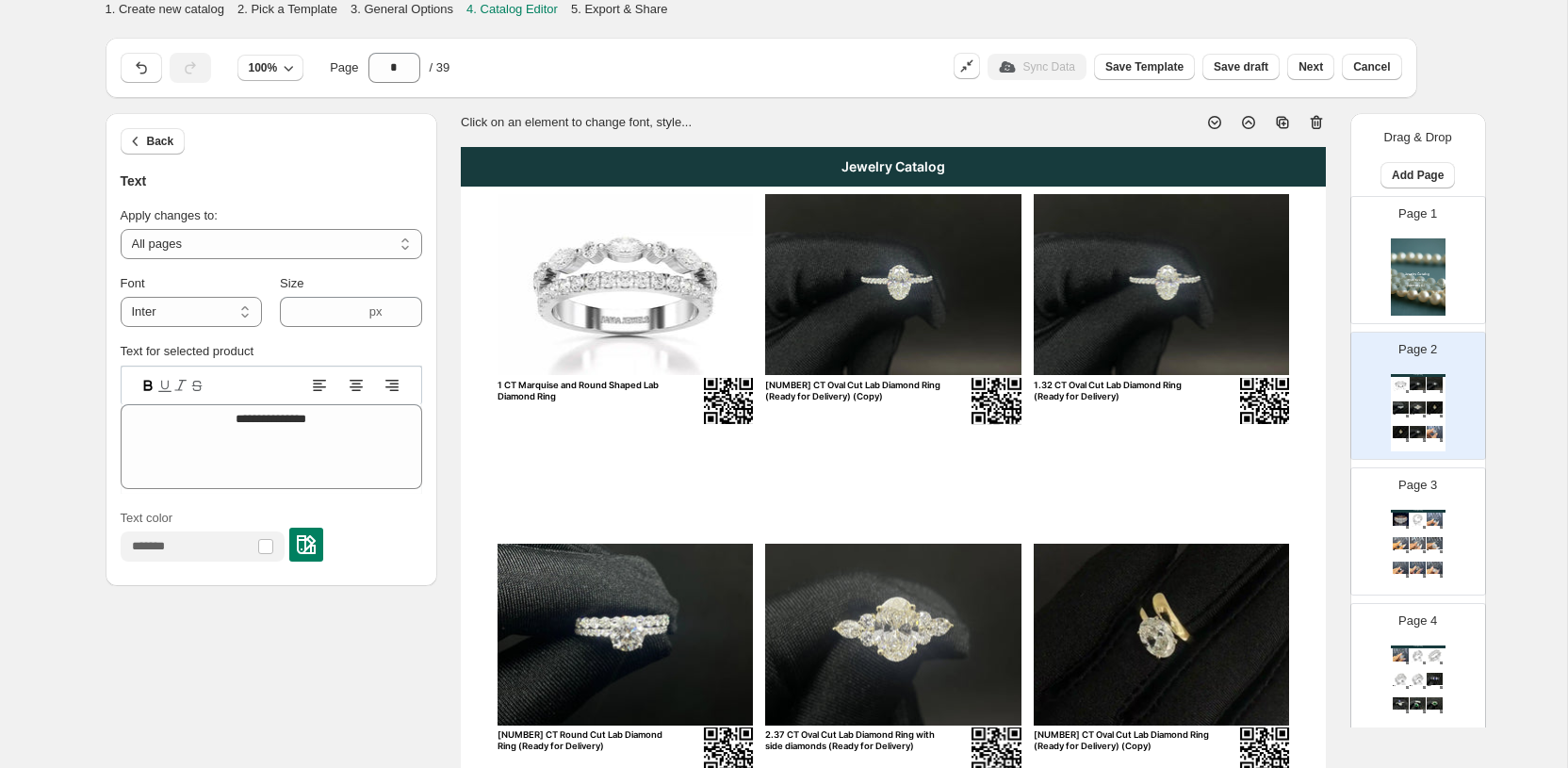 click at bounding box center (1418, 277) 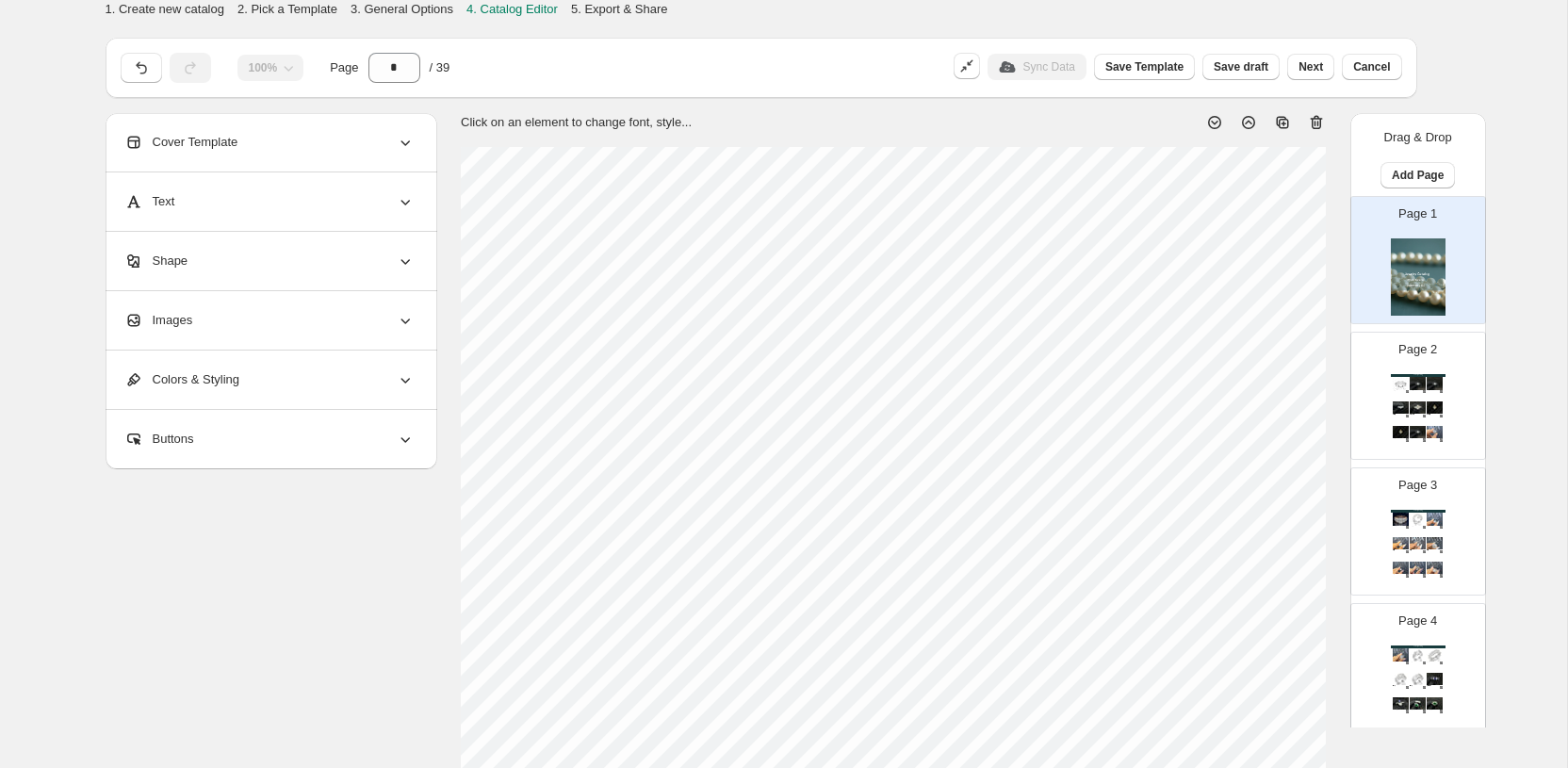 click 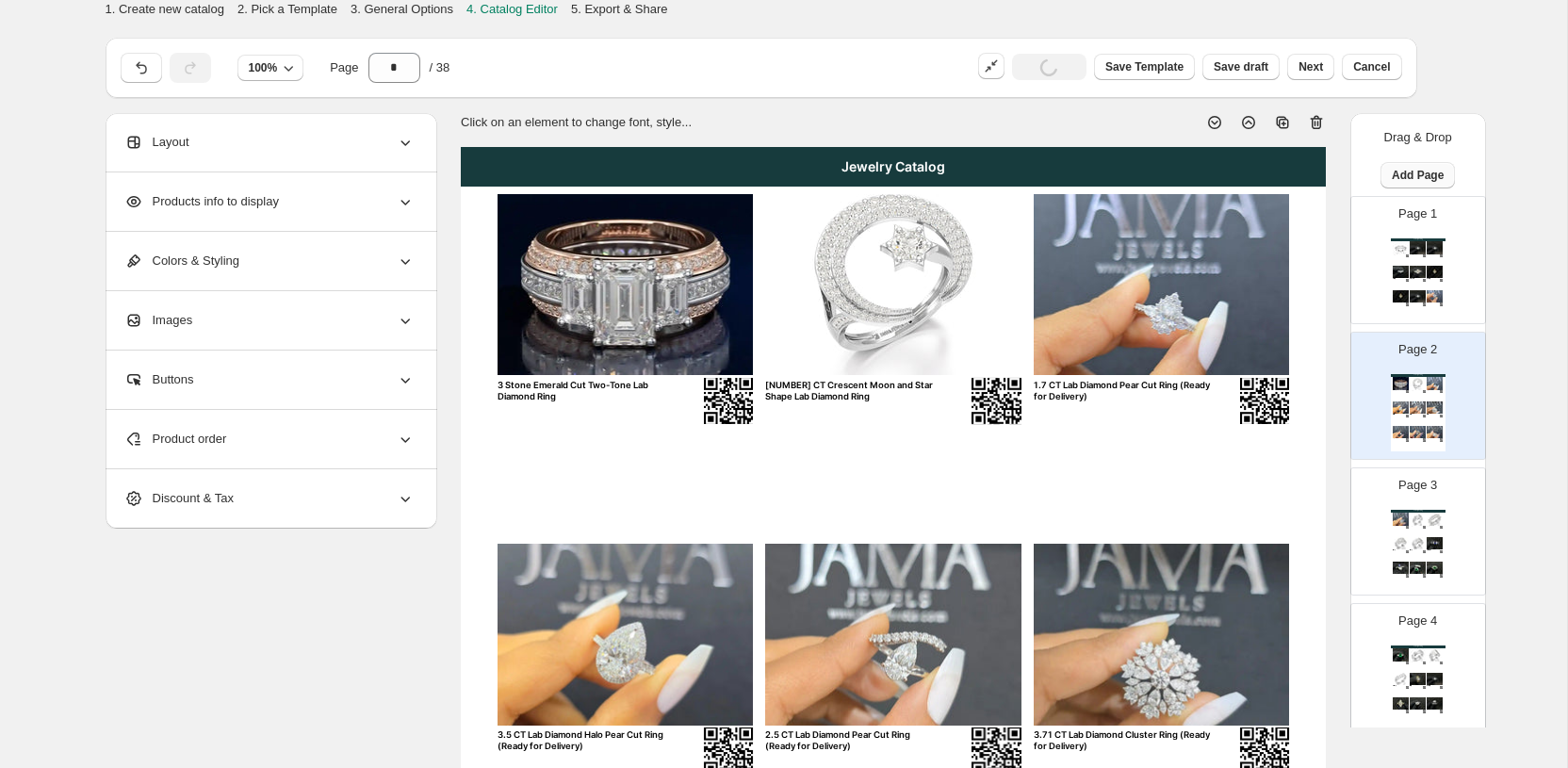click on "Add Page" at bounding box center [1417, 175] 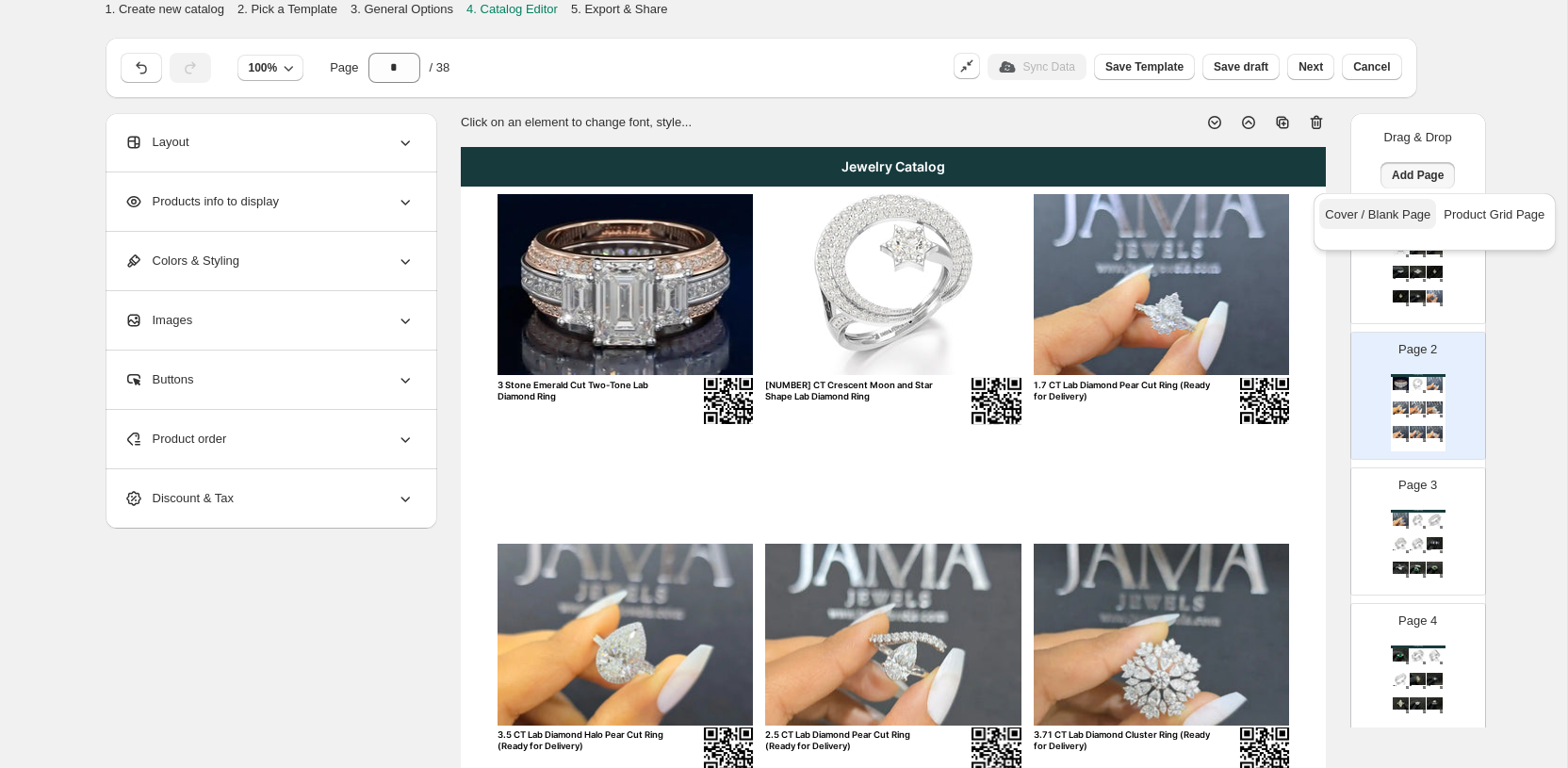 click on "Cover / Blank Page" at bounding box center [1378, 215] 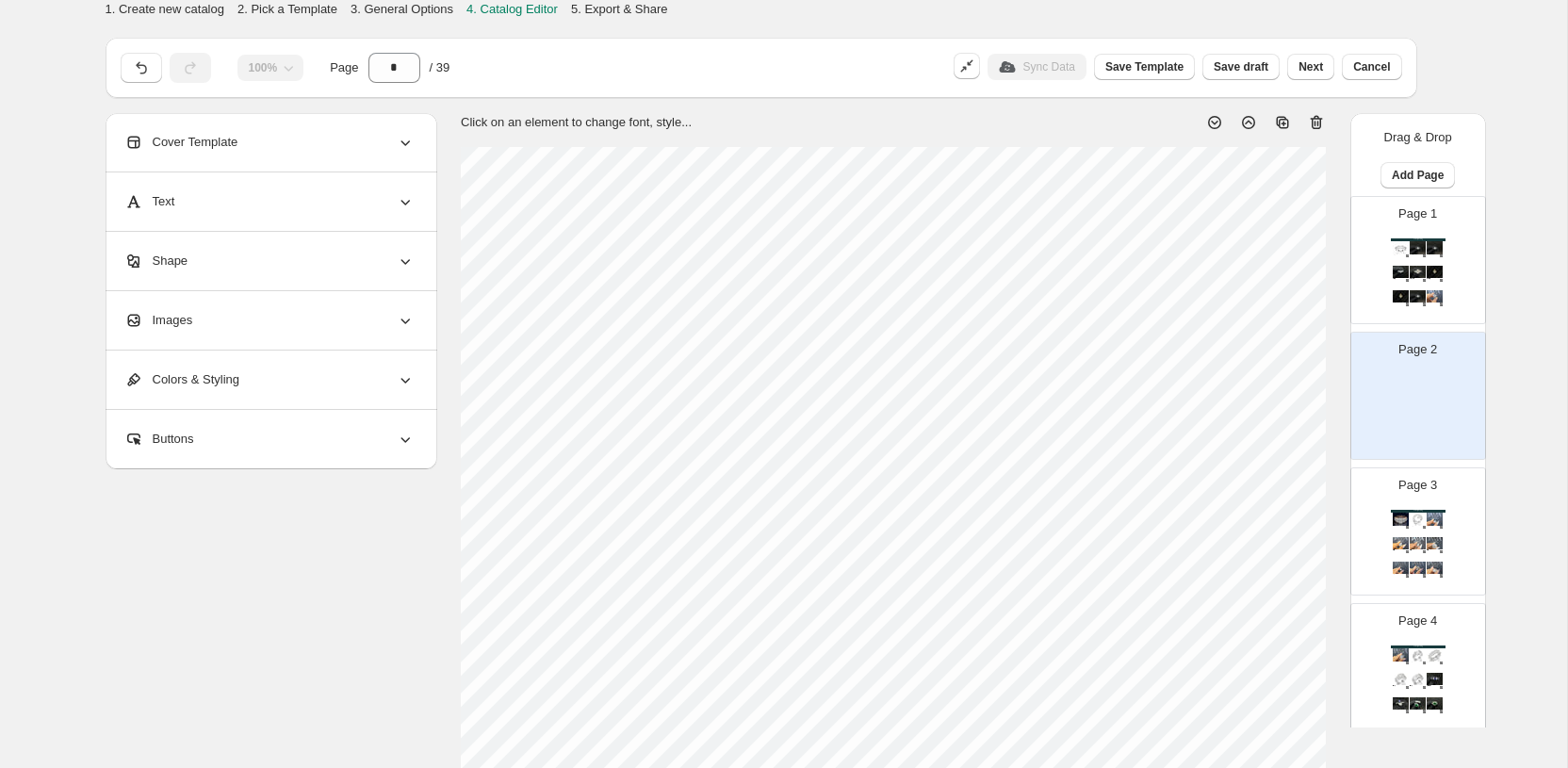 click at bounding box center [1418, 413] 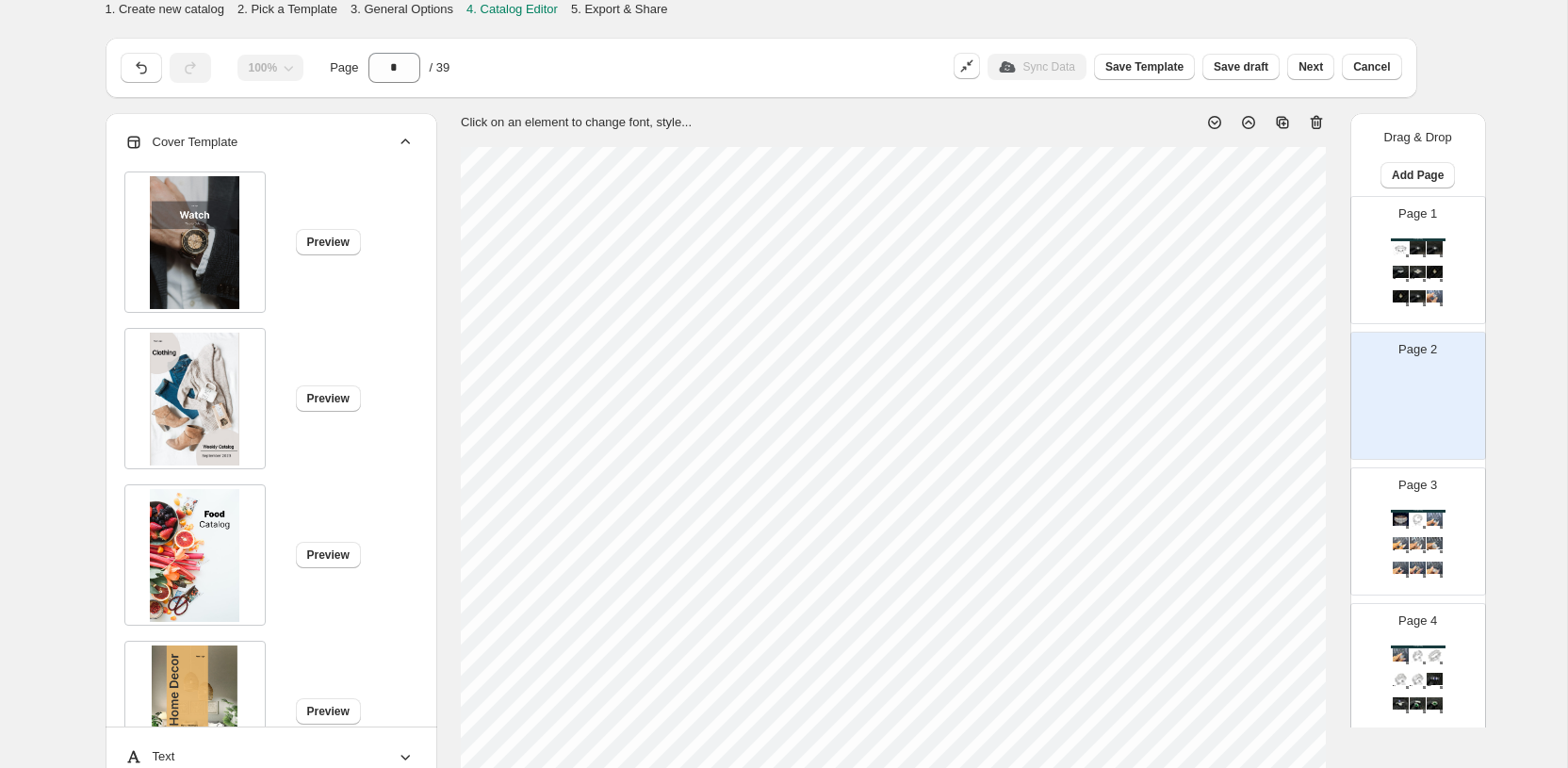 click on "Cover Template" at bounding box center [270, 142] 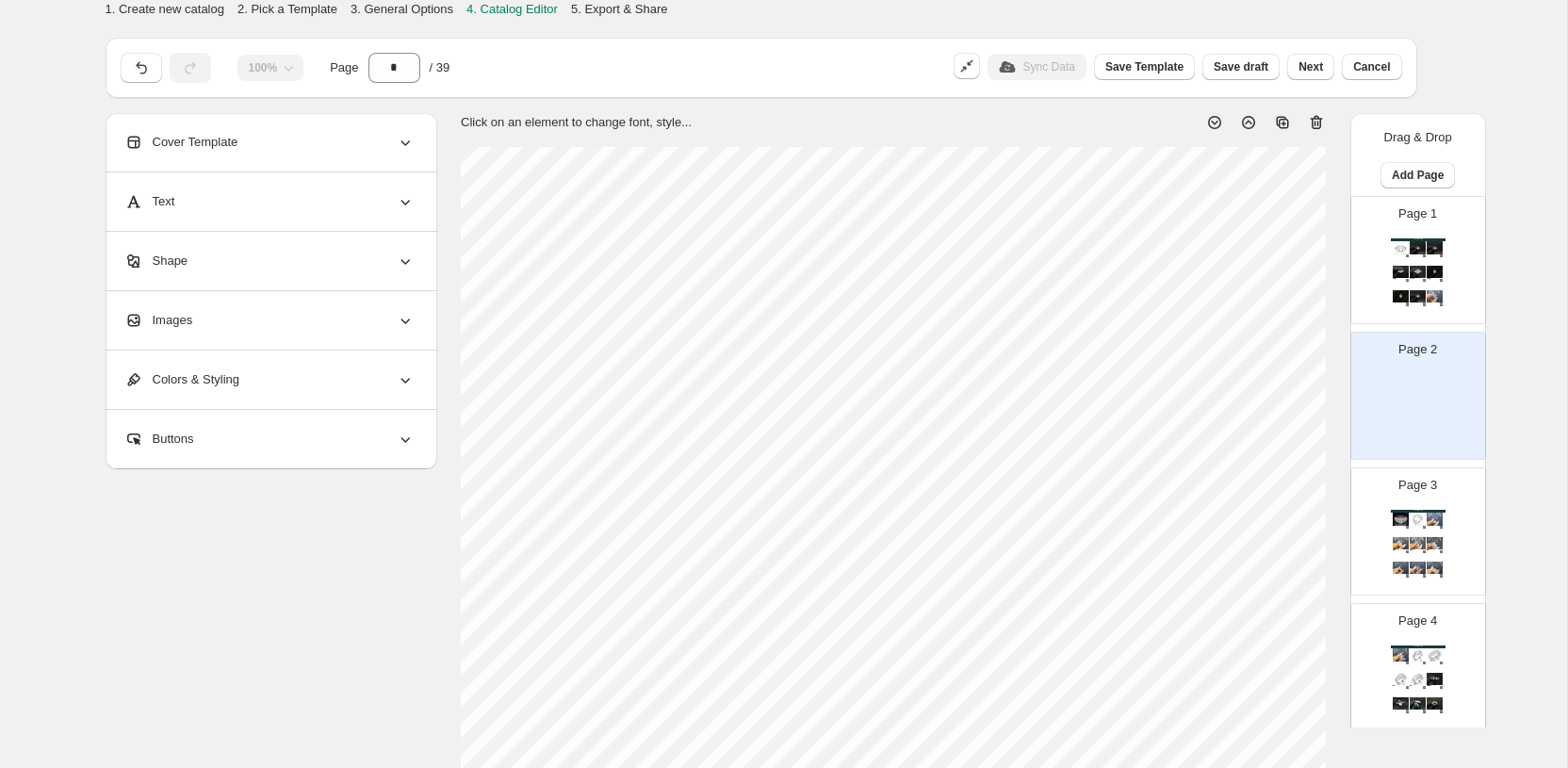 click 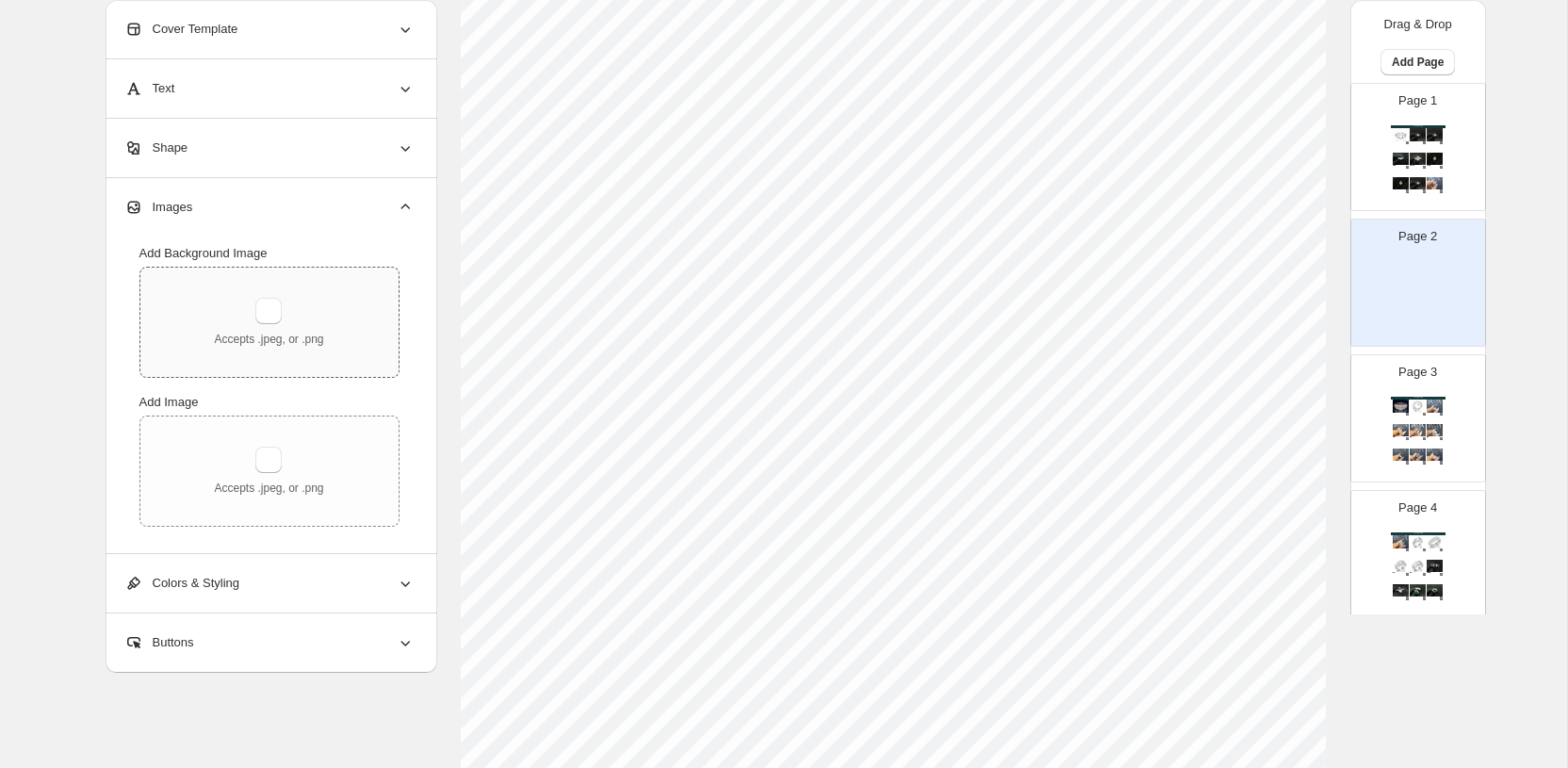 scroll, scrollTop: 276, scrollLeft: 0, axis: vertical 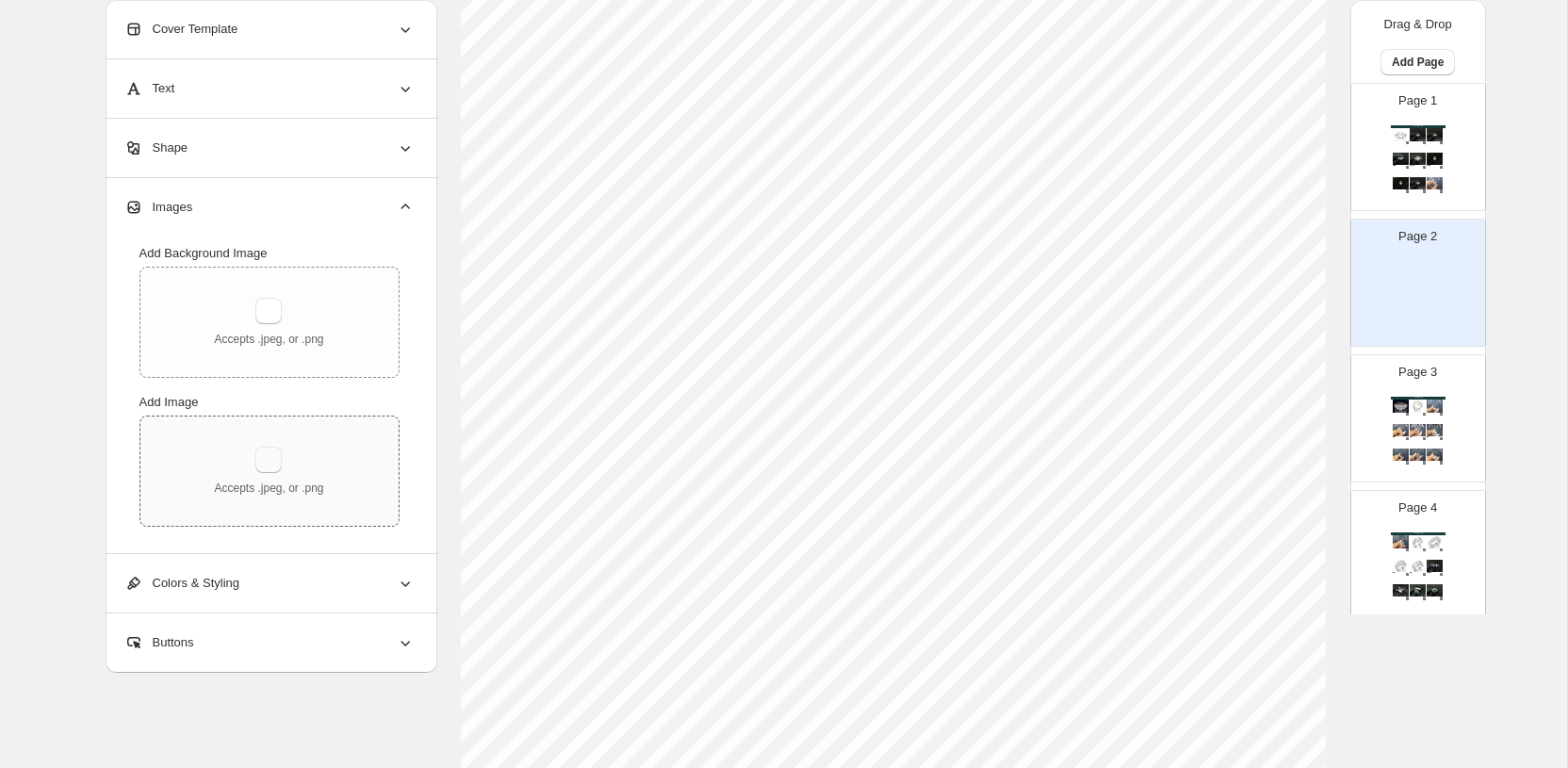 click at bounding box center [269, 460] 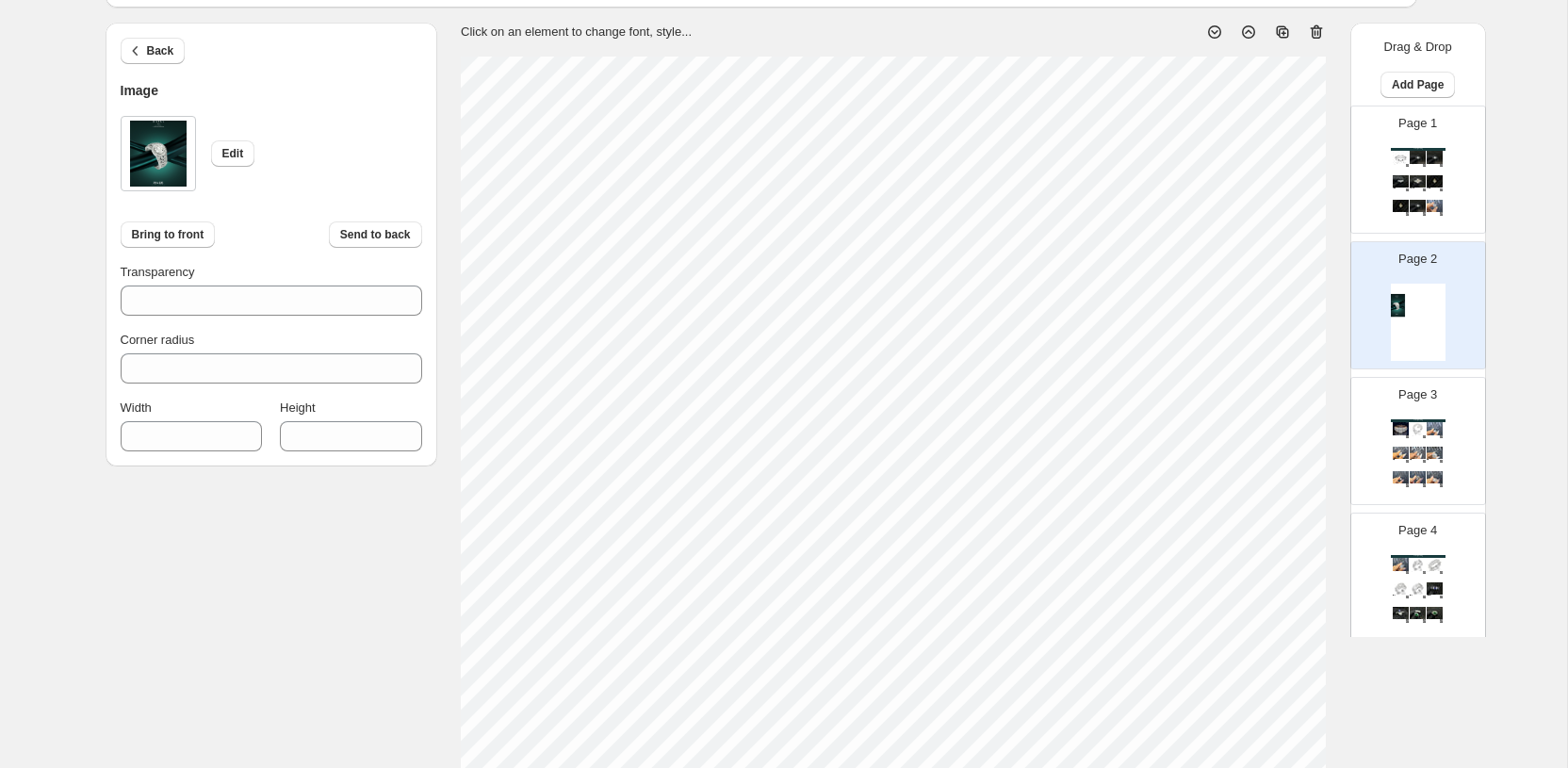 scroll, scrollTop: 89, scrollLeft: 0, axis: vertical 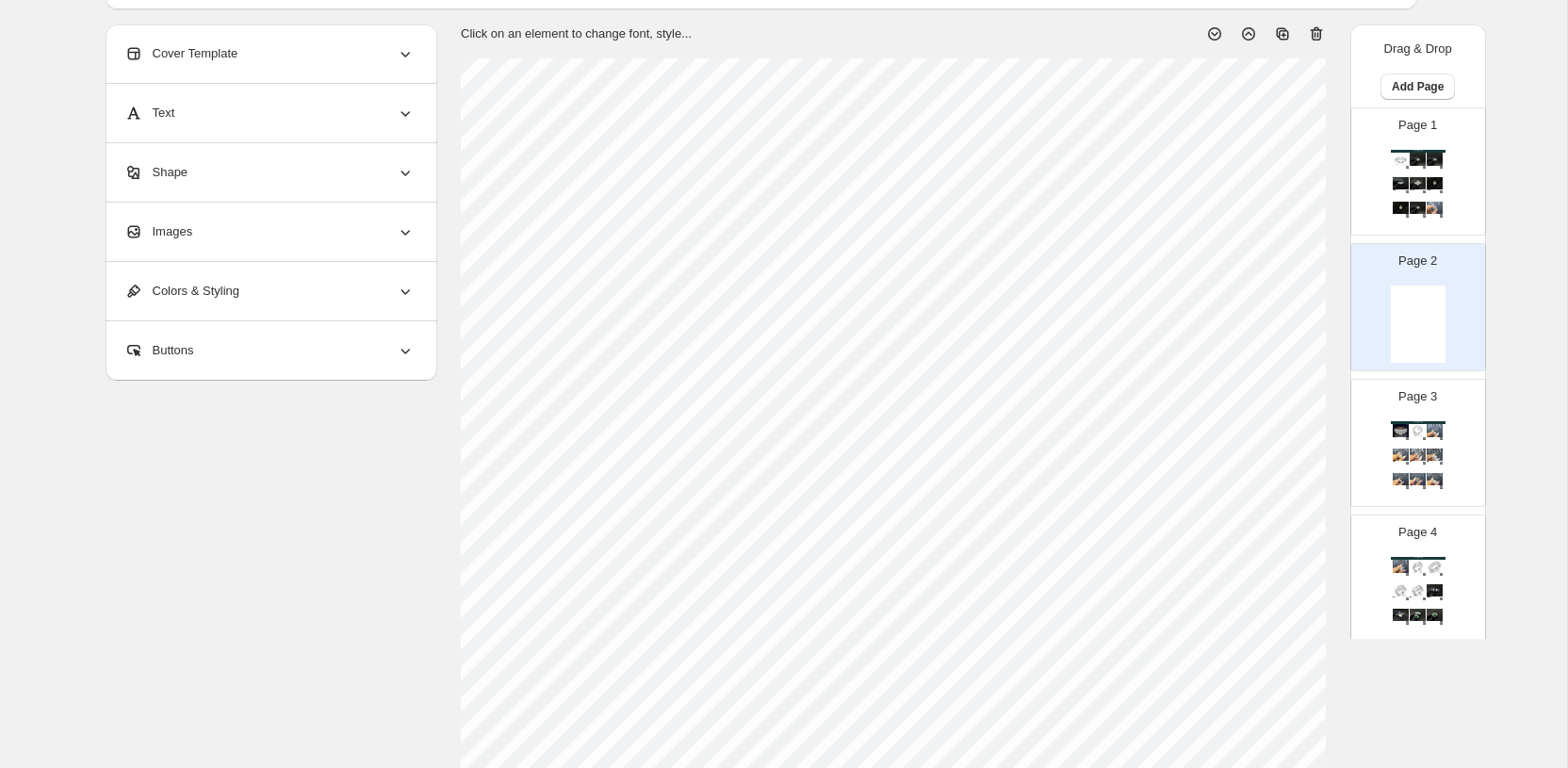 click on "Cover Template" at bounding box center (270, 54) 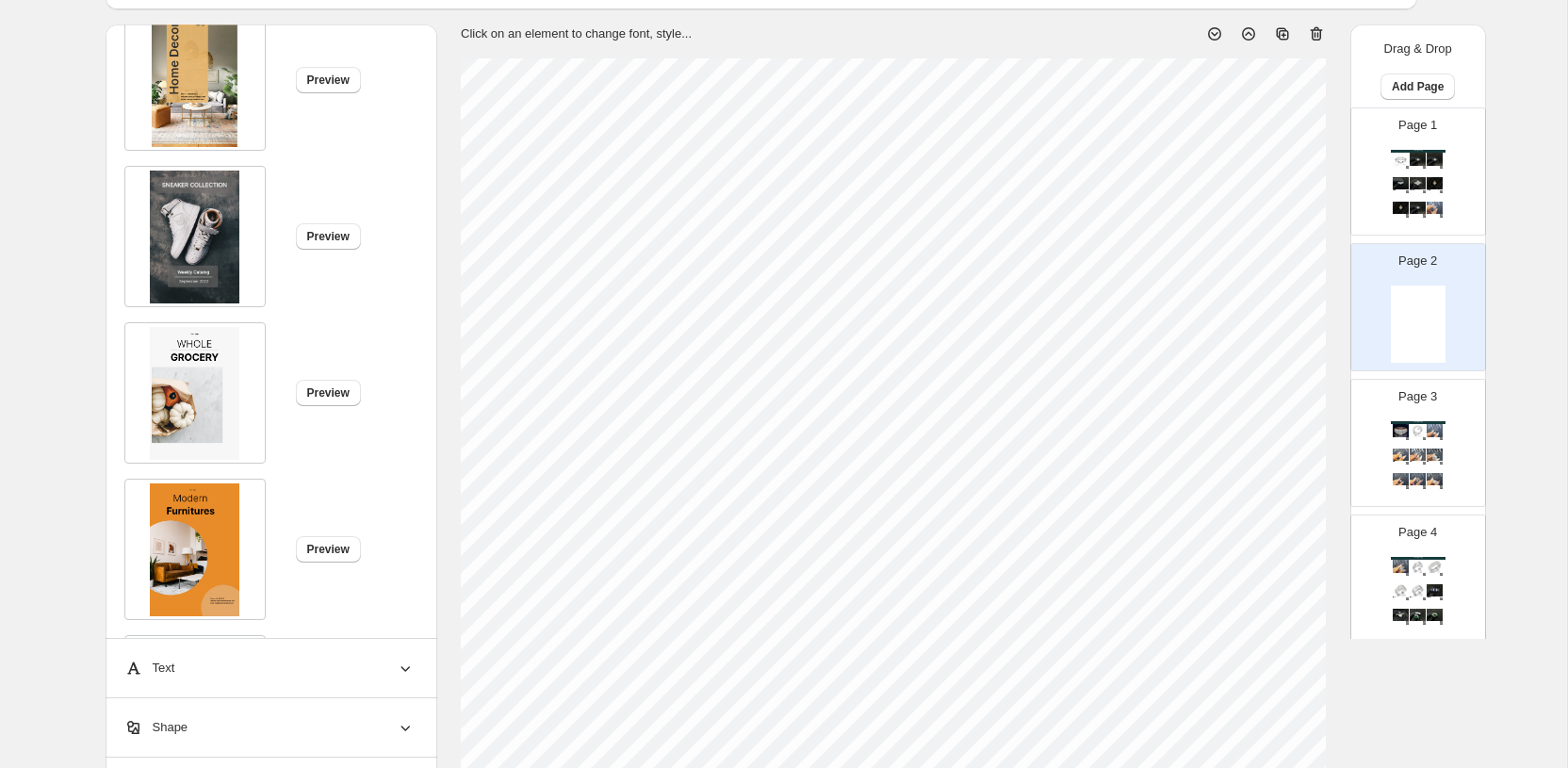 scroll, scrollTop: 0, scrollLeft: 0, axis: both 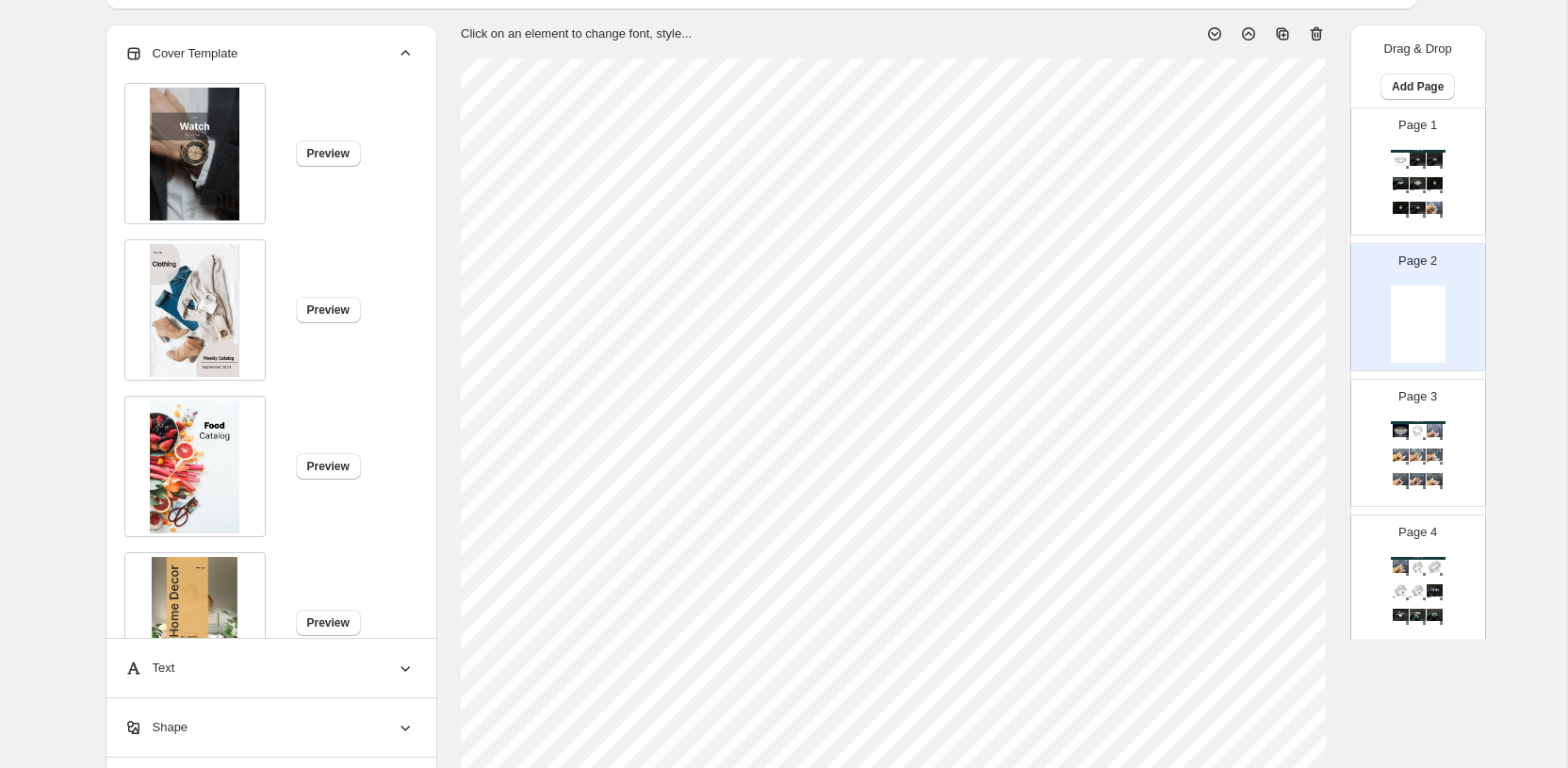 click 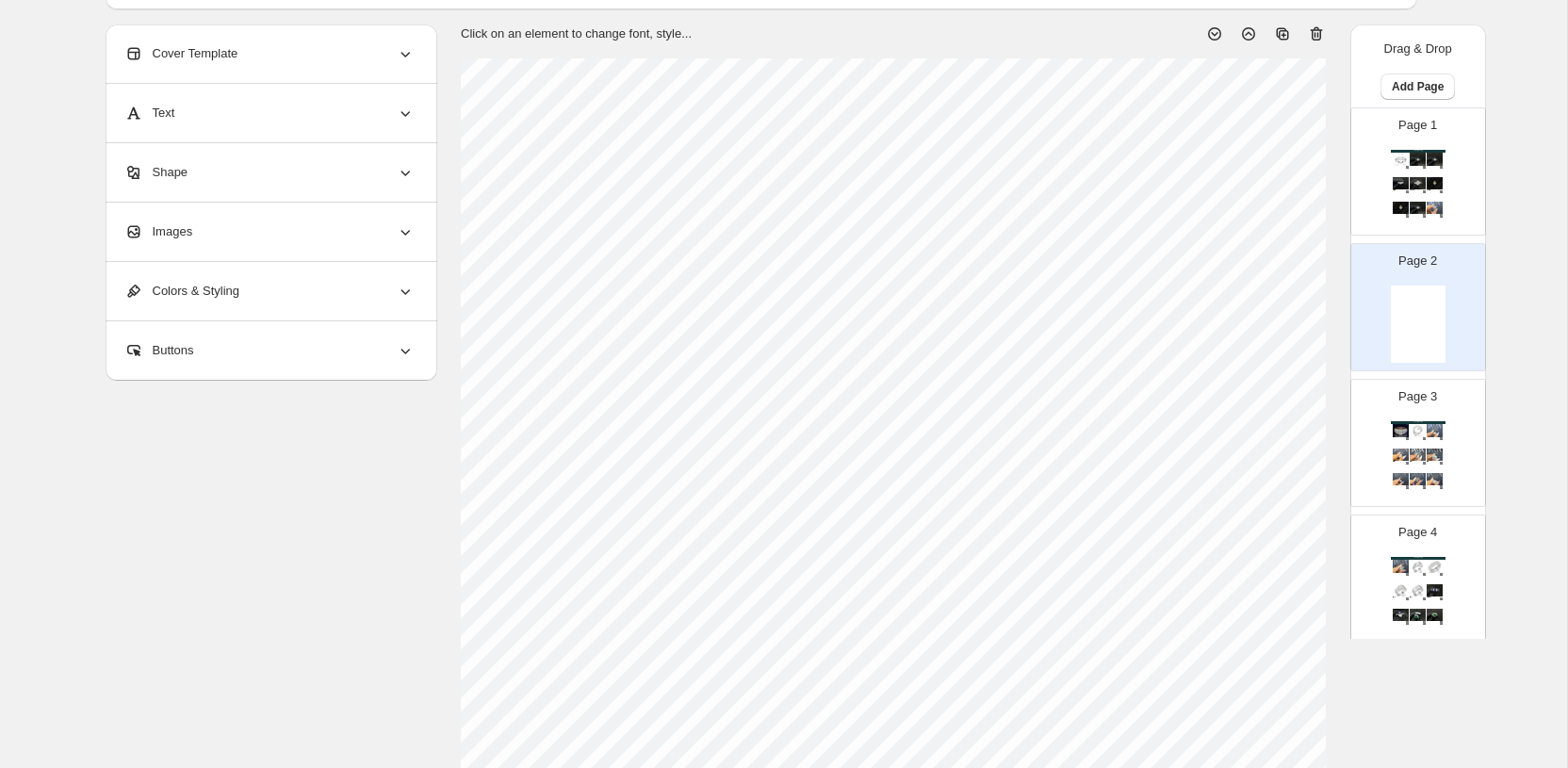 click on "Images" at bounding box center (270, 232) 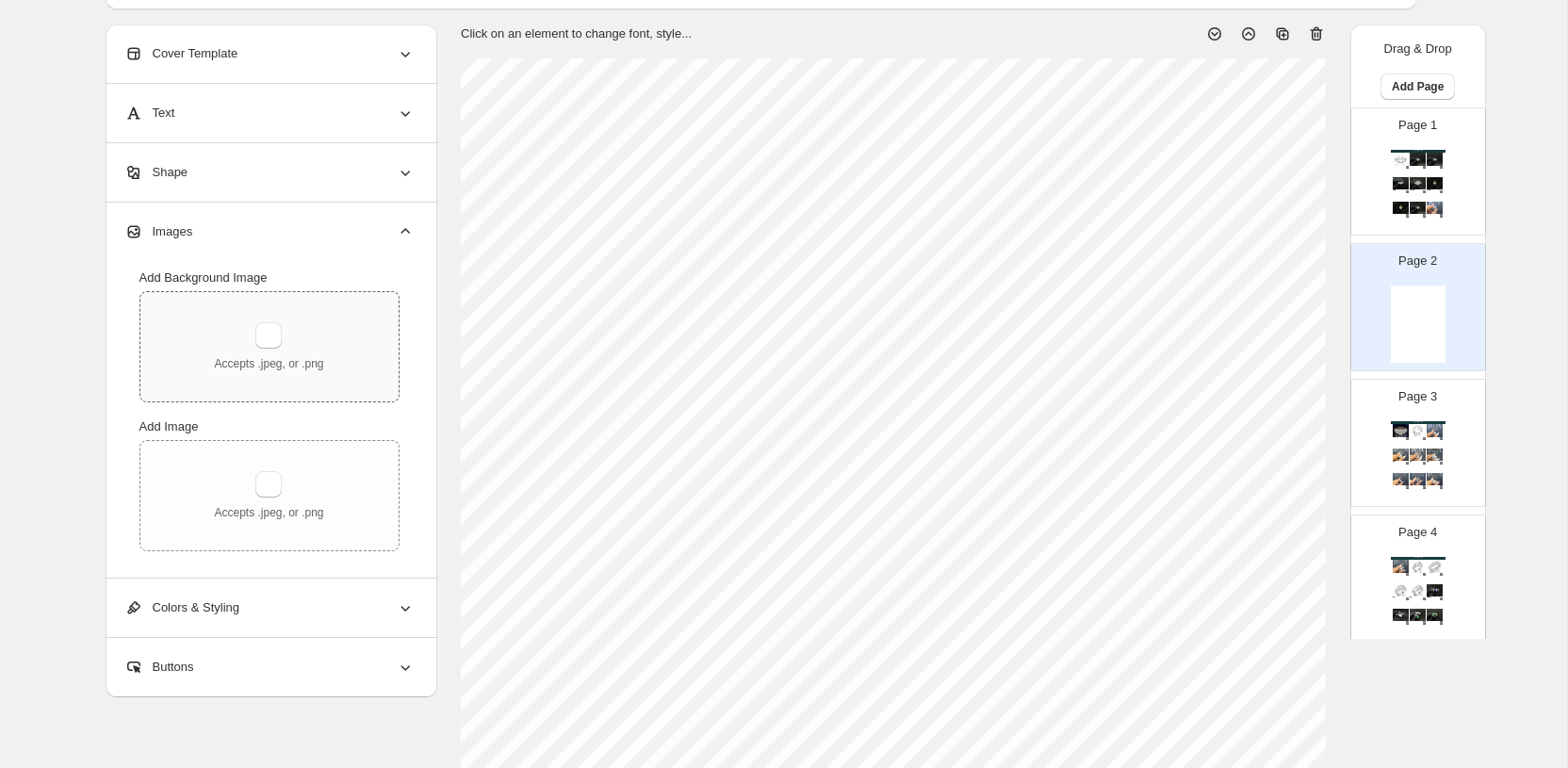 click on "Accepts .jpeg, or .png" at bounding box center (269, 347) 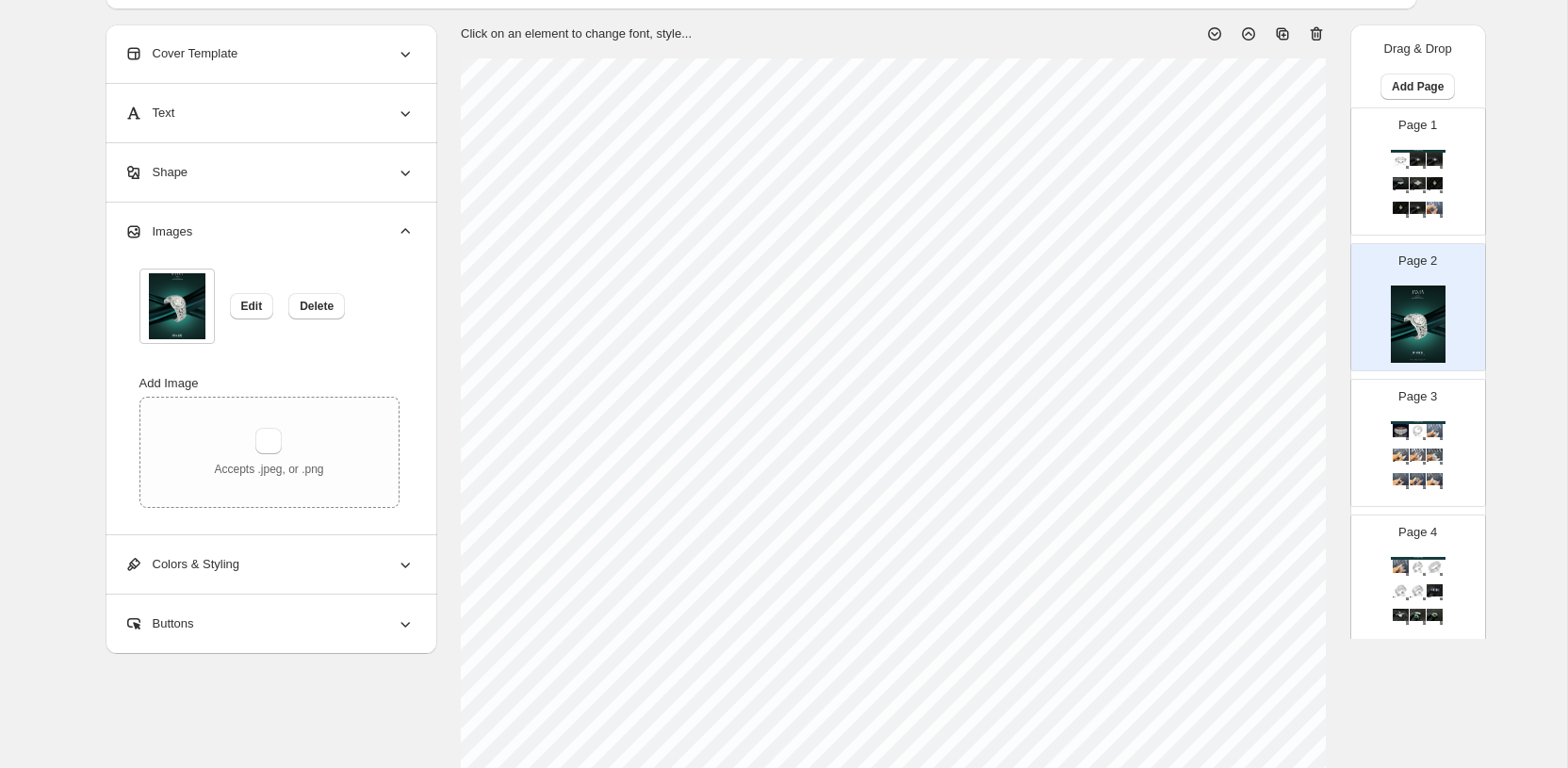 click 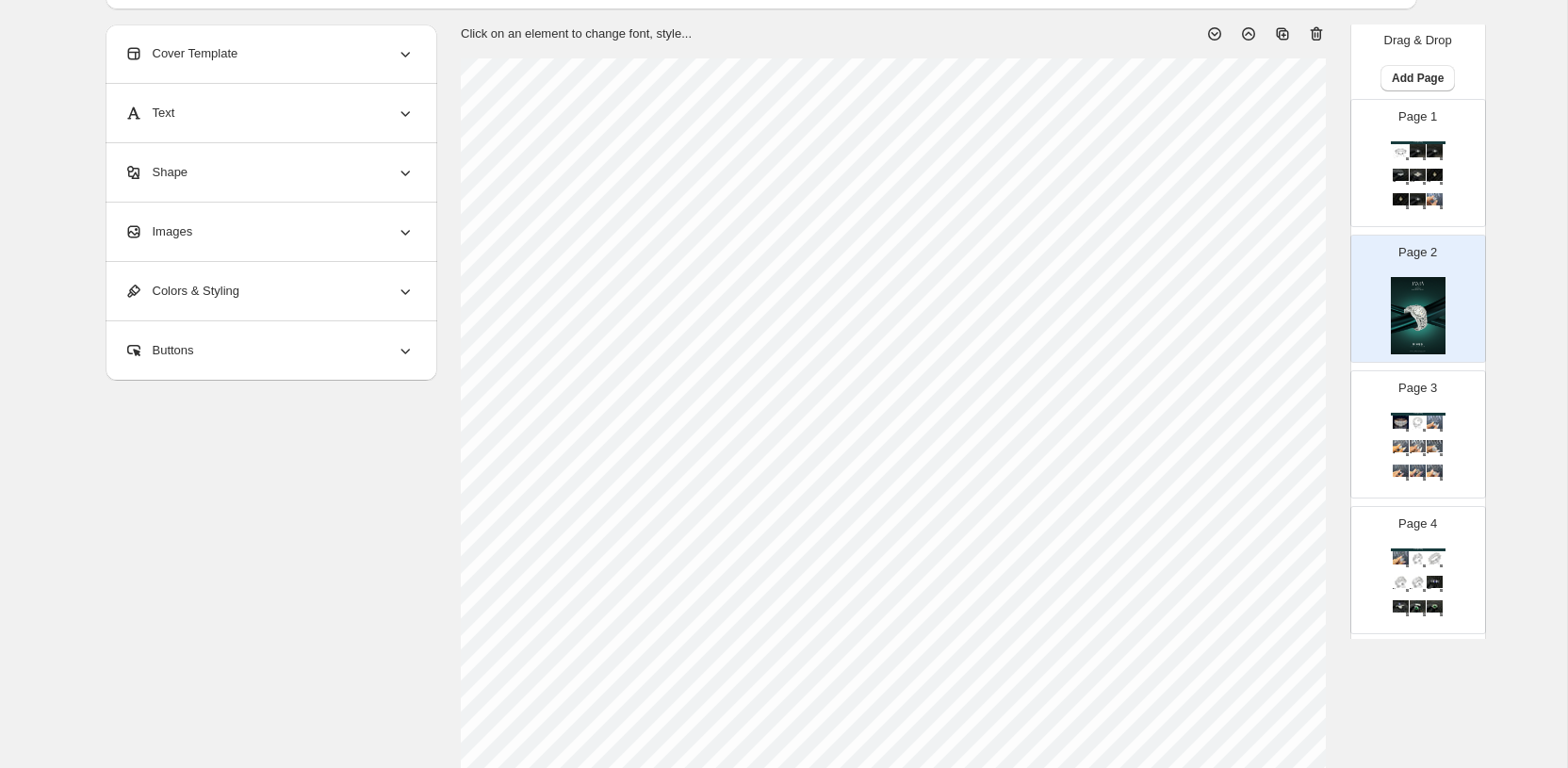 scroll, scrollTop: 0, scrollLeft: 0, axis: both 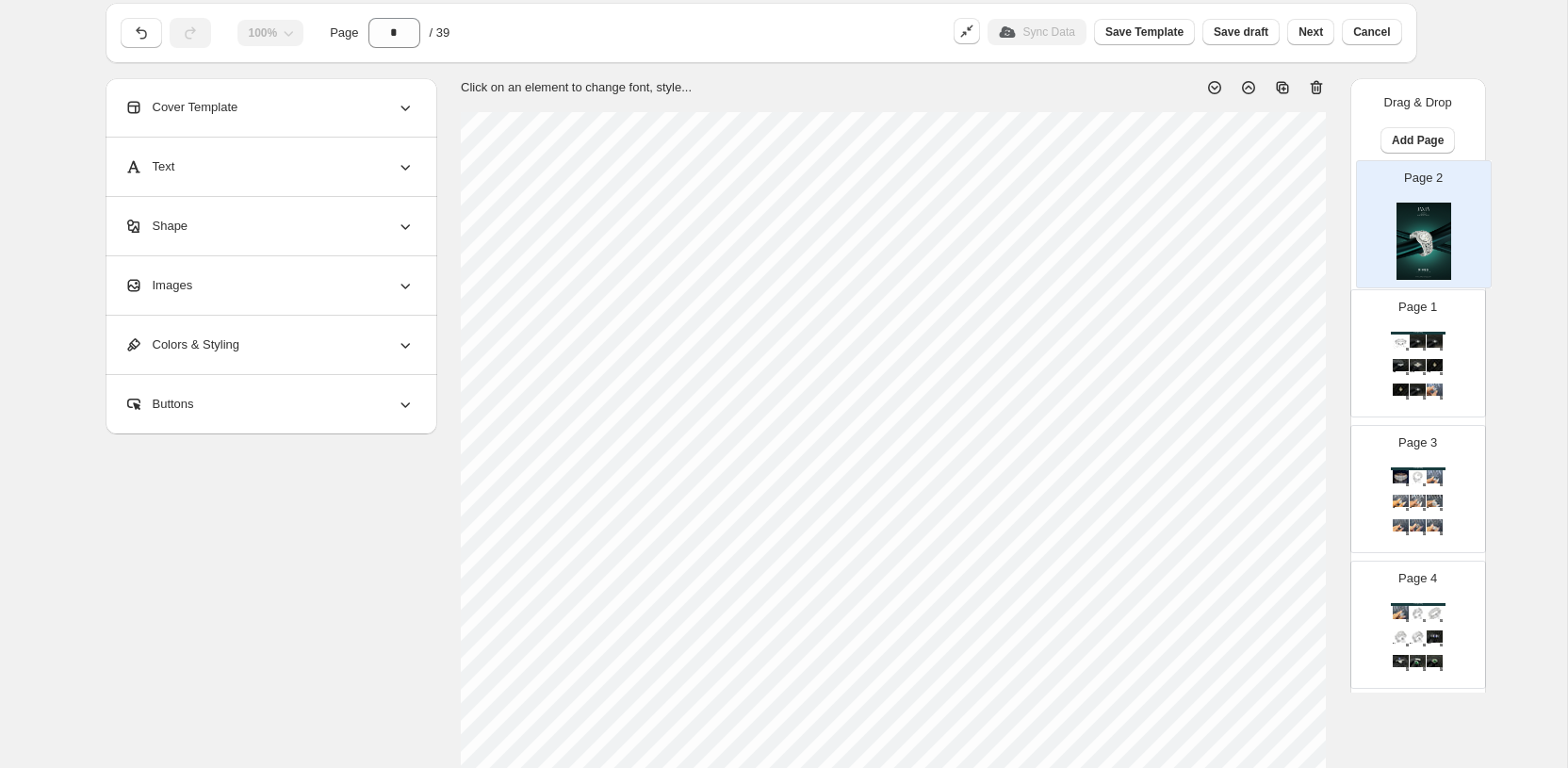 drag, startPoint x: 1412, startPoint y: 307, endPoint x: 1417, endPoint y: 227, distance: 80.1561 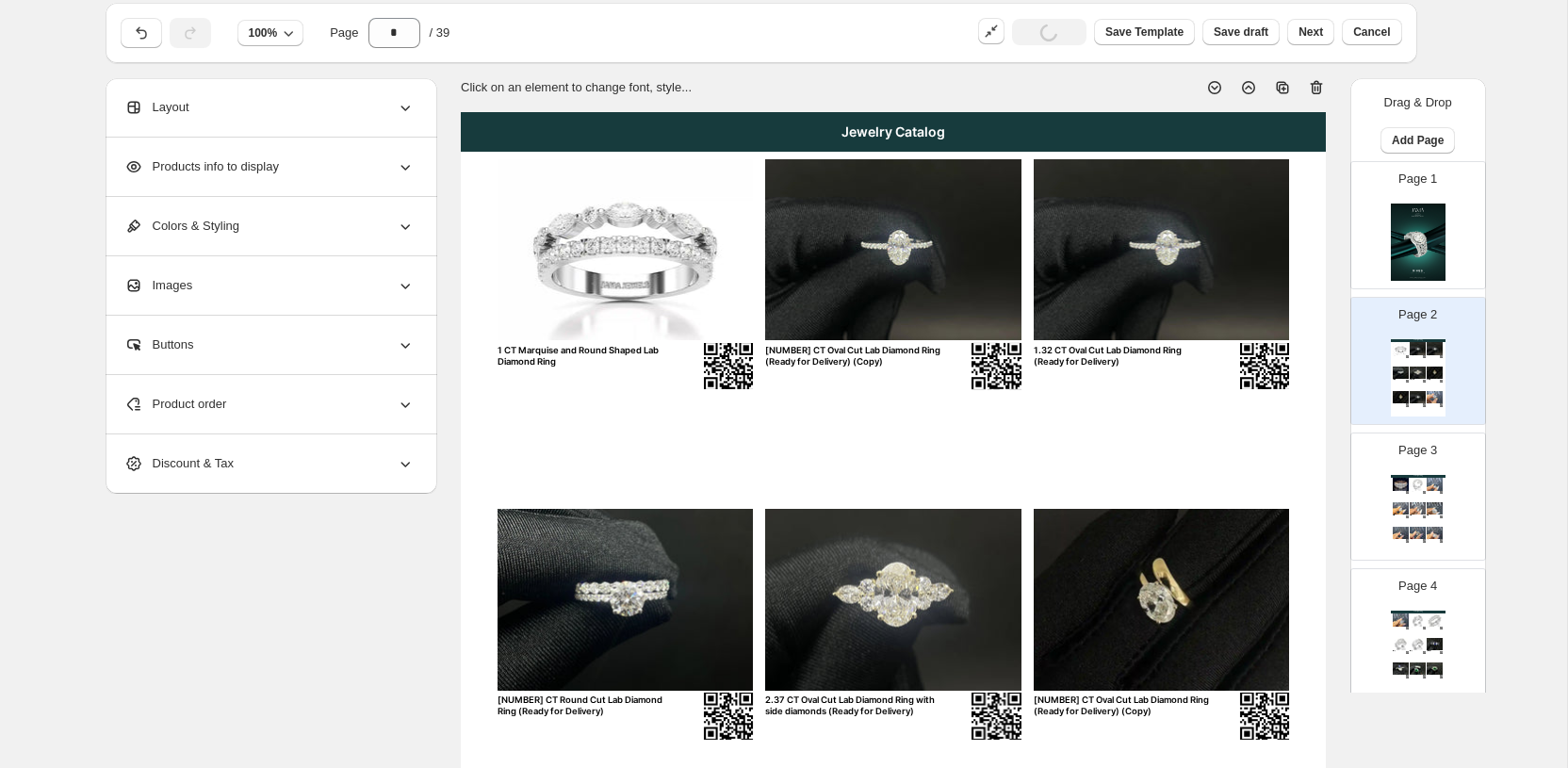 click on "Page 1" at bounding box center (1411, 218) 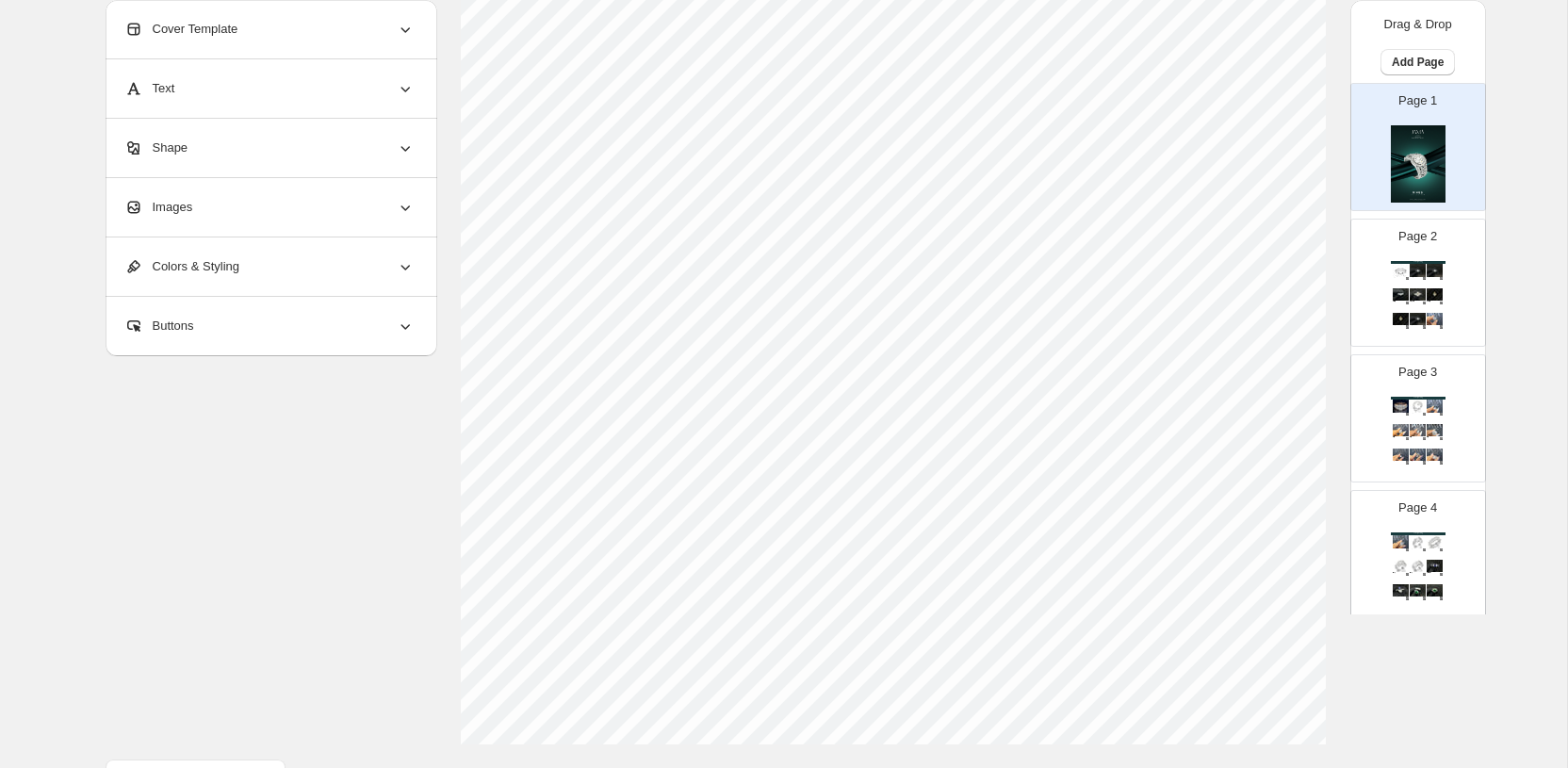 scroll, scrollTop: 575, scrollLeft: 0, axis: vertical 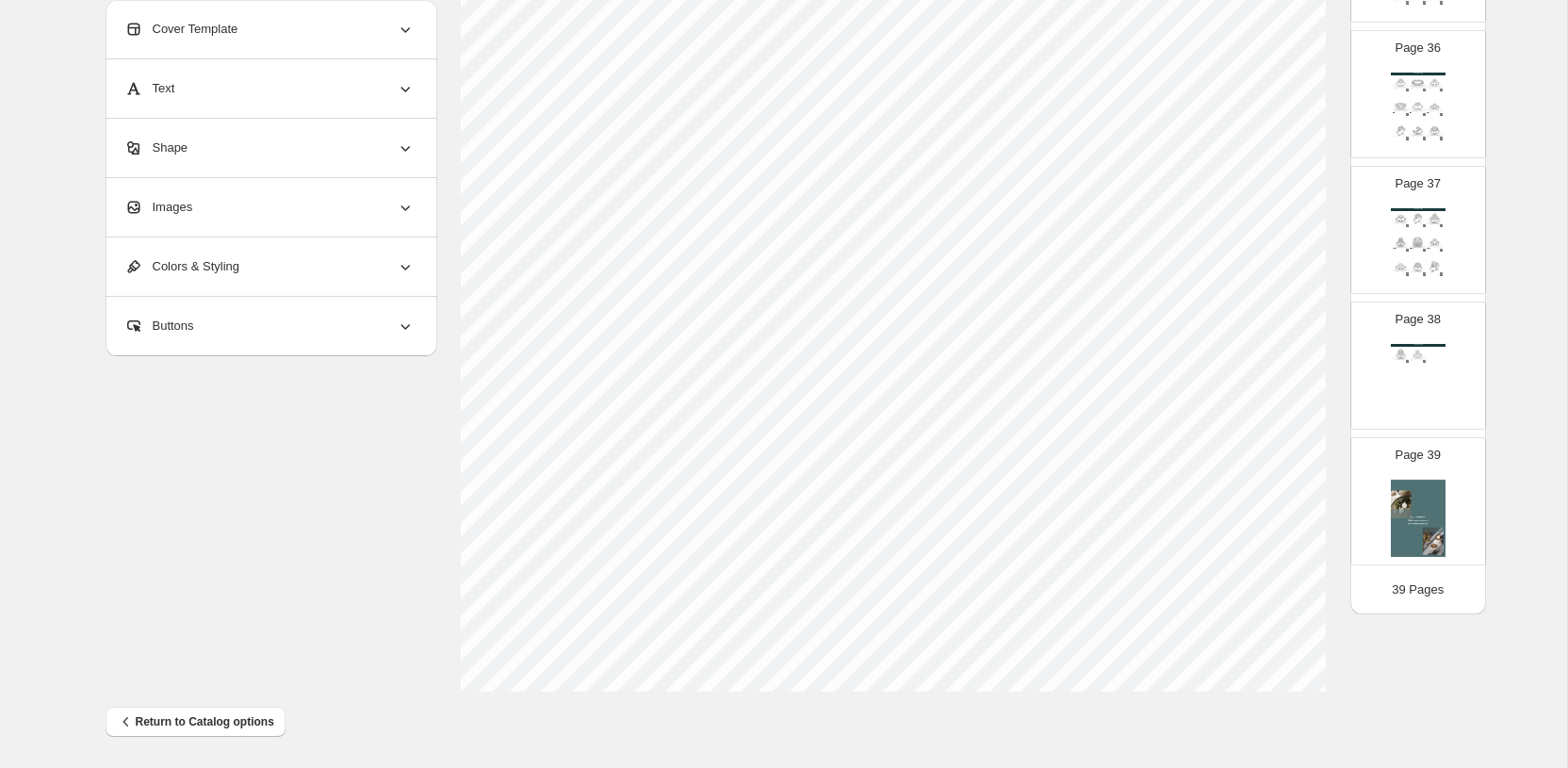 click at bounding box center [1418, 518] 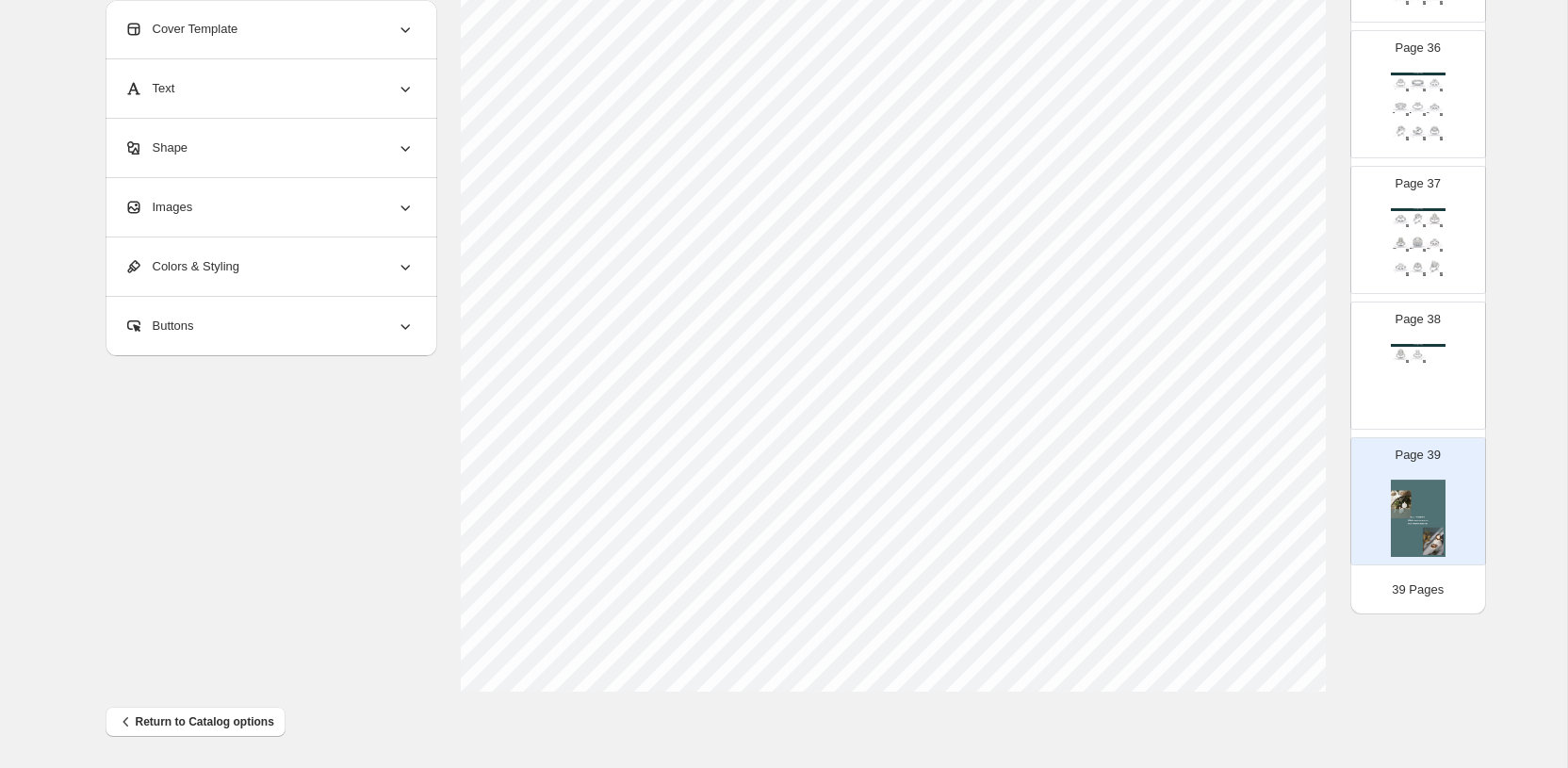 click on "Jewelry Catalog 6 CT Oval Cut Lab Diamond Ring 4.5 CT Radiant Lab Diamonds Ring" at bounding box center (1418, 383) 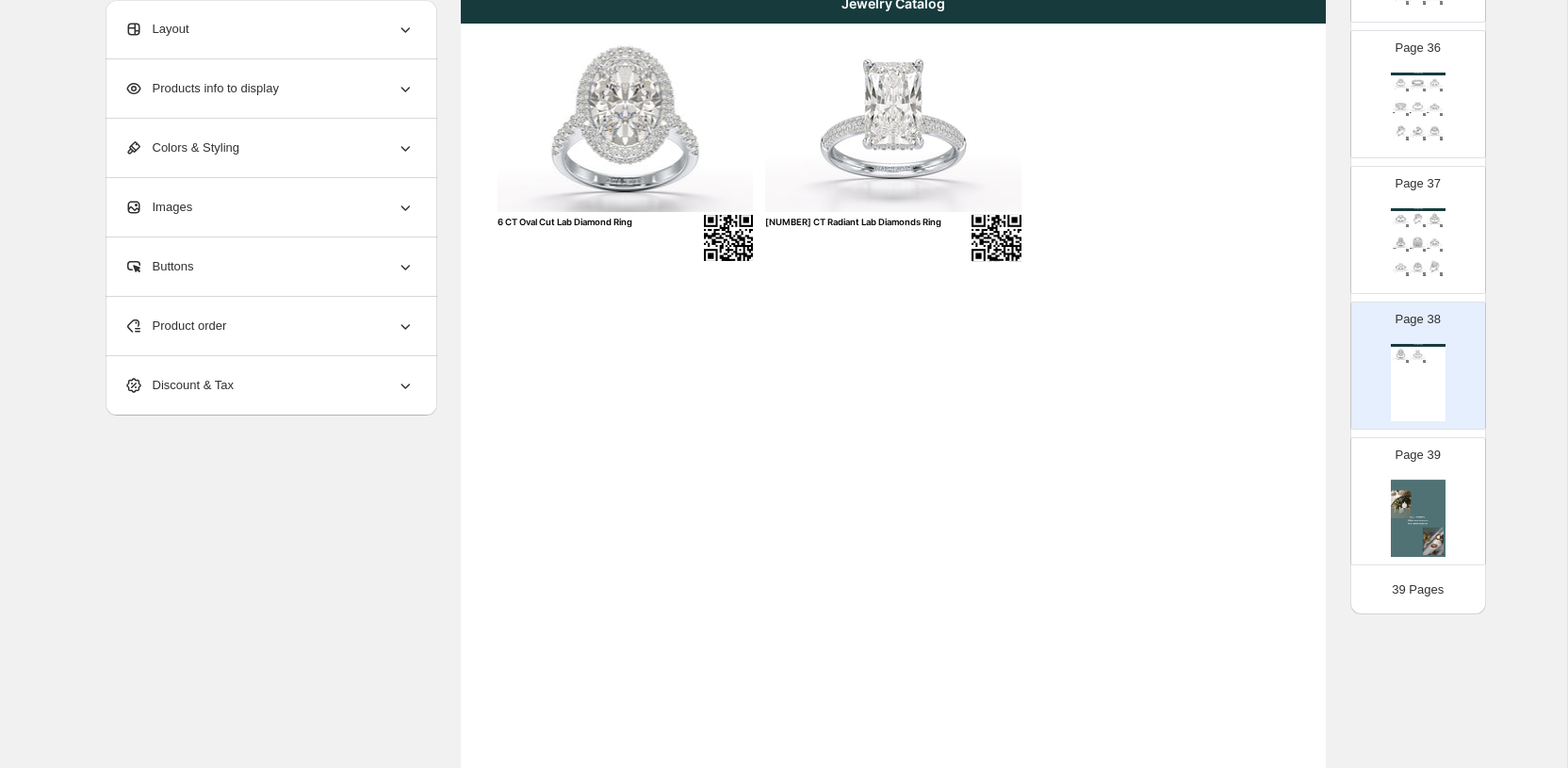 scroll, scrollTop: 575, scrollLeft: 0, axis: vertical 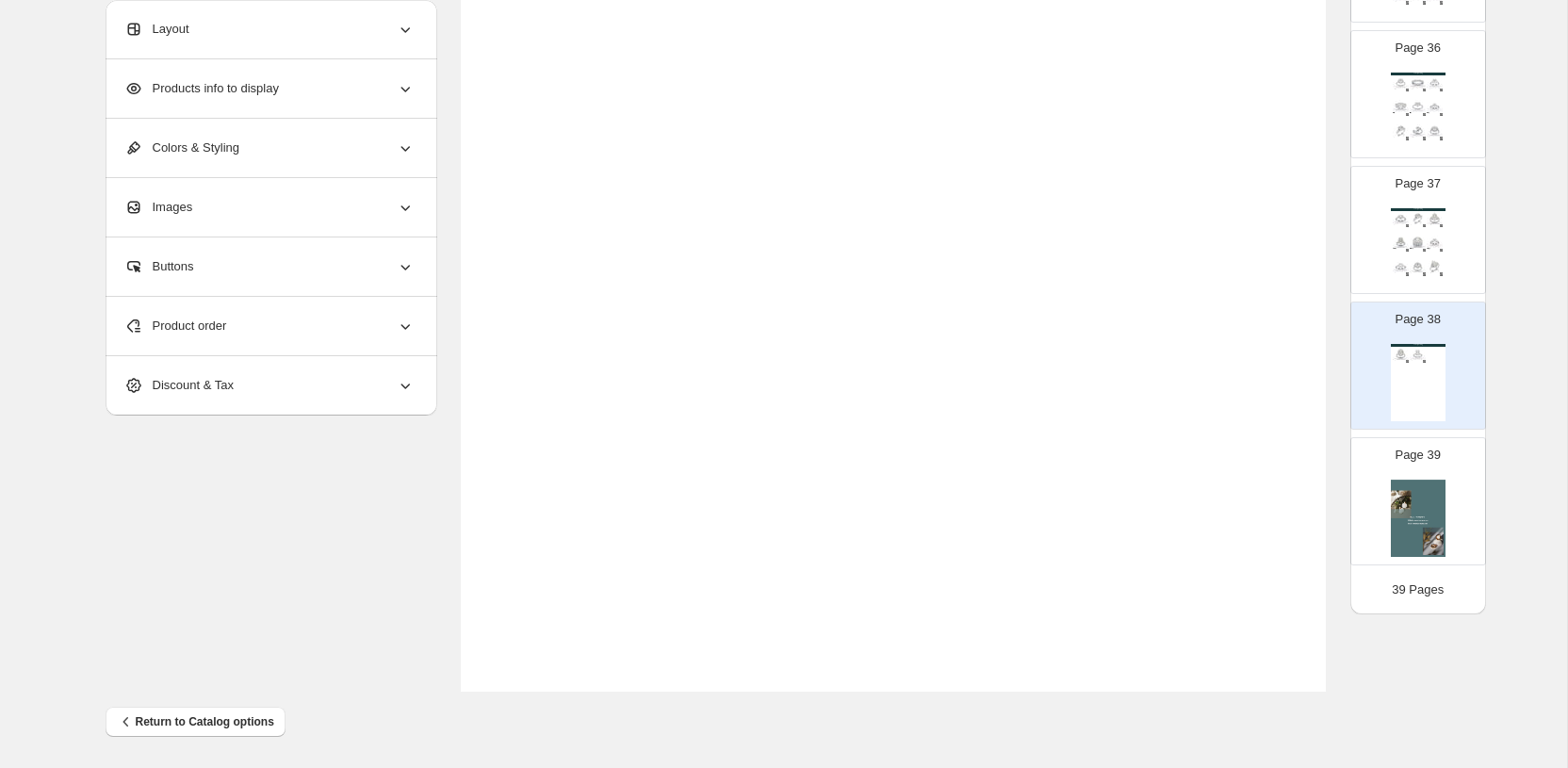 click at bounding box center [1418, 518] 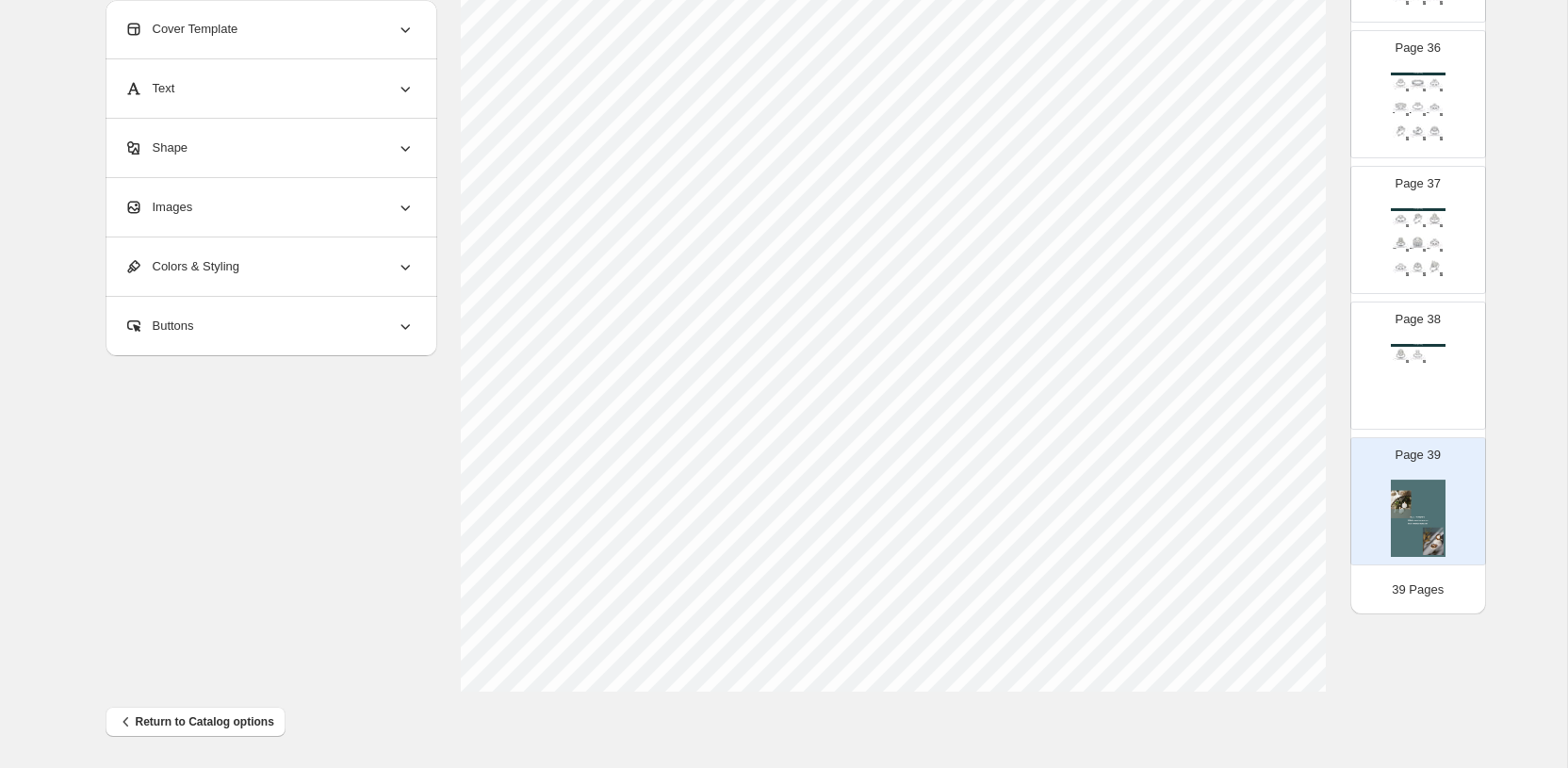 scroll, scrollTop: 0, scrollLeft: 0, axis: both 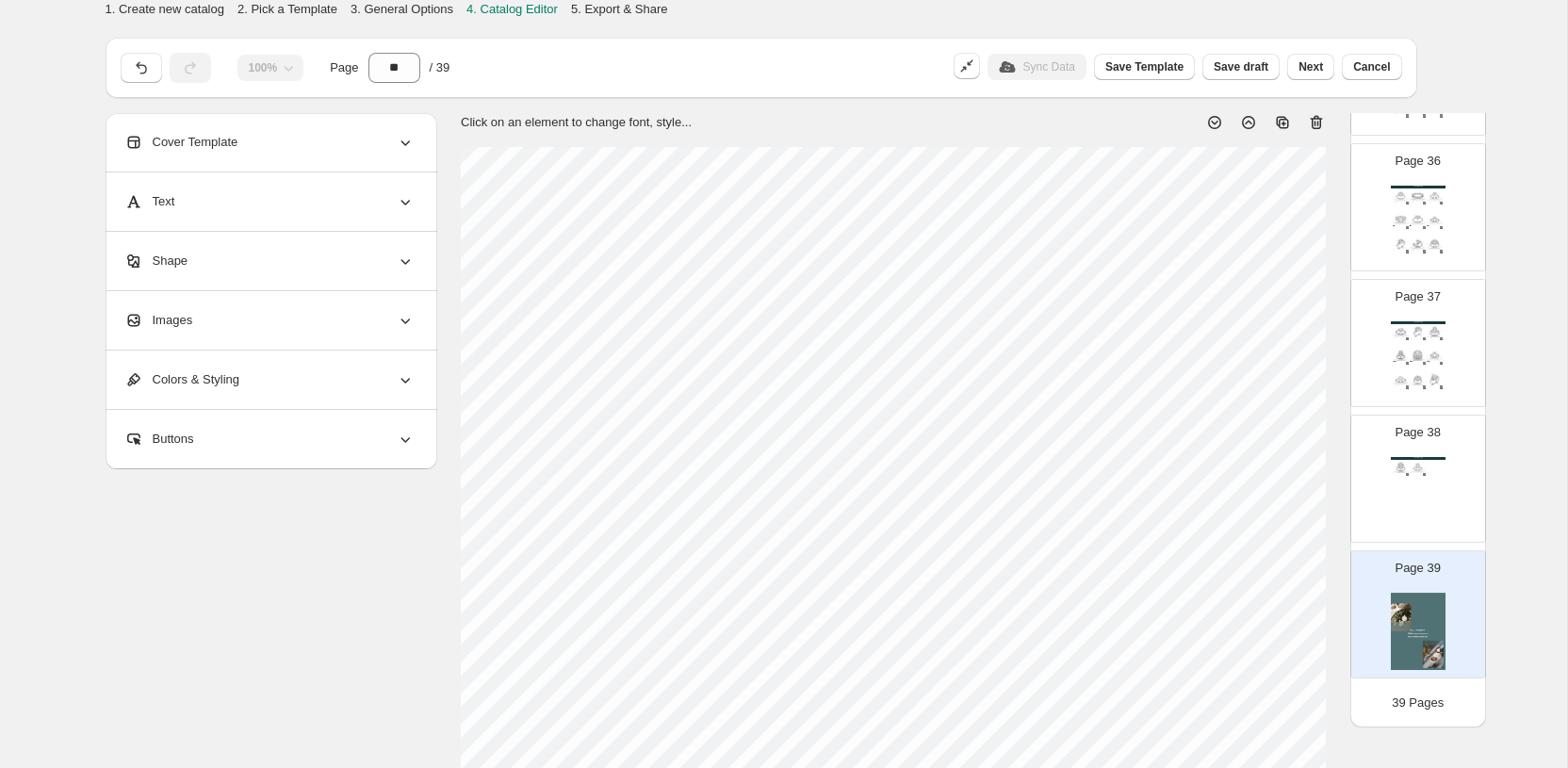click 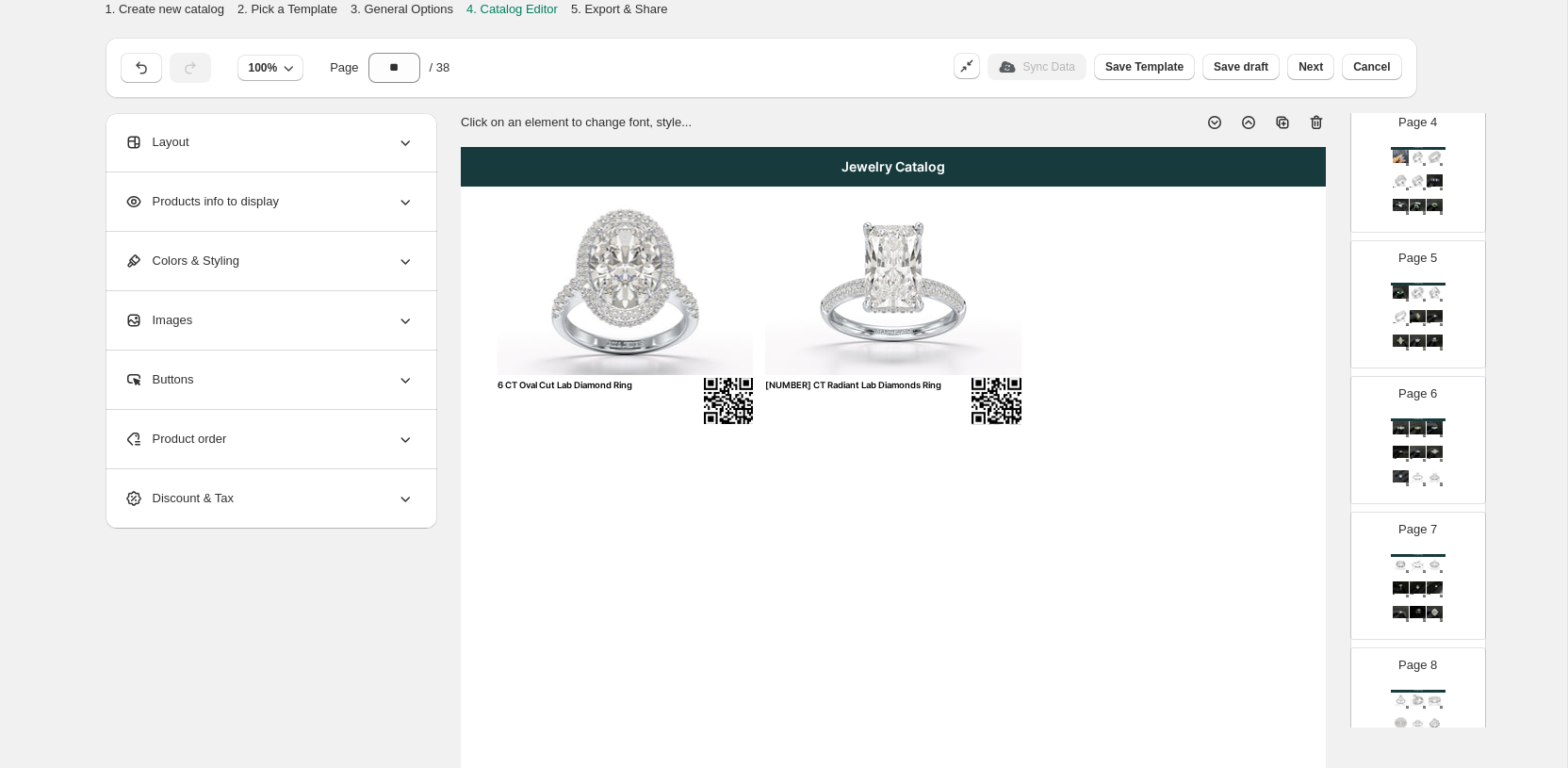 scroll, scrollTop: 0, scrollLeft: 0, axis: both 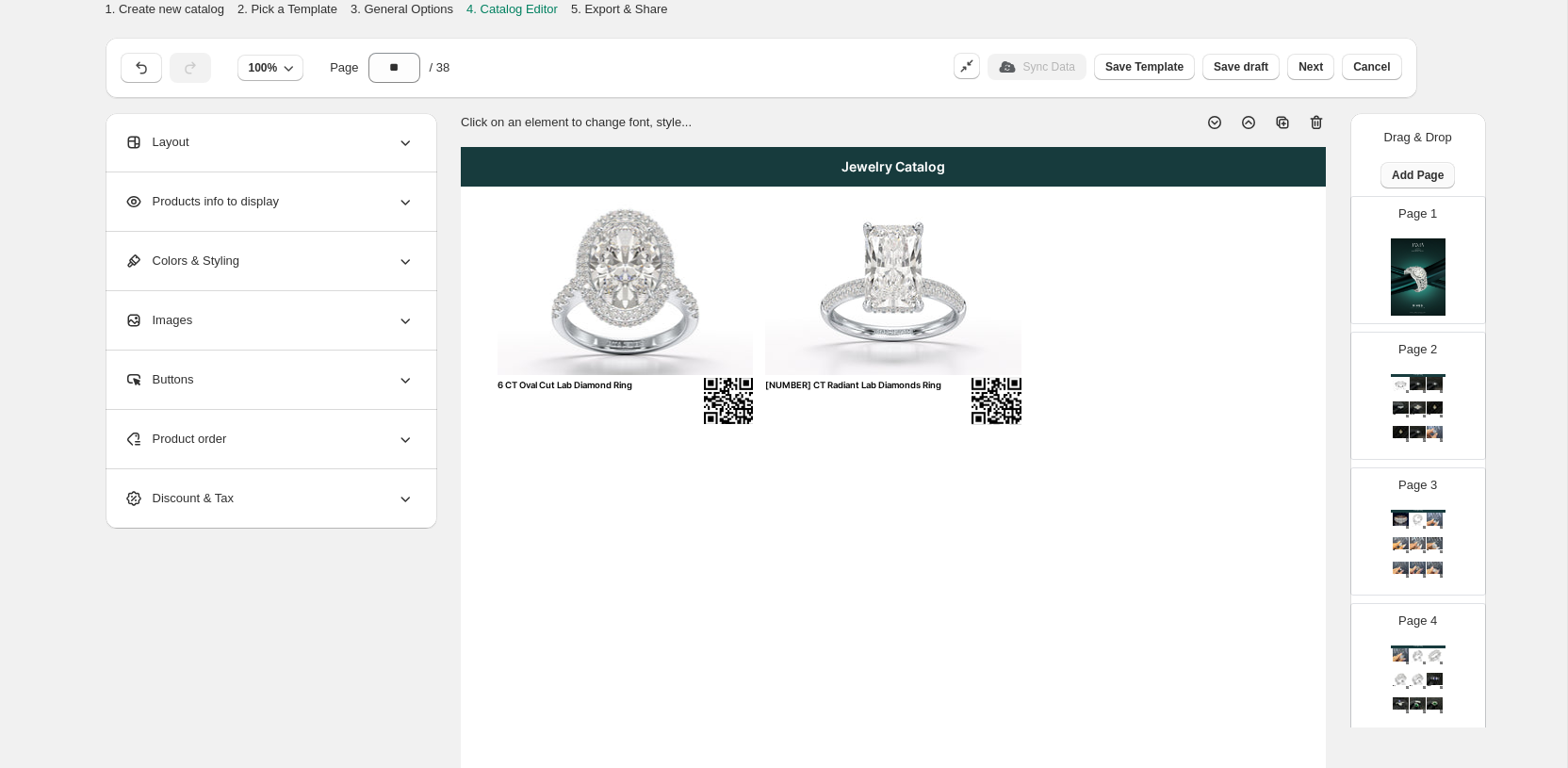 click on "Add Page" at bounding box center [1417, 175] 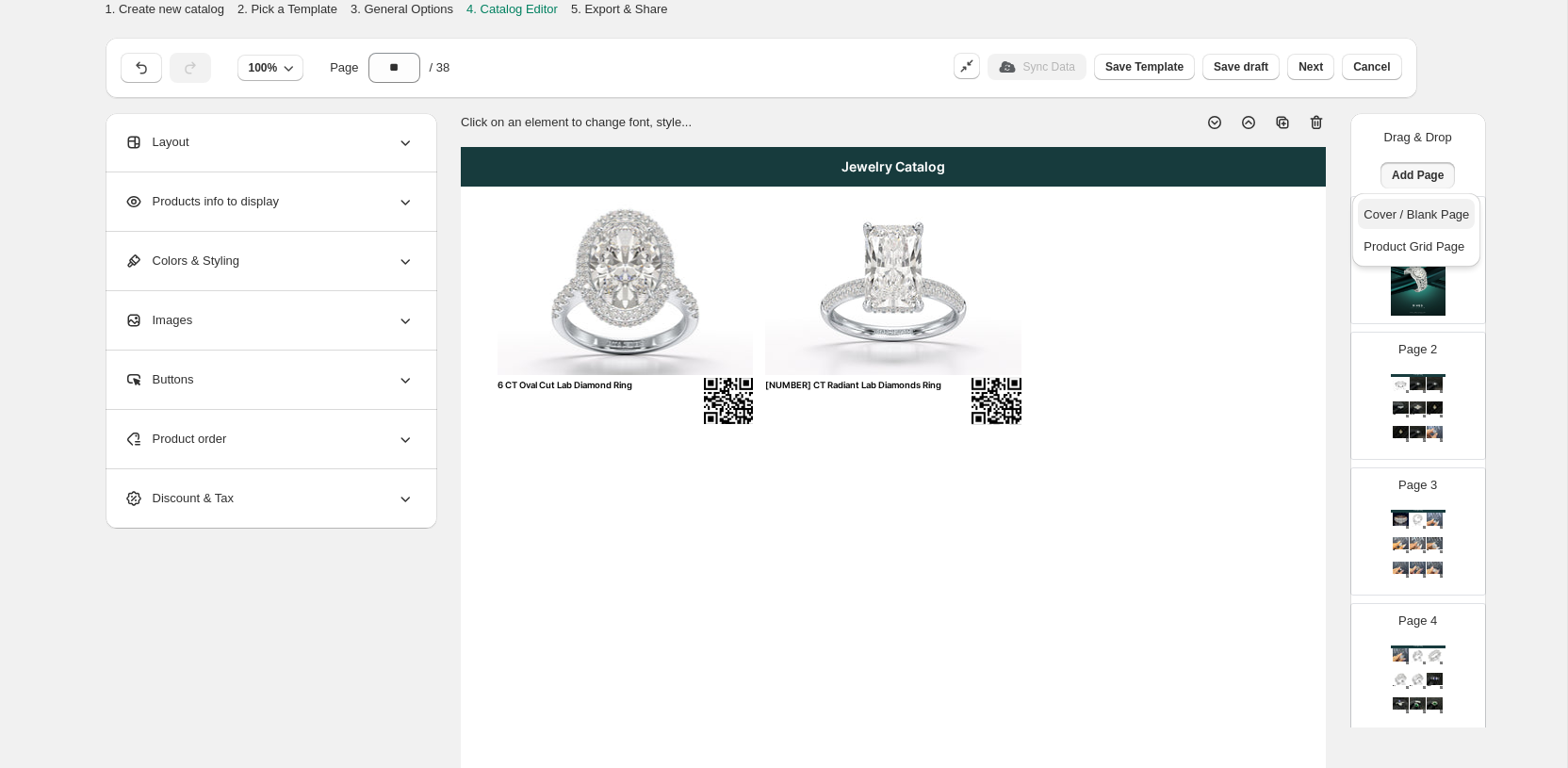 click on "Cover / Blank Page" at bounding box center [1416, 214] 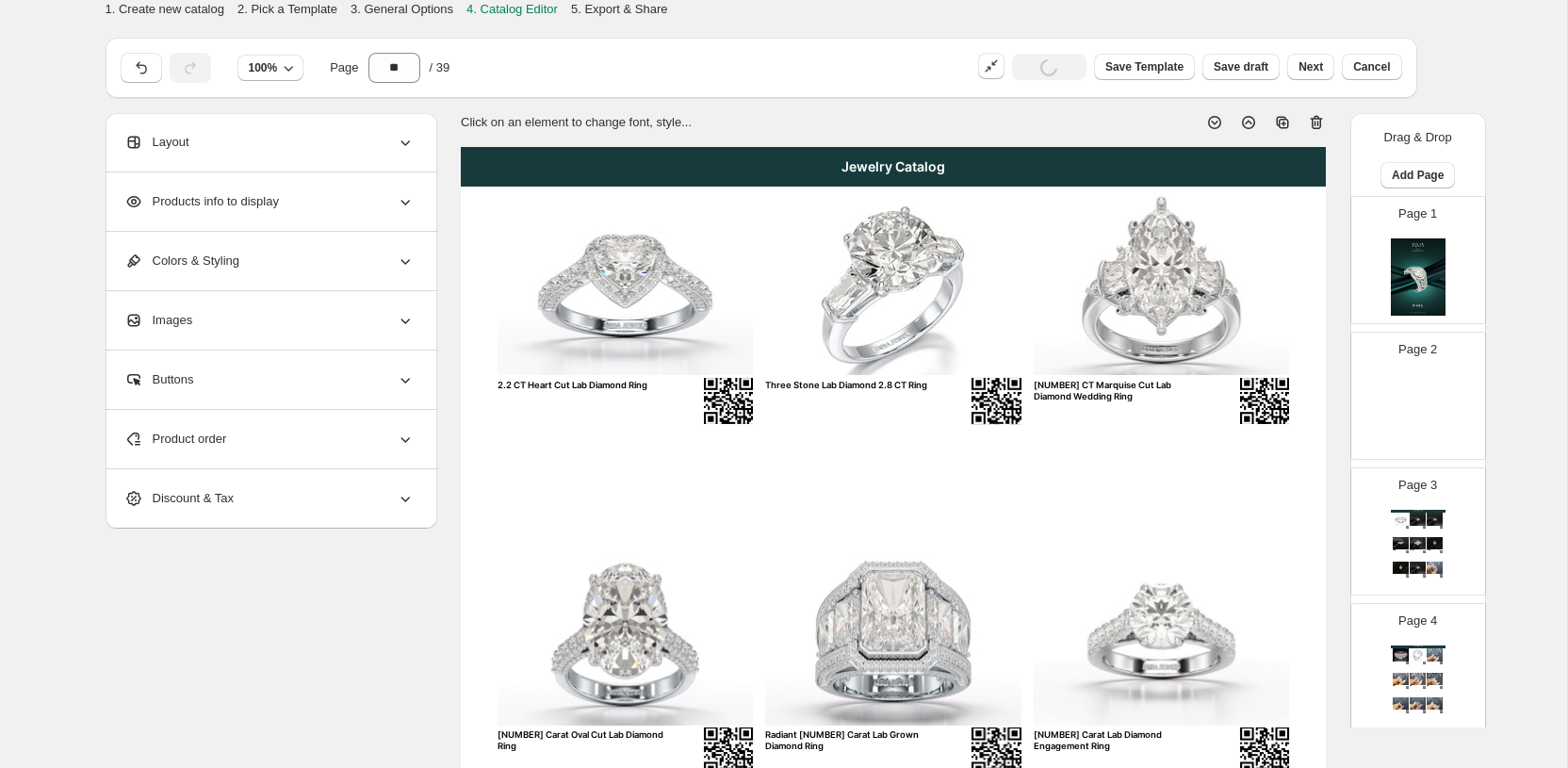 click on "Page 2" at bounding box center [1411, 388] 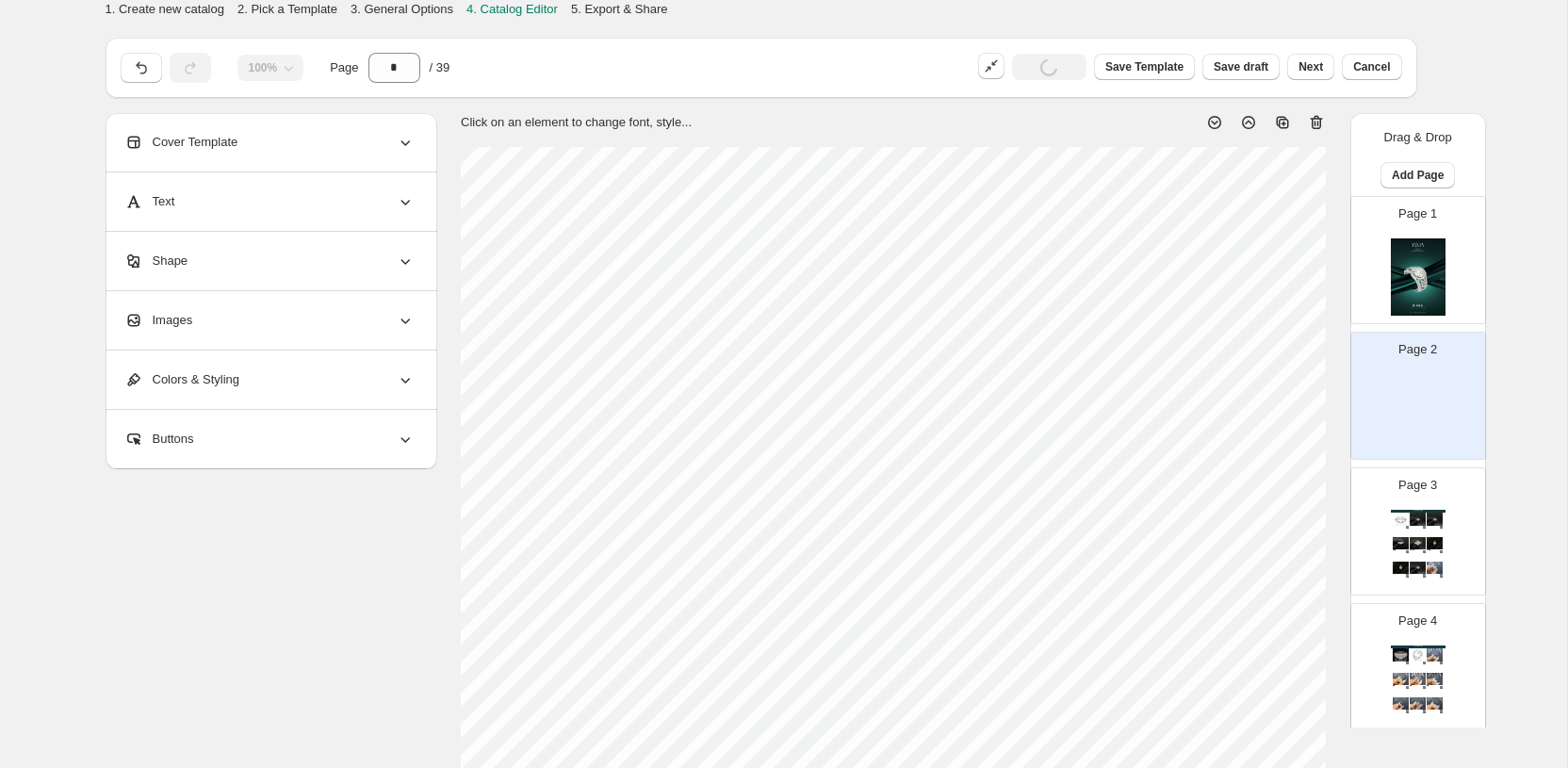 click on "Cover Template" at bounding box center (181, 142) 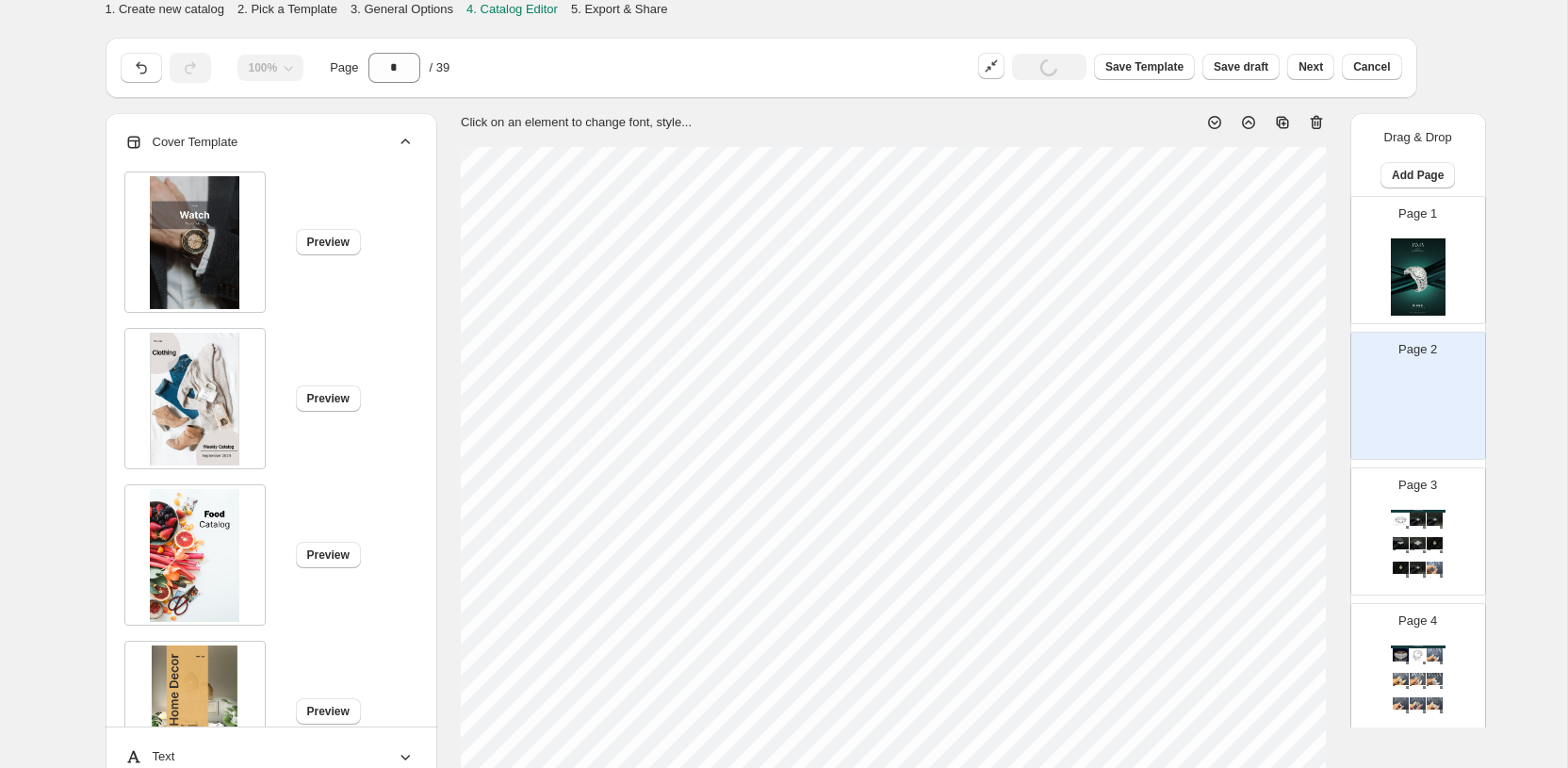 click on "Cover Template" at bounding box center (181, 142) 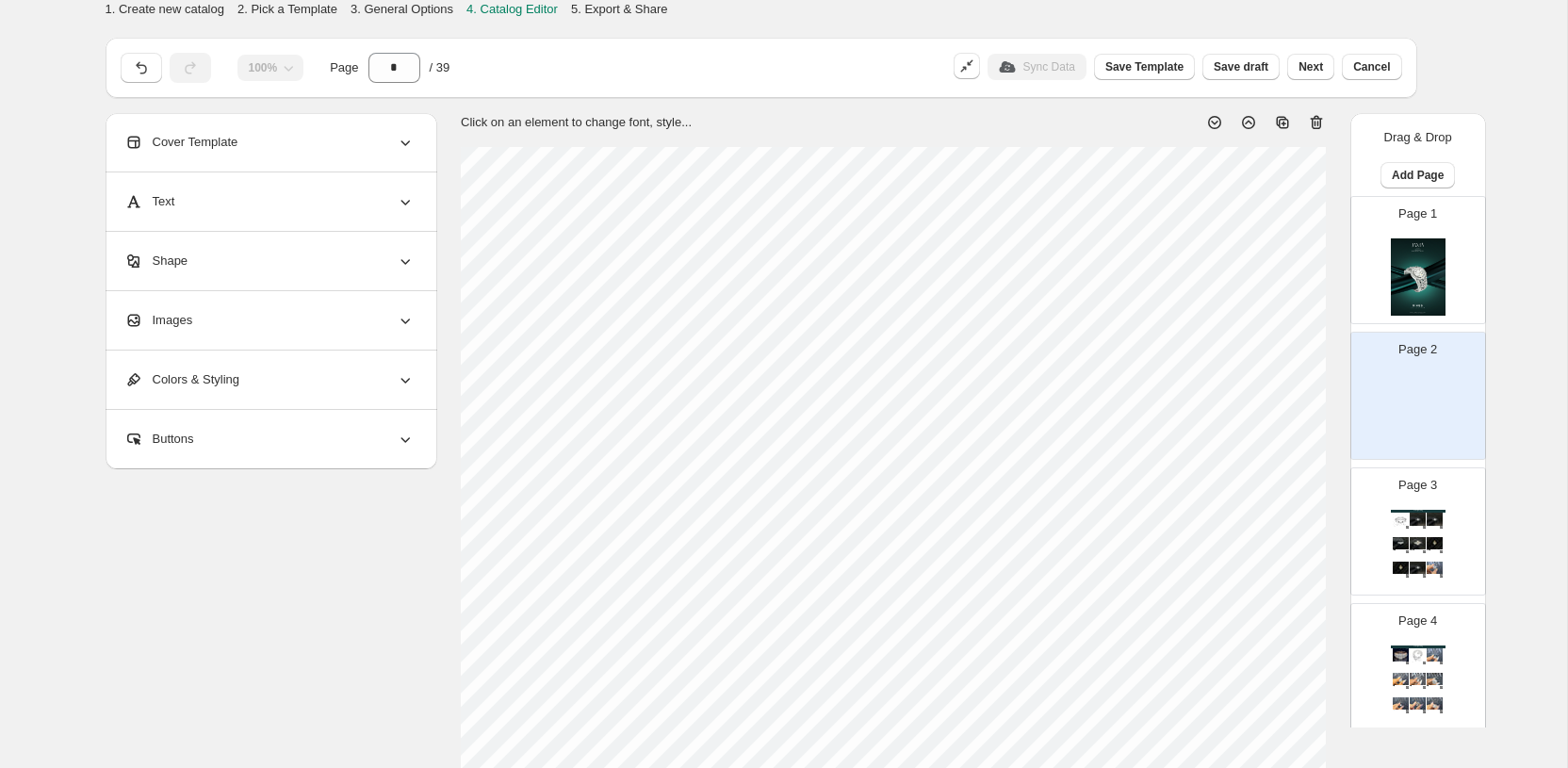 click on "Images" at bounding box center [270, 320] 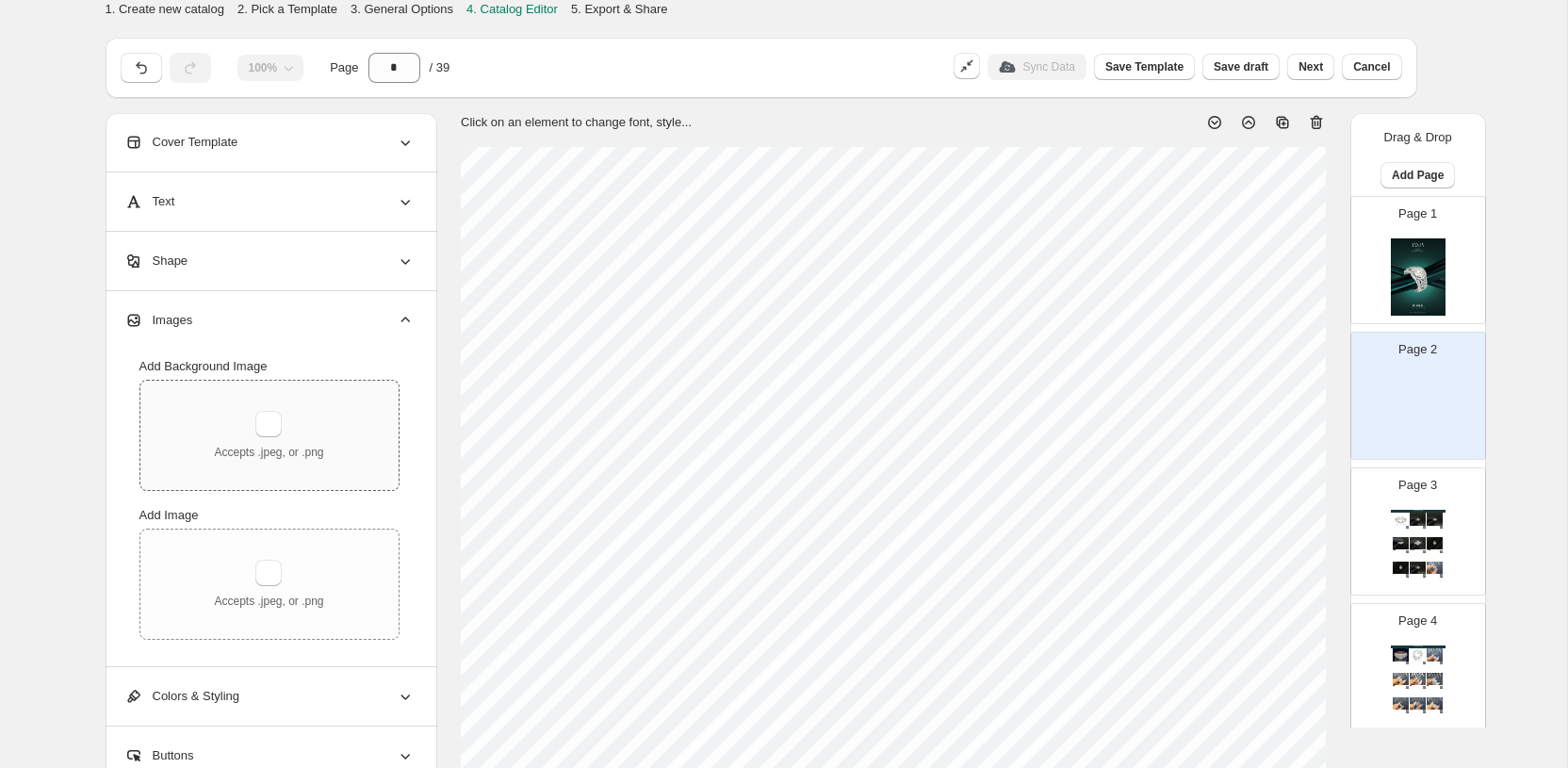 click on "Accepts .jpeg, or .png" at bounding box center (269, 435) 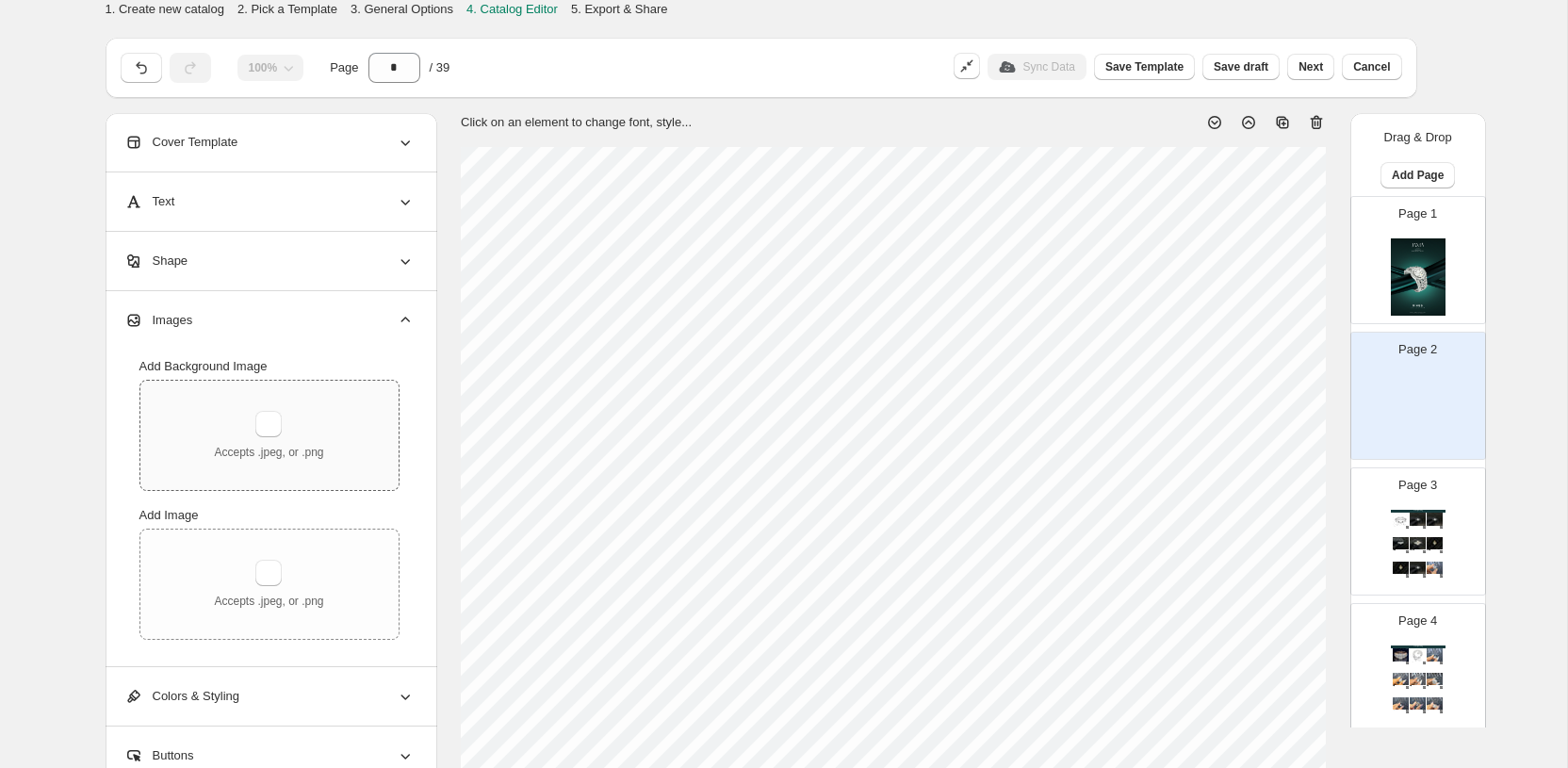 type on "**********" 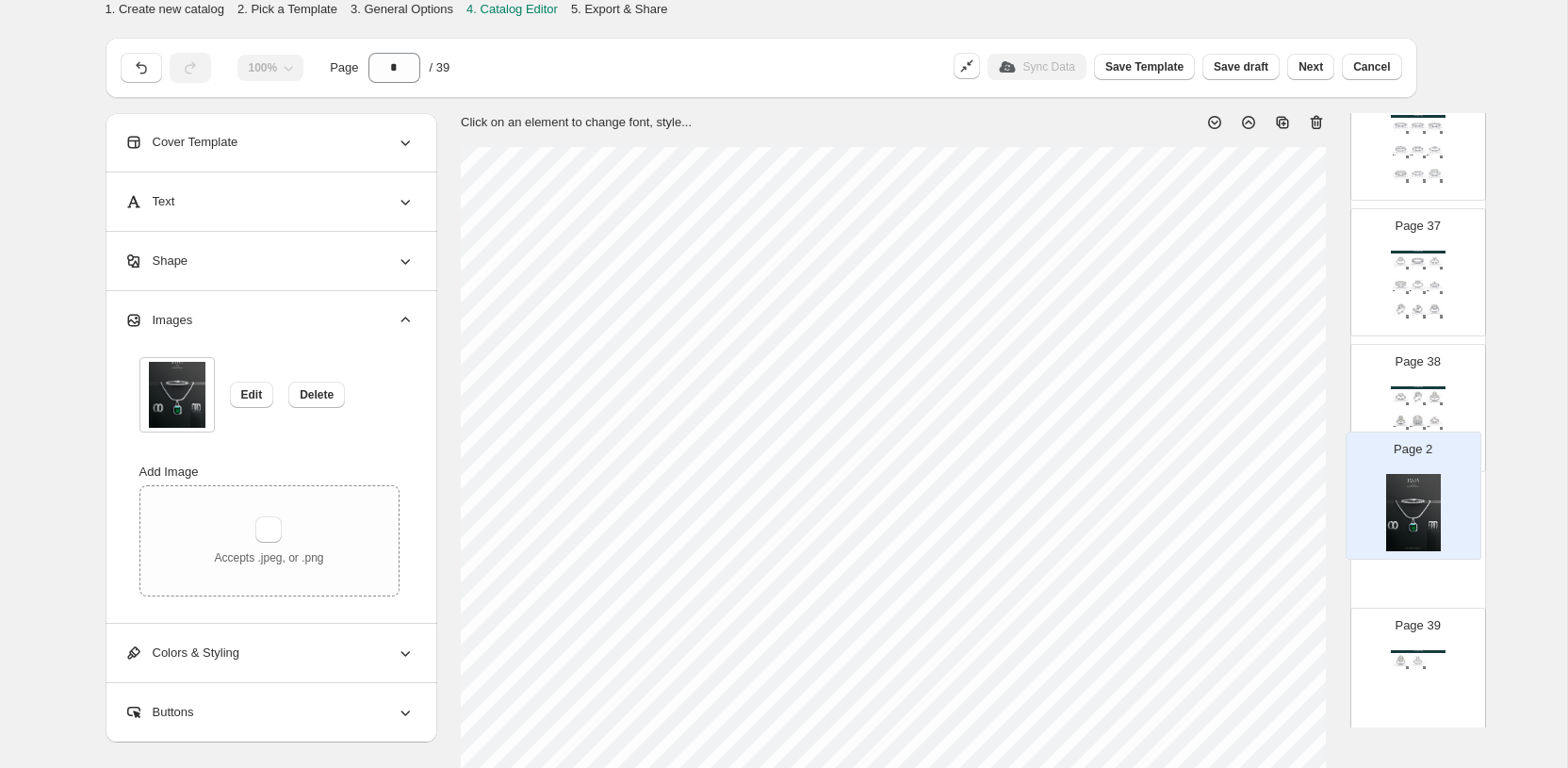 scroll, scrollTop: 4795, scrollLeft: 0, axis: vertical 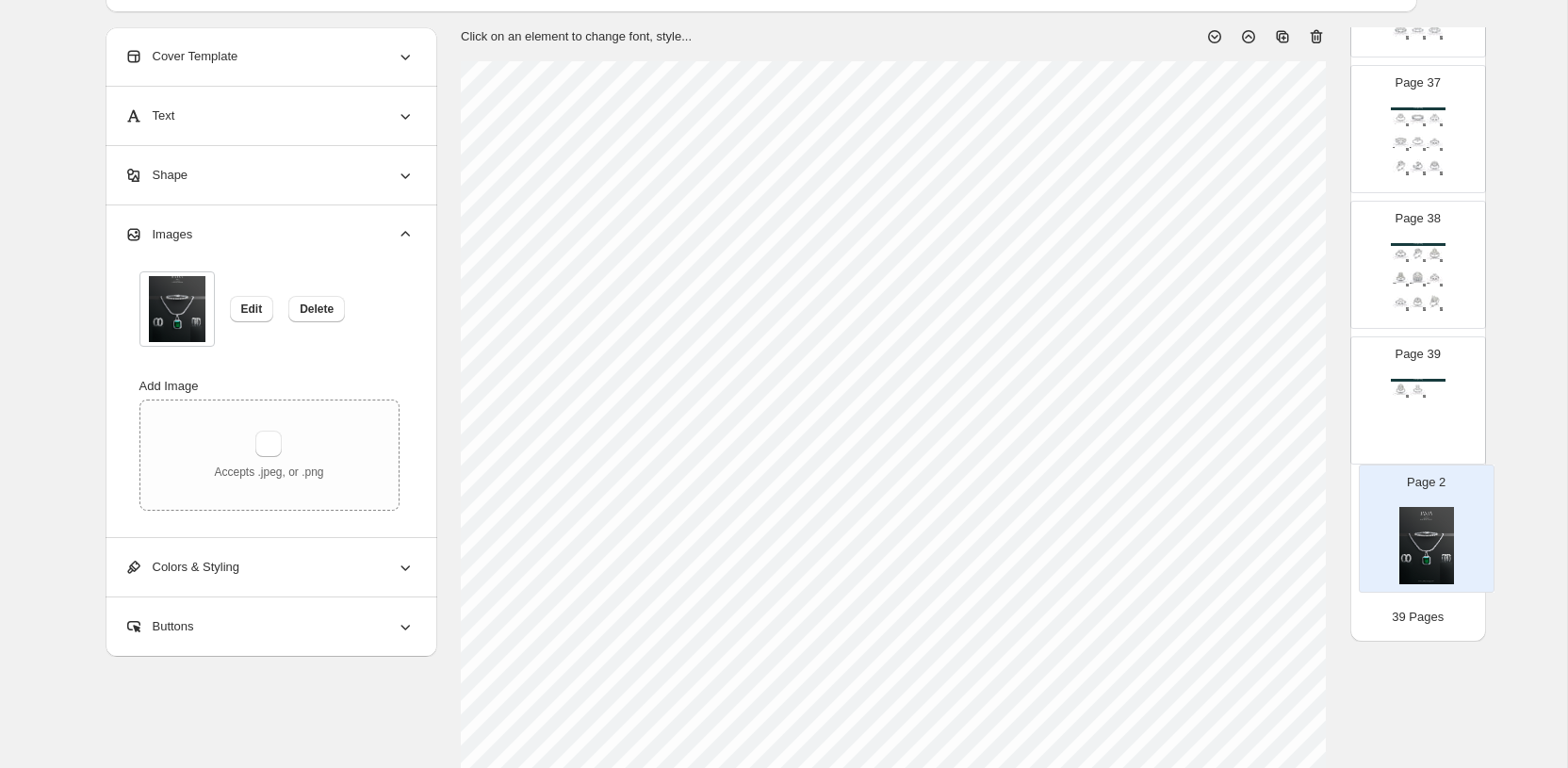 drag, startPoint x: 1401, startPoint y: 373, endPoint x: 1408, endPoint y: 513, distance: 140.17489 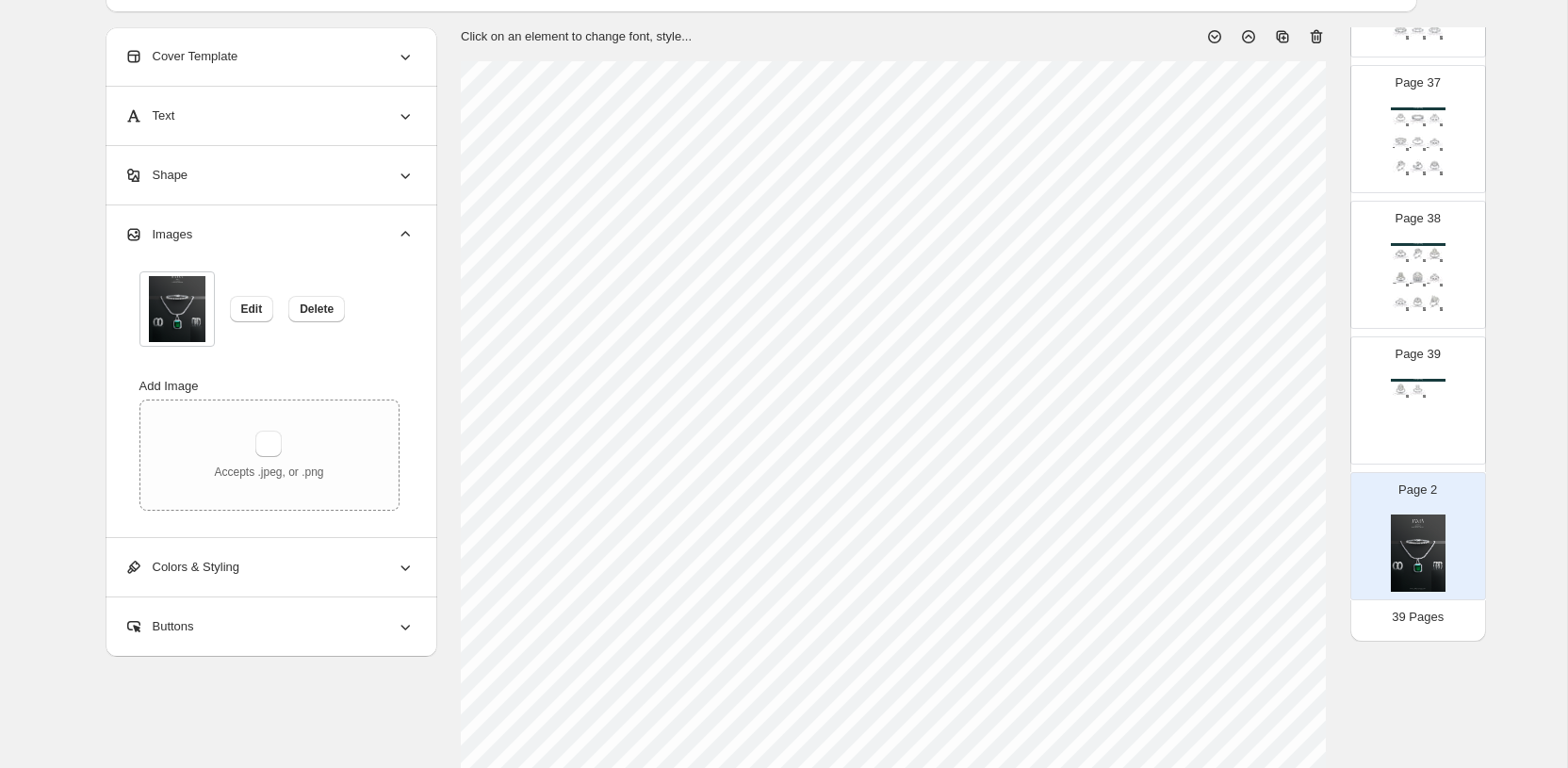 select on "**********" 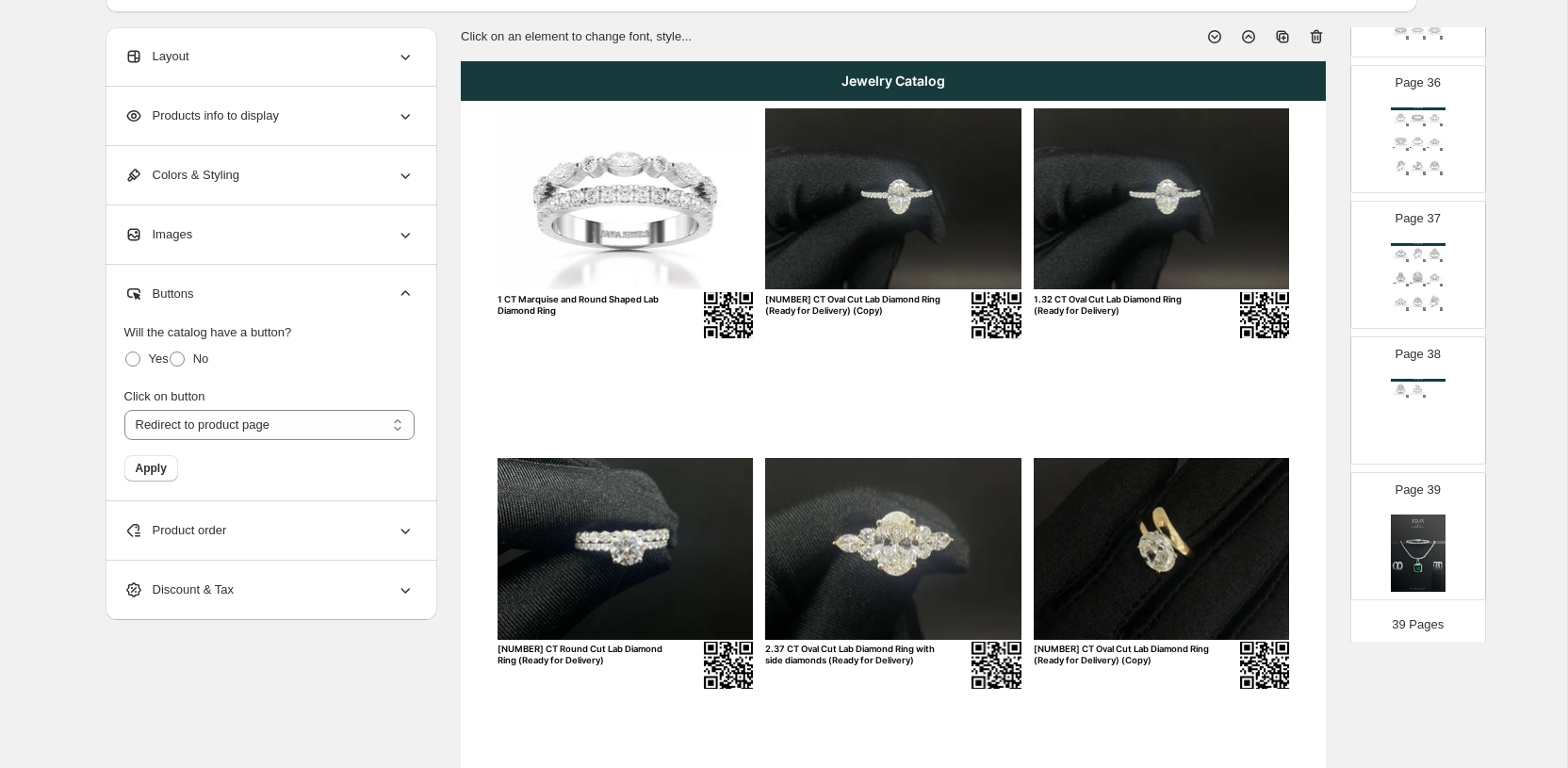 click on "Buttons" at bounding box center (270, 294) 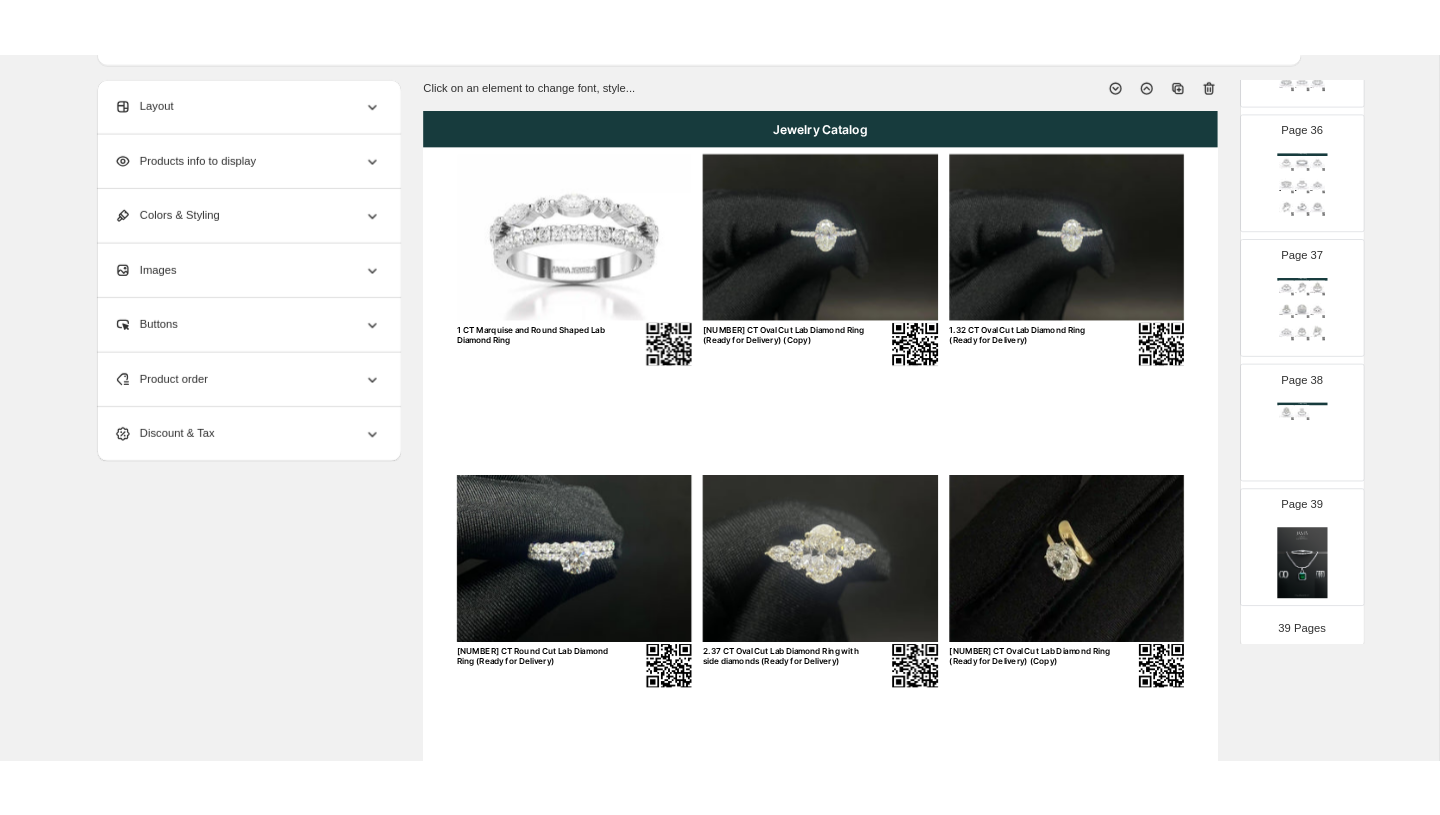 scroll, scrollTop: 0, scrollLeft: 0, axis: both 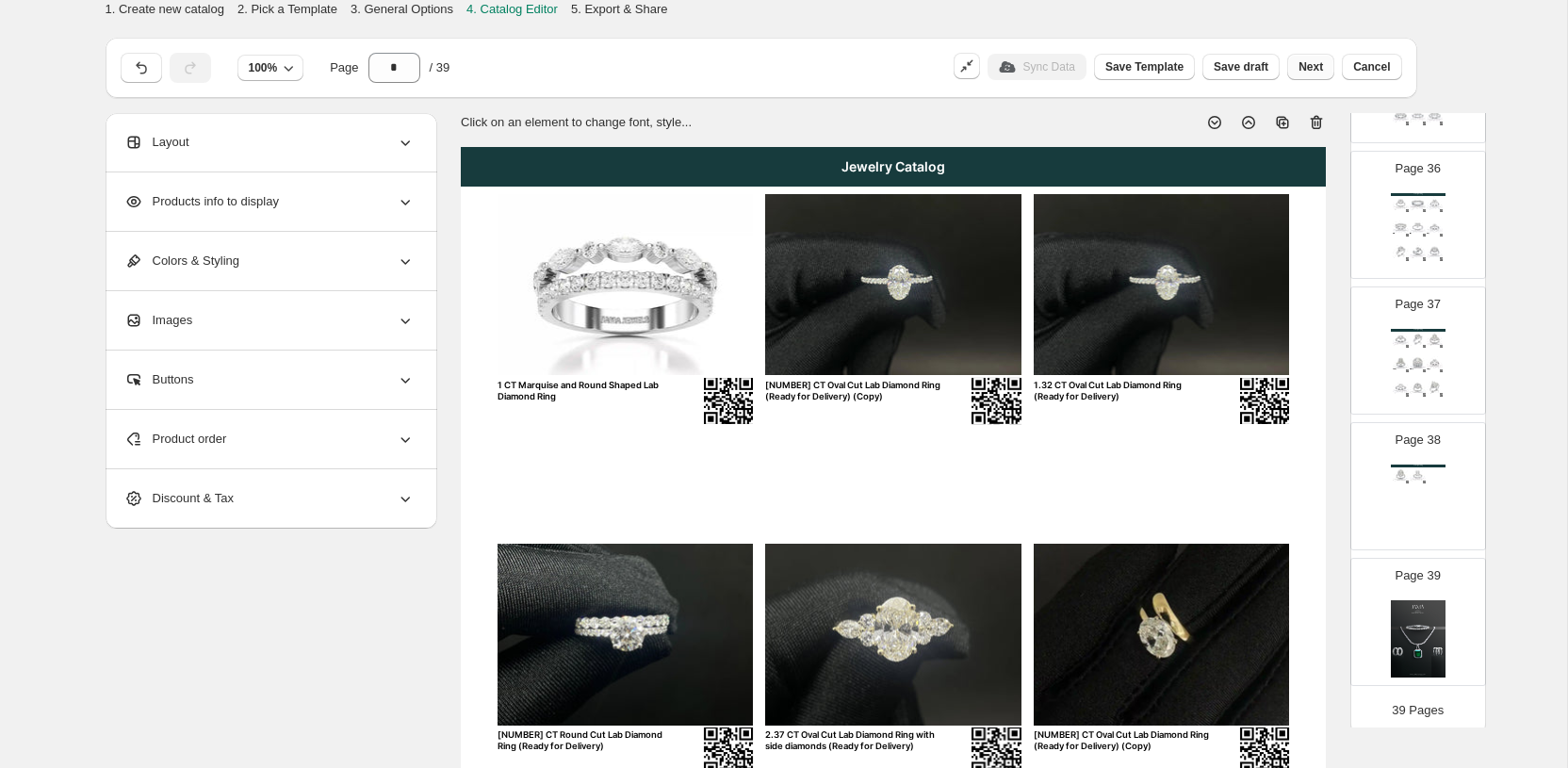 click on "Next" at bounding box center (1311, 67) 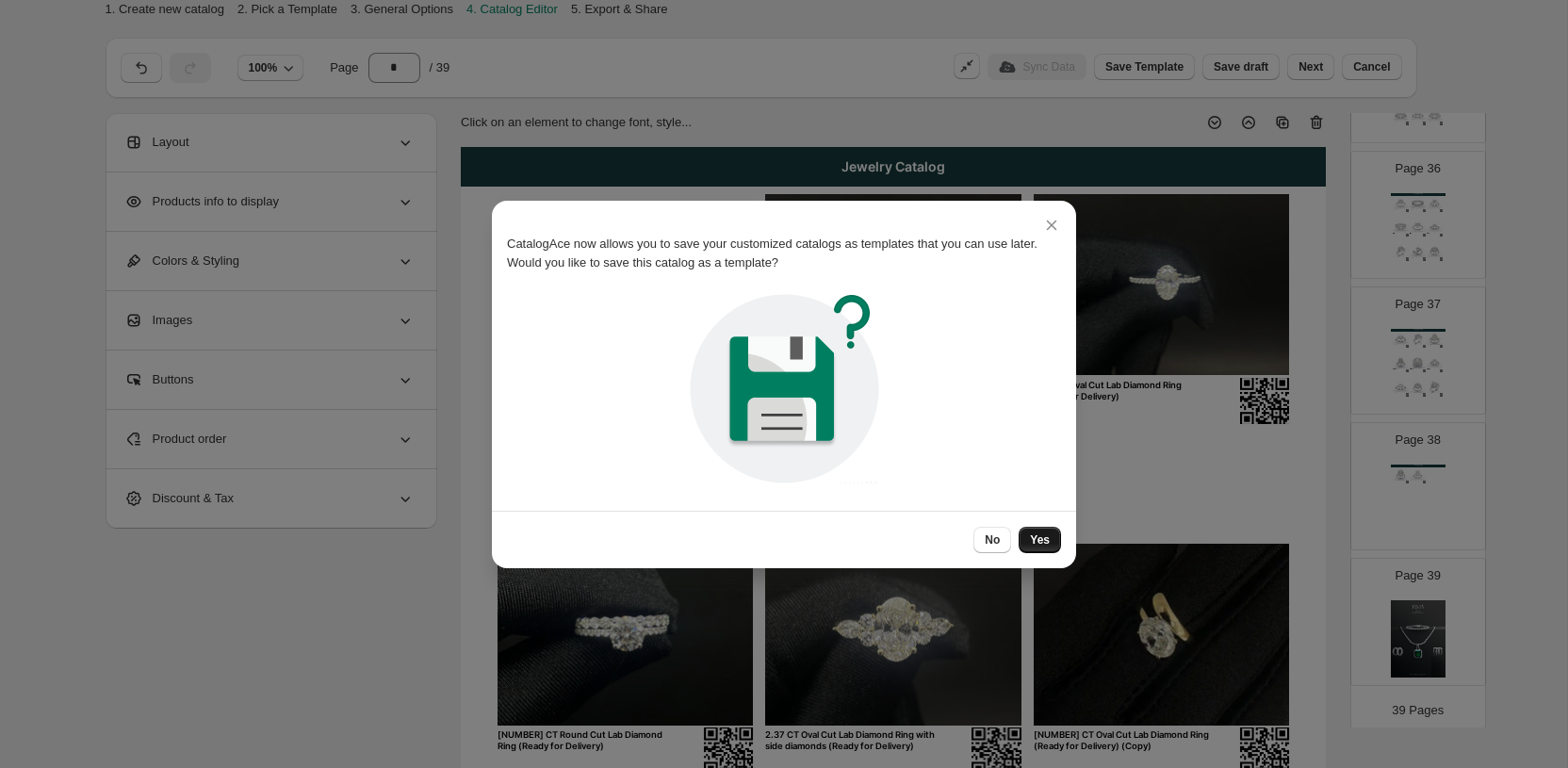 click on "Yes" at bounding box center (1039, 540) 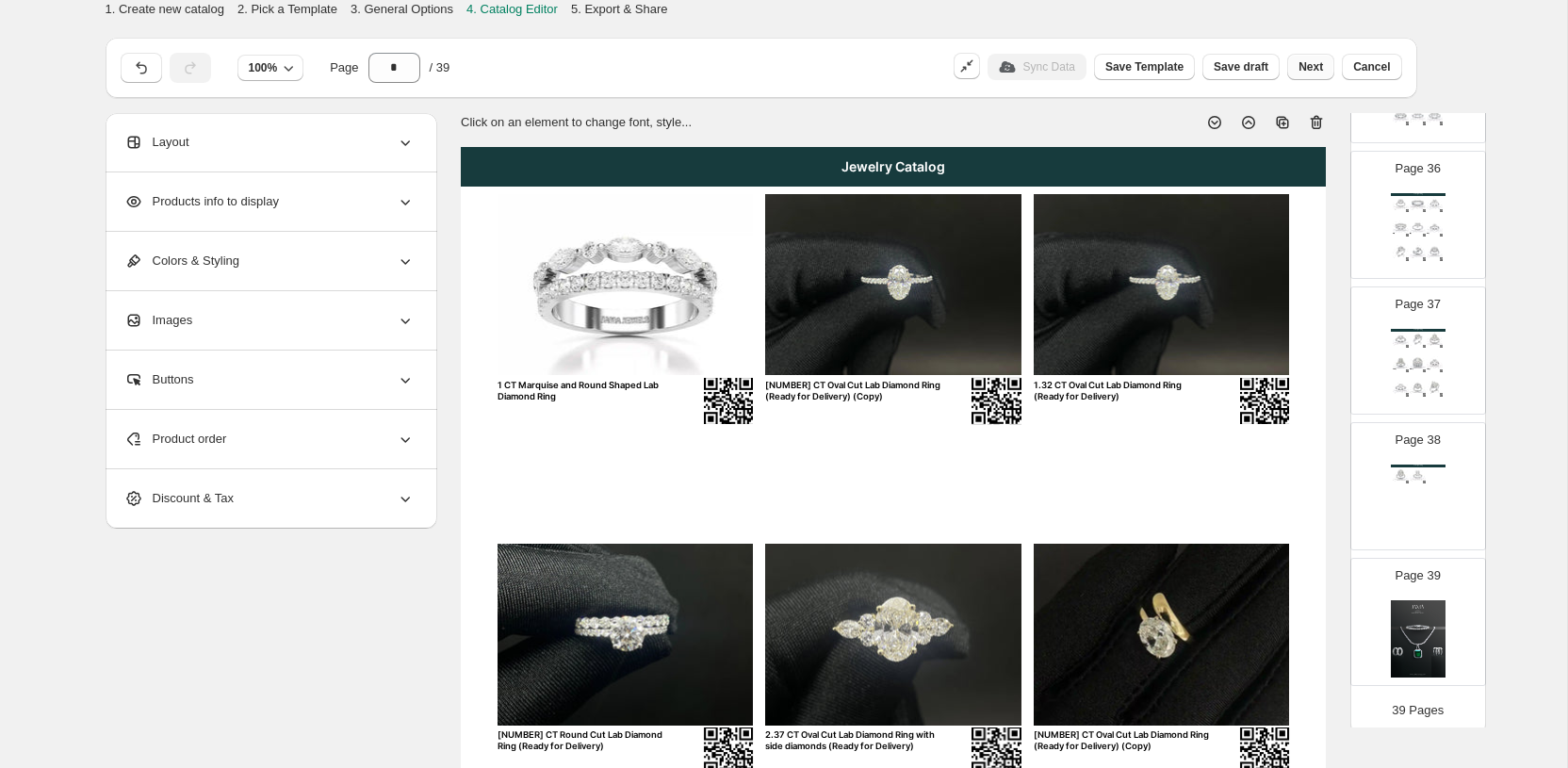 click on "Next" at bounding box center (1311, 67) 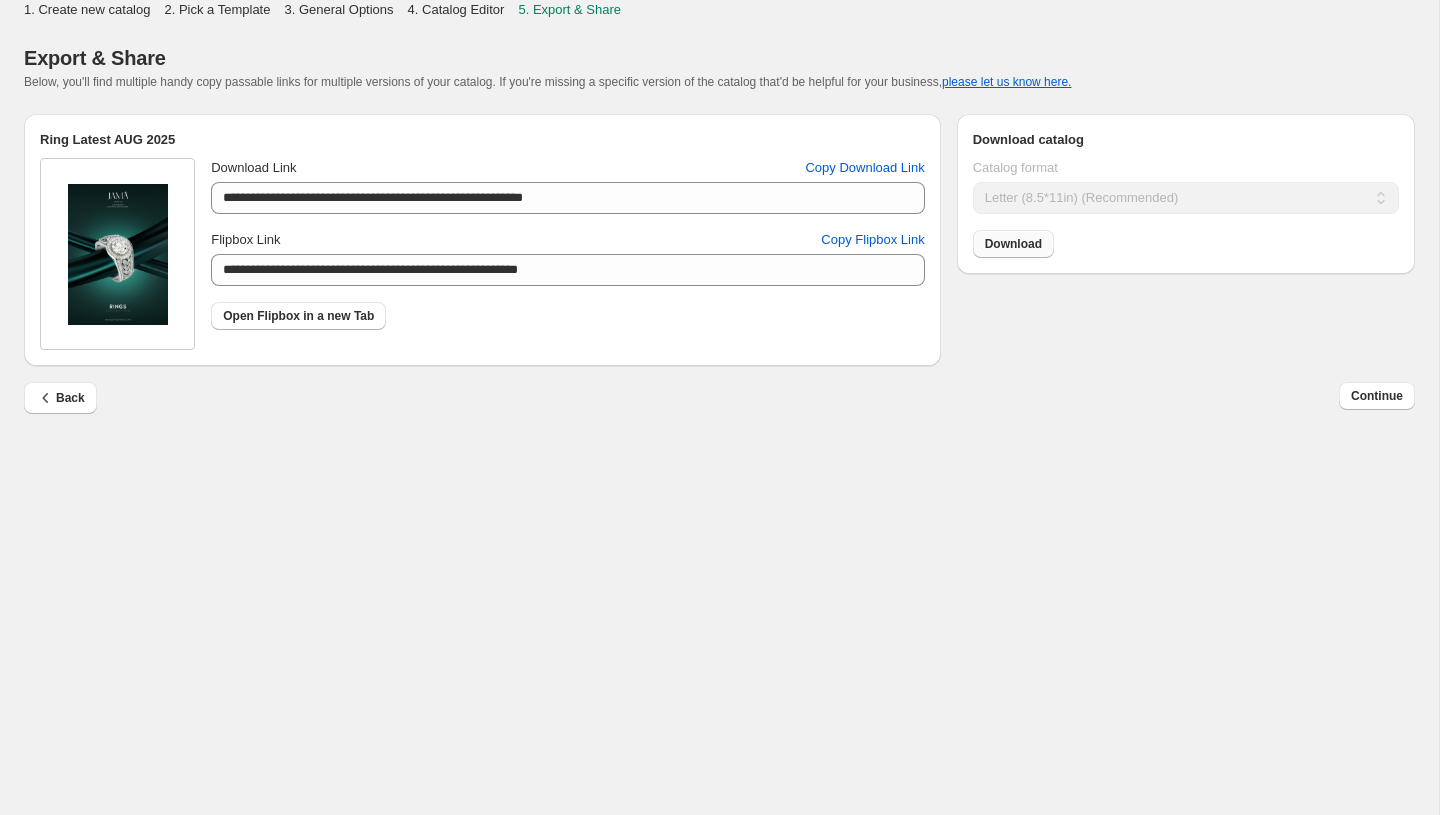 click on "Download" at bounding box center (1013, 244) 